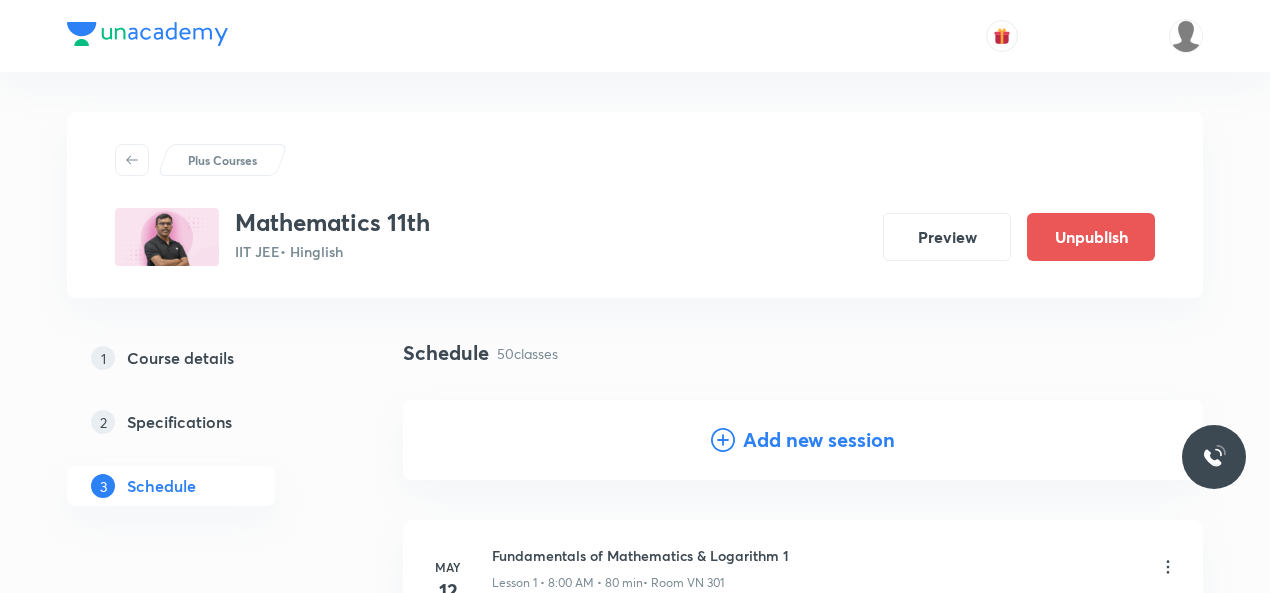 scroll, scrollTop: 7808, scrollLeft: 0, axis: vertical 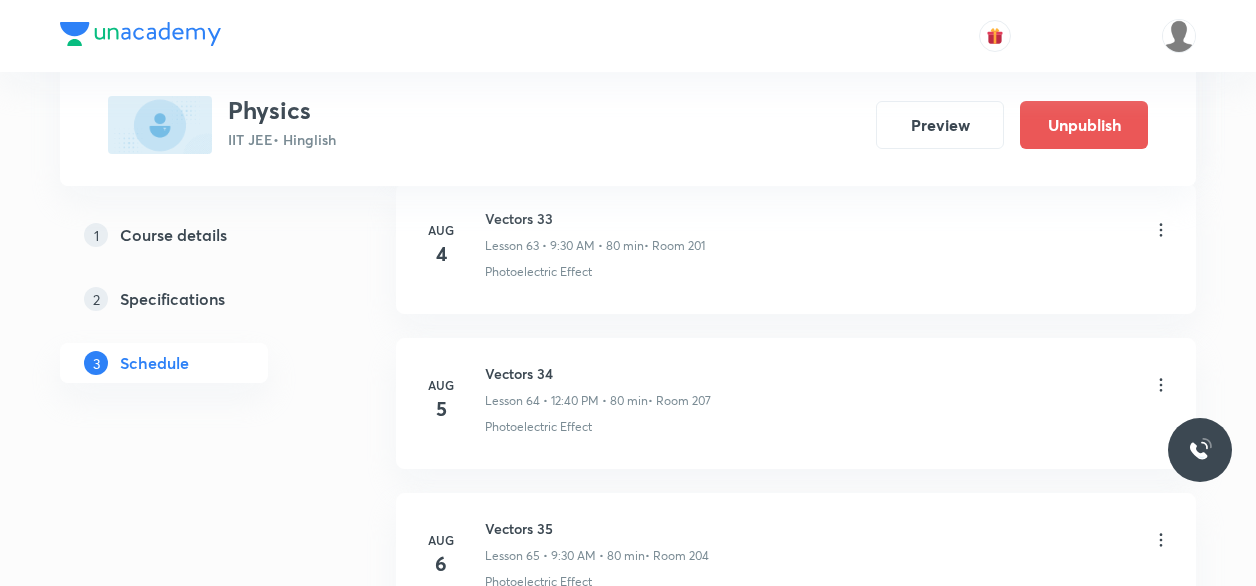 click 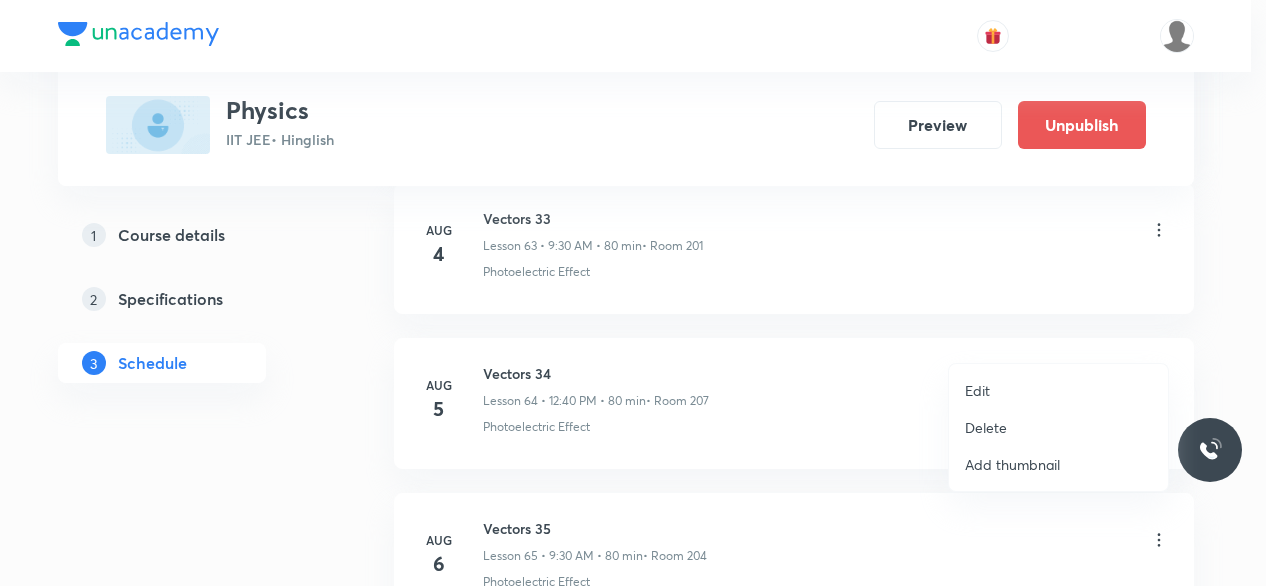 click on "Edit" at bounding box center (1058, 390) 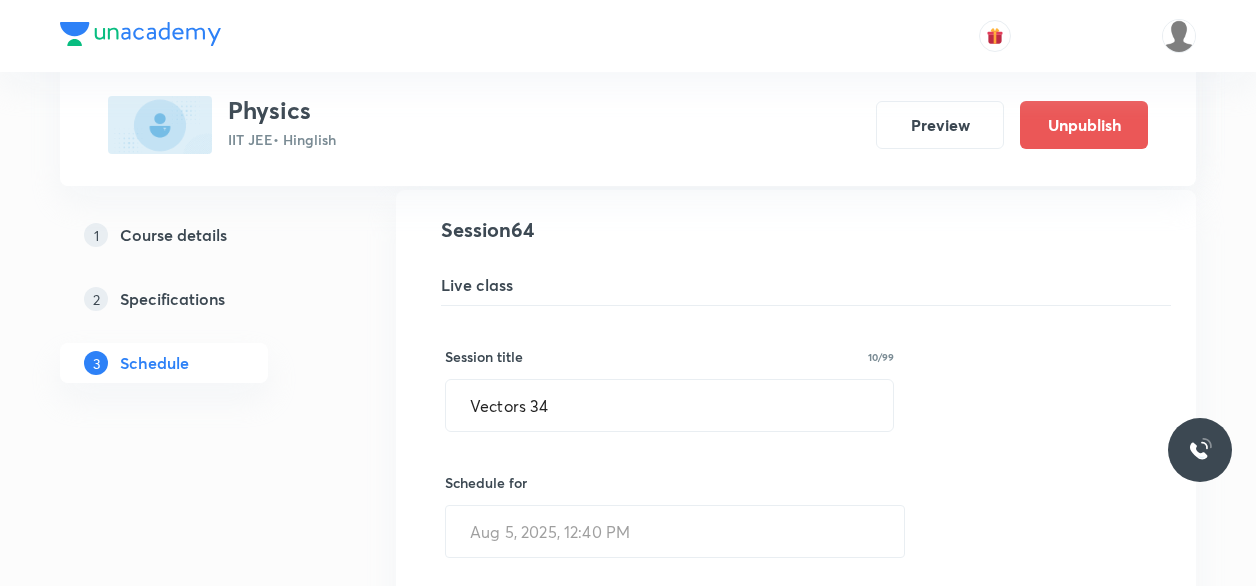 scroll, scrollTop: 9981, scrollLeft: 0, axis: vertical 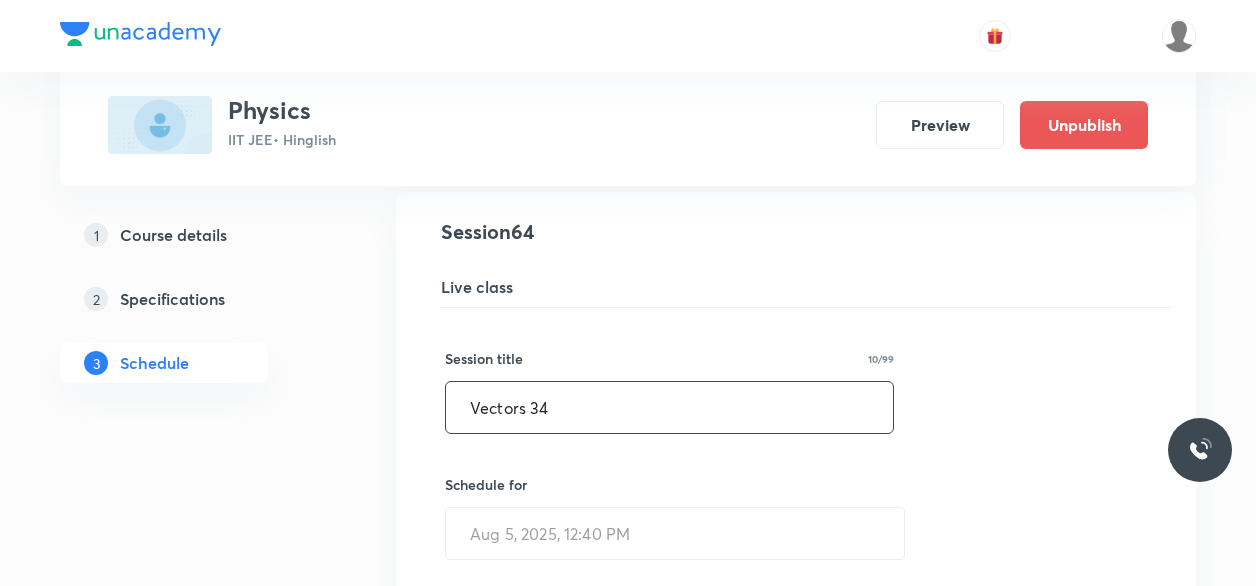 click on "Vectors 34" at bounding box center (669, 407) 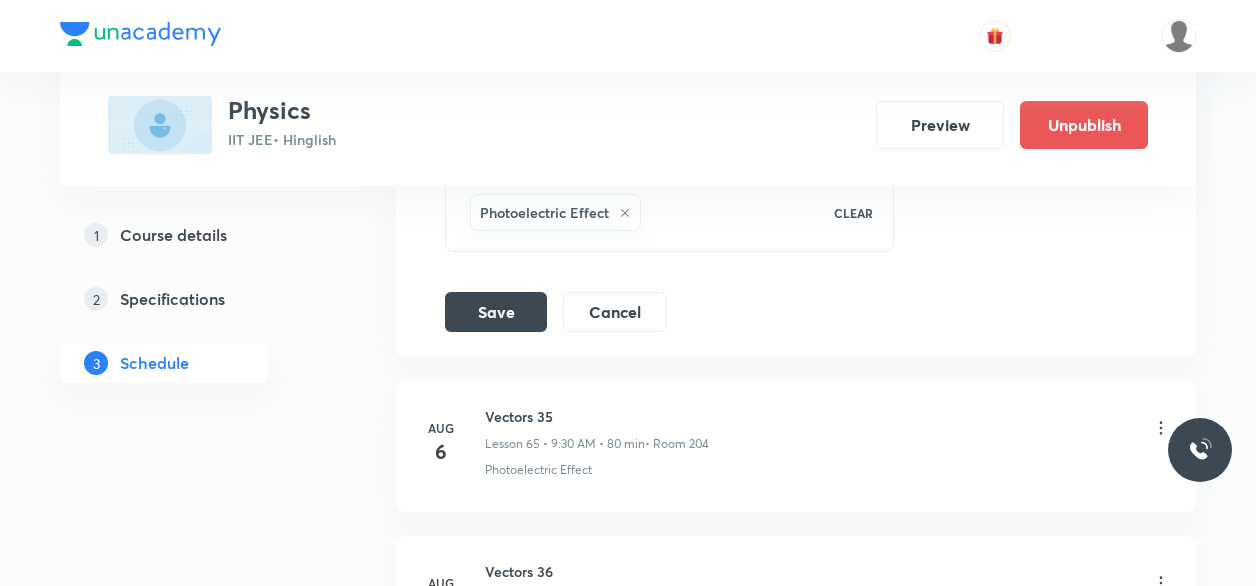 scroll, scrollTop: 10829, scrollLeft: 0, axis: vertical 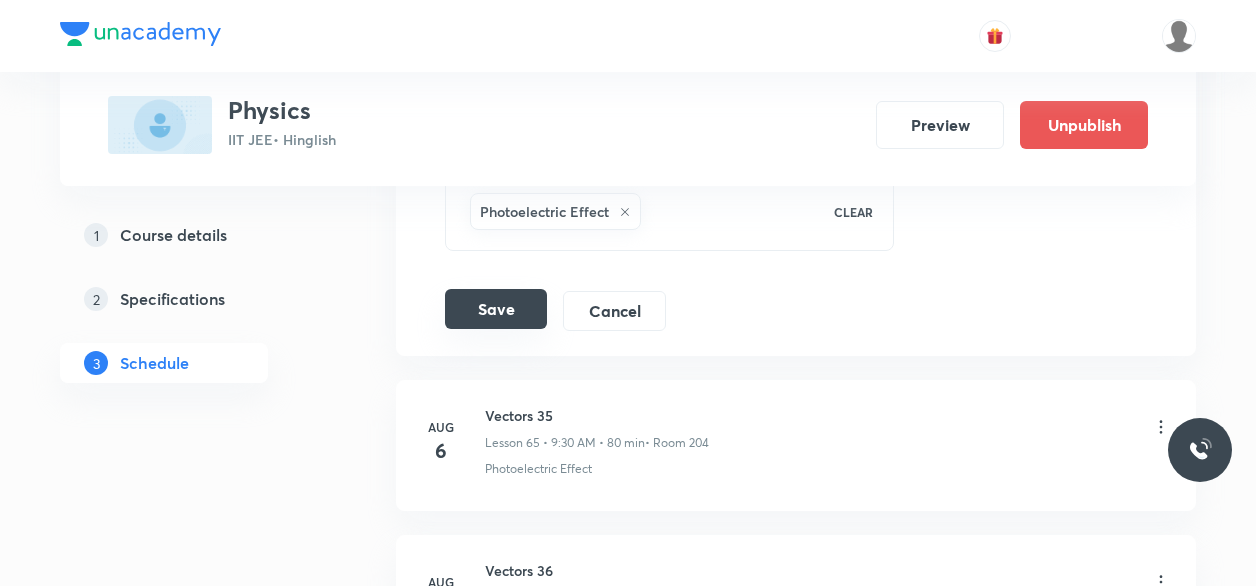 type on "Motion Plane 1" 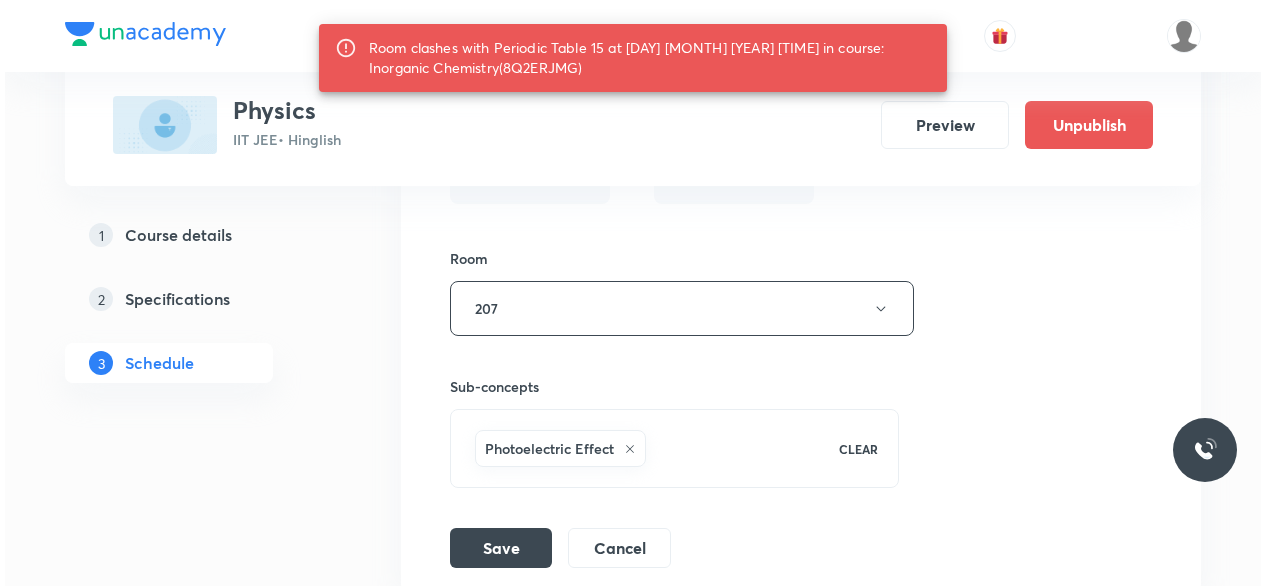 scroll, scrollTop: 10625, scrollLeft: 0, axis: vertical 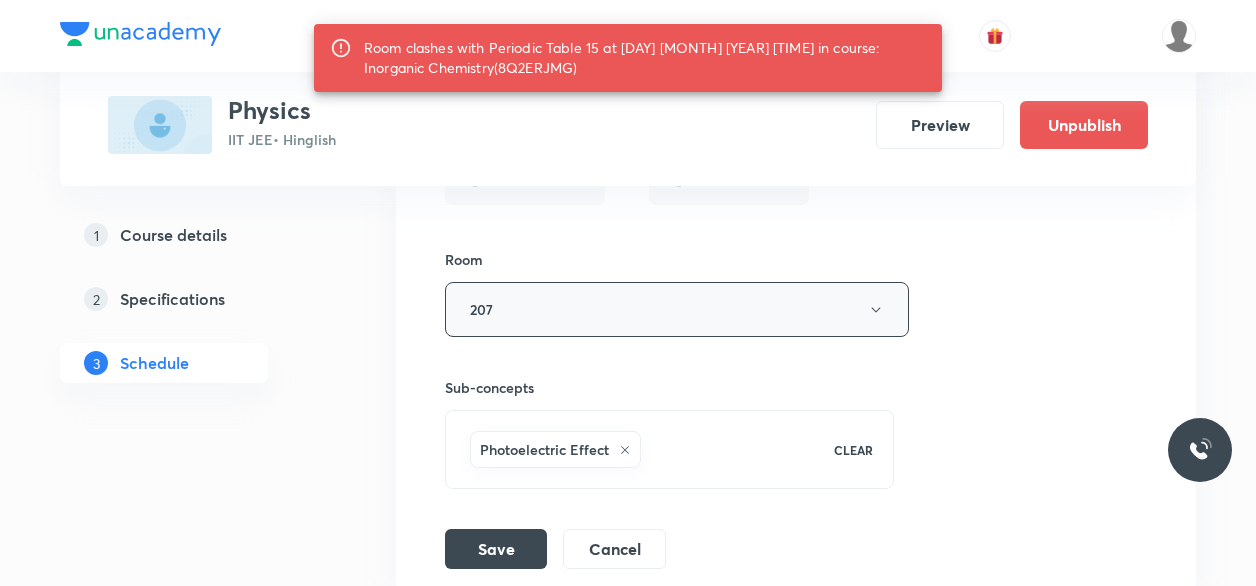 click on "207" at bounding box center (677, 309) 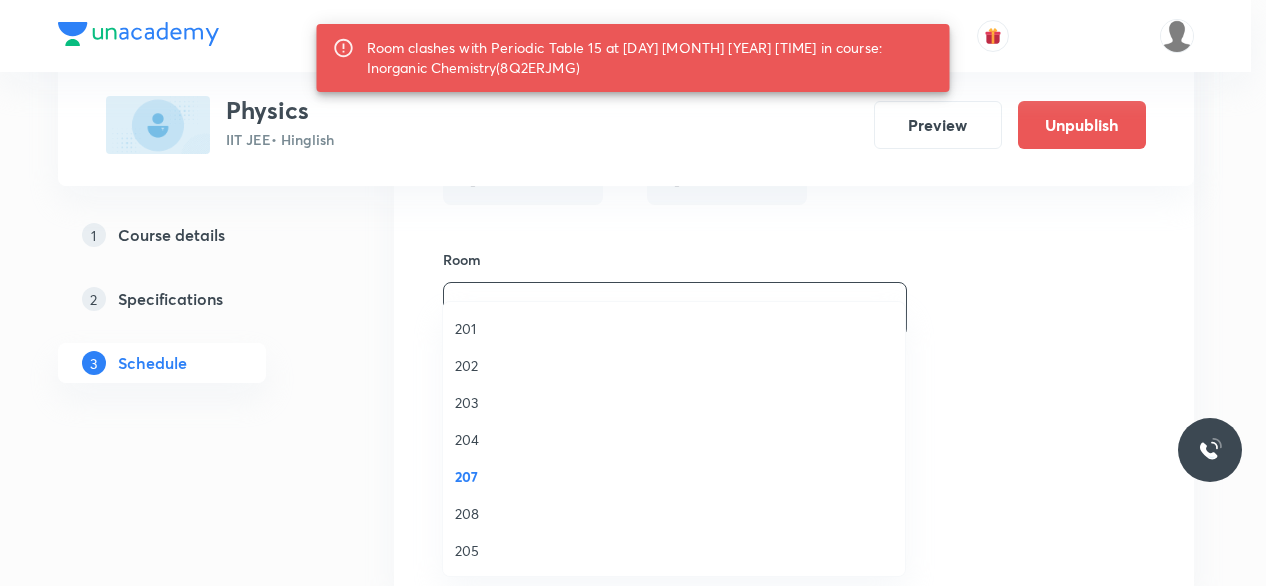 click on "208" at bounding box center (674, 513) 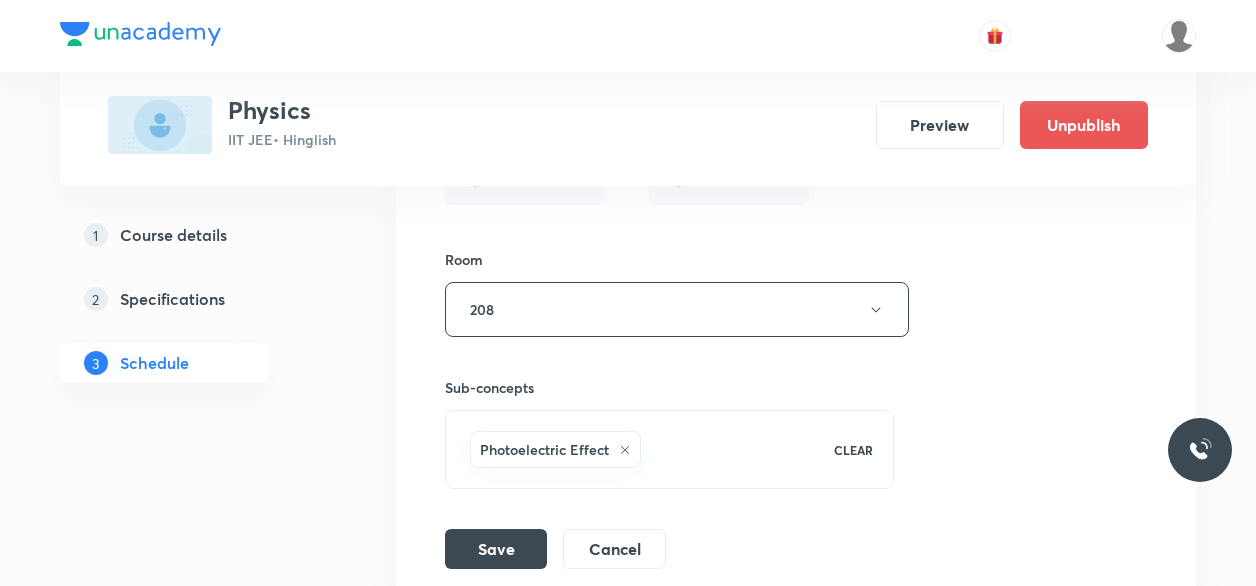 click on "Save" at bounding box center [496, 549] 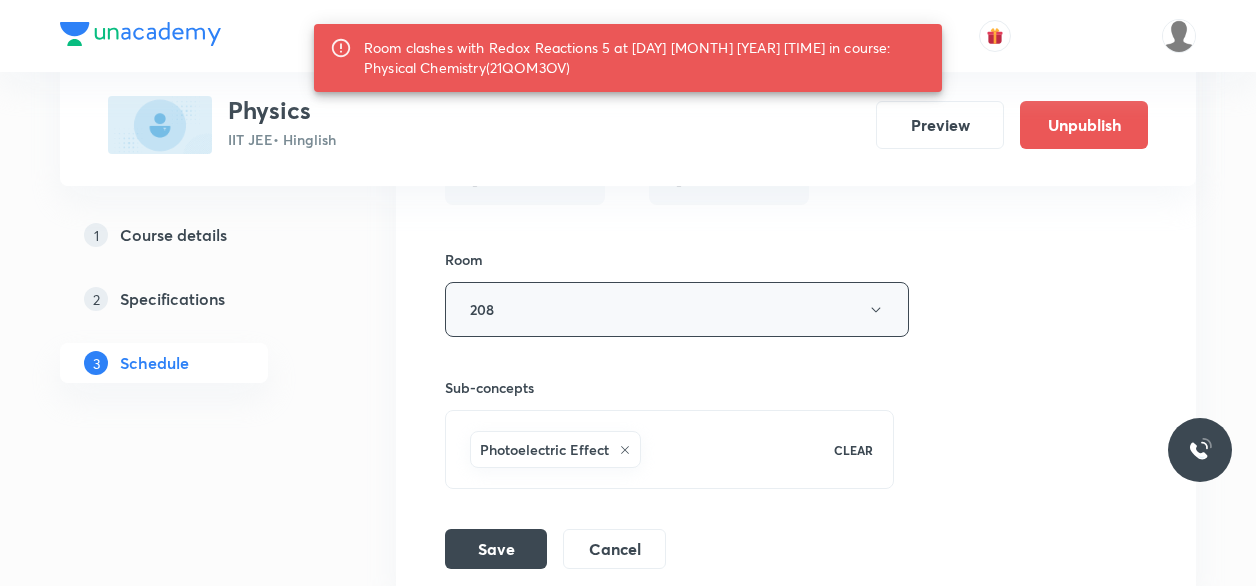 click on "208" at bounding box center (677, 309) 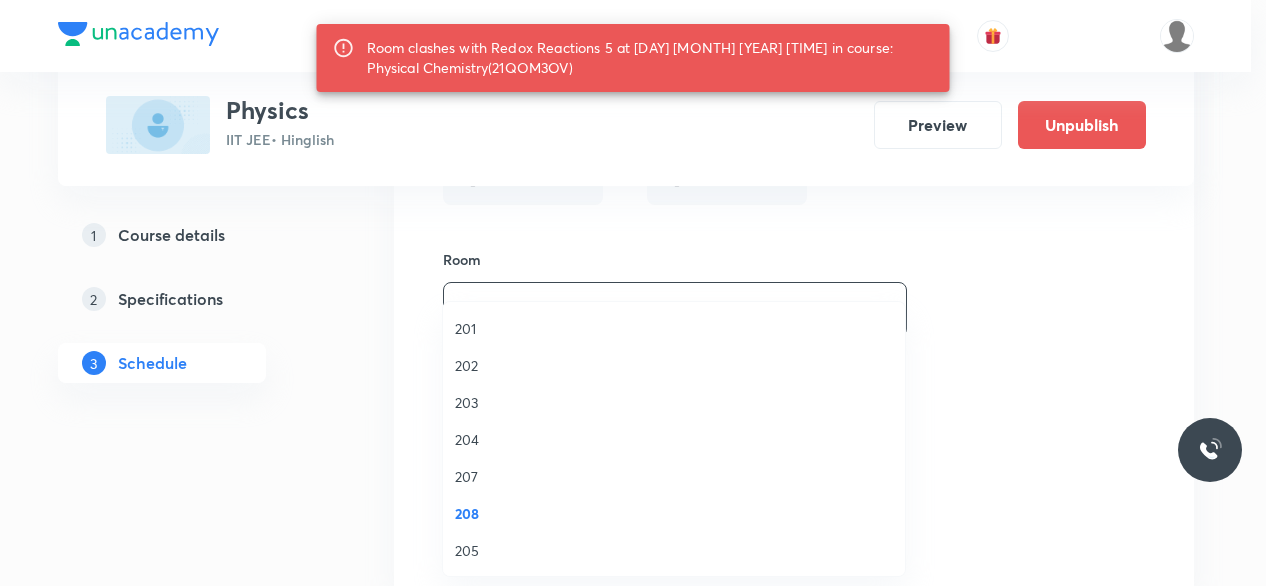 click on "205" at bounding box center [674, 550] 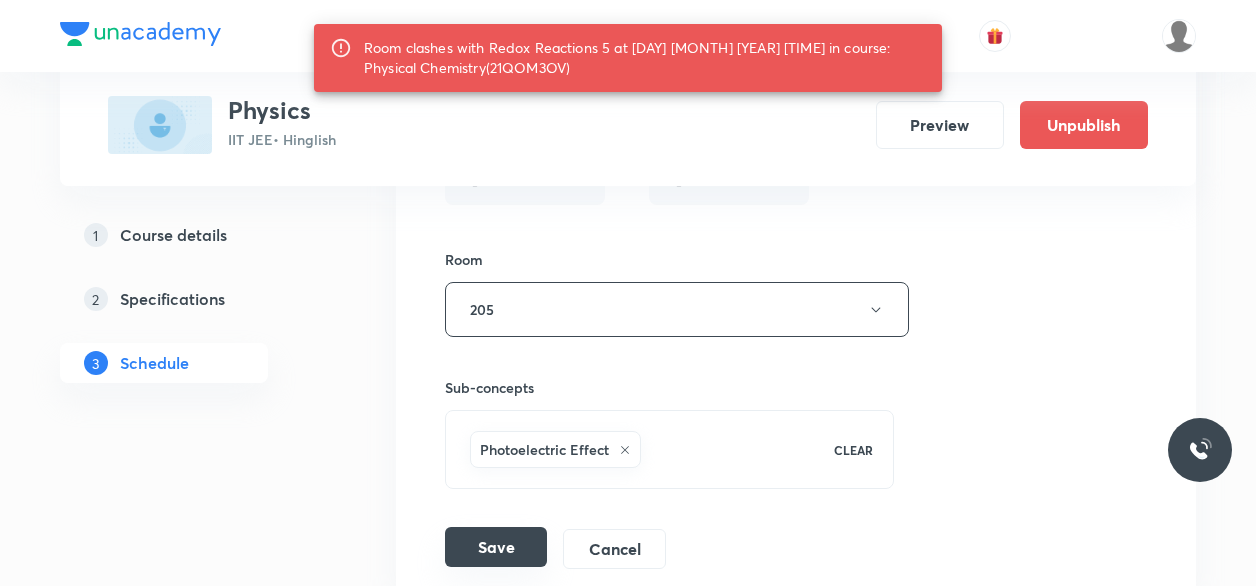 click on "Save" at bounding box center (496, 547) 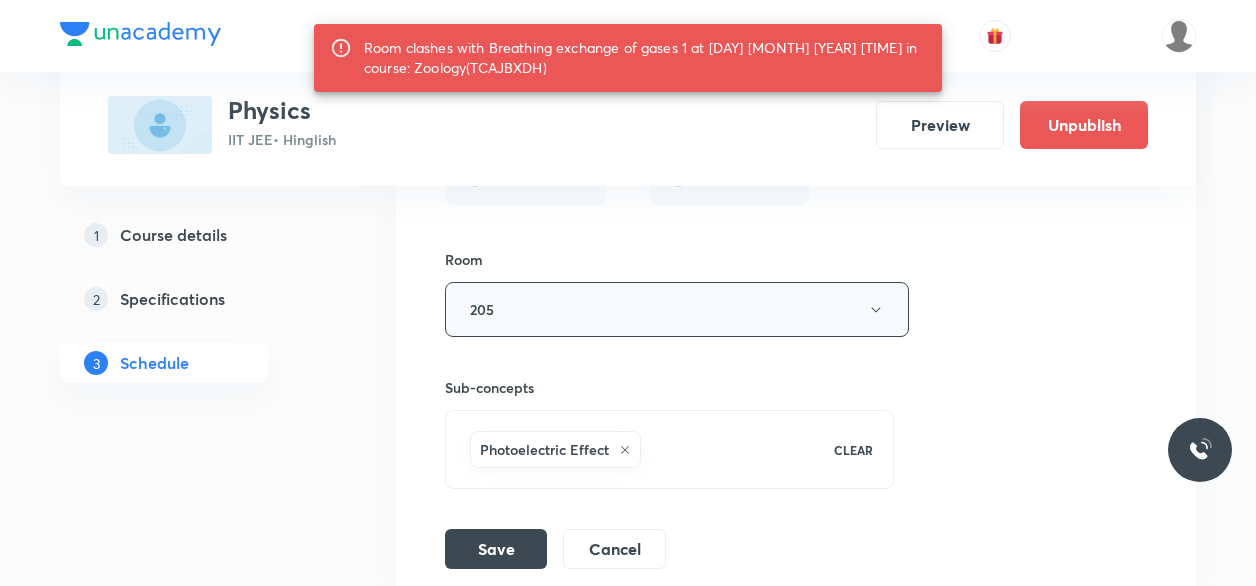 click on "205" at bounding box center (677, 309) 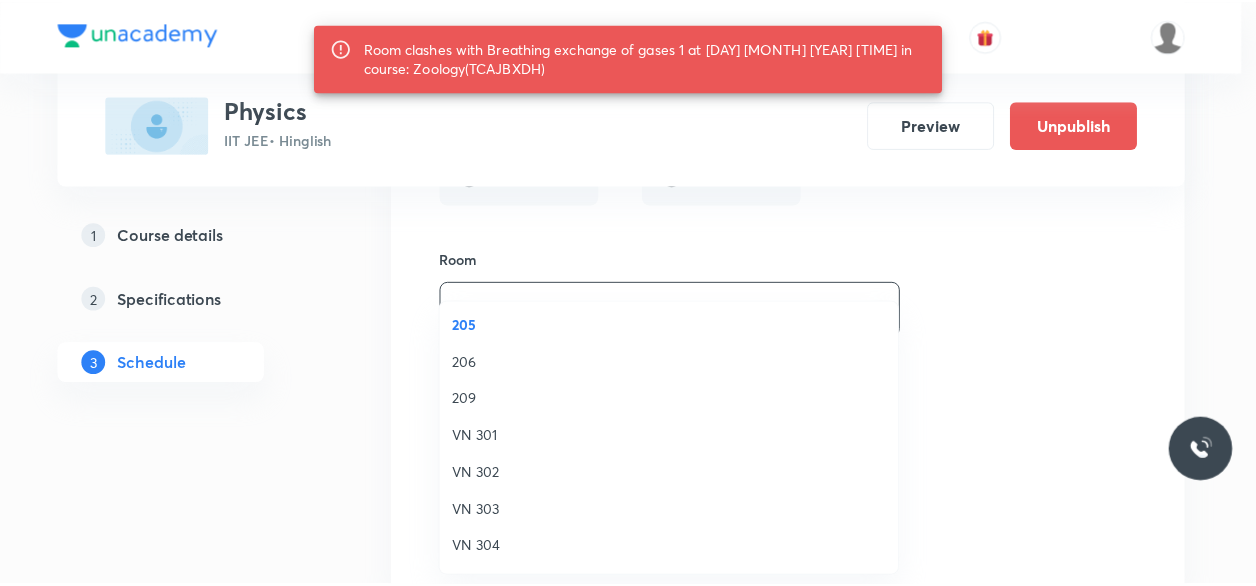 scroll, scrollTop: 226, scrollLeft: 0, axis: vertical 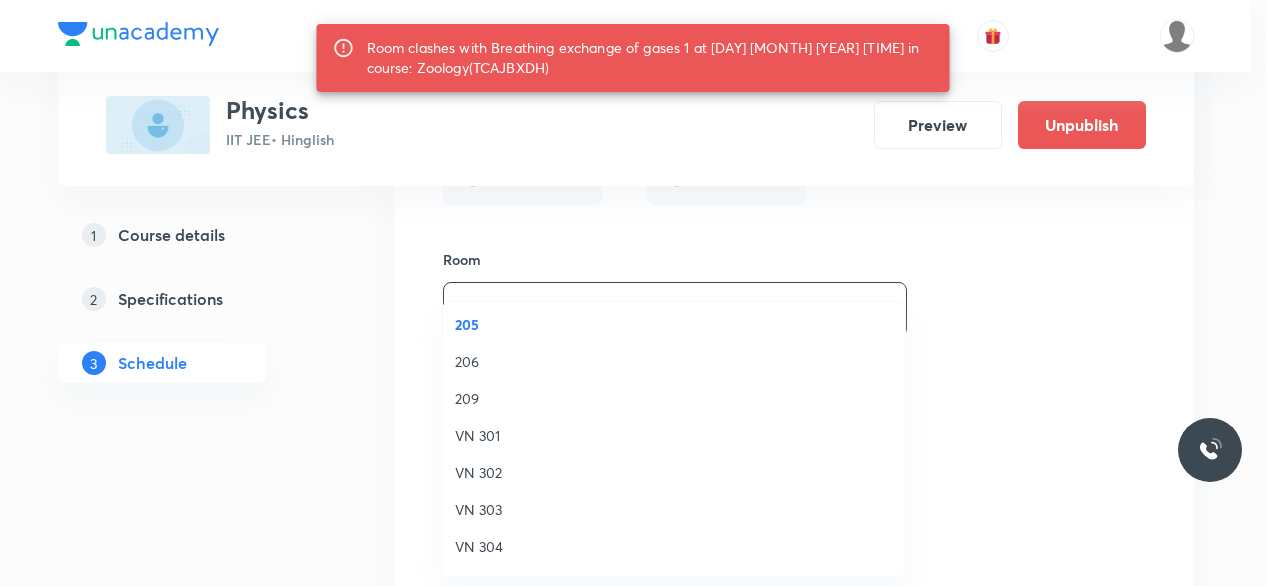 click on "206" at bounding box center (674, 361) 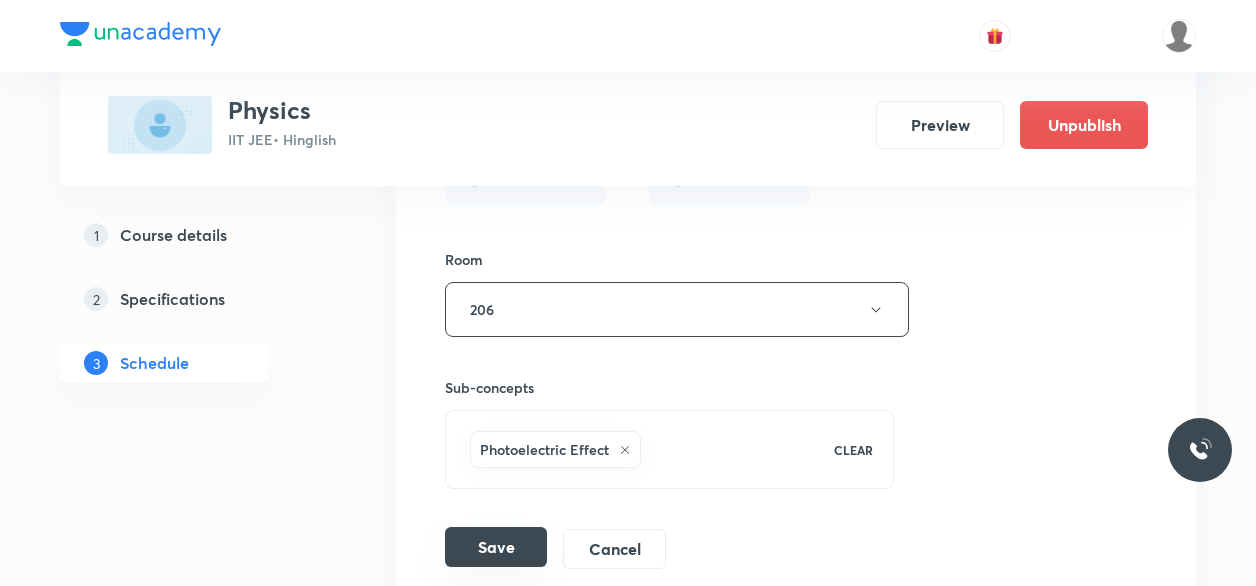click on "Save" at bounding box center [496, 547] 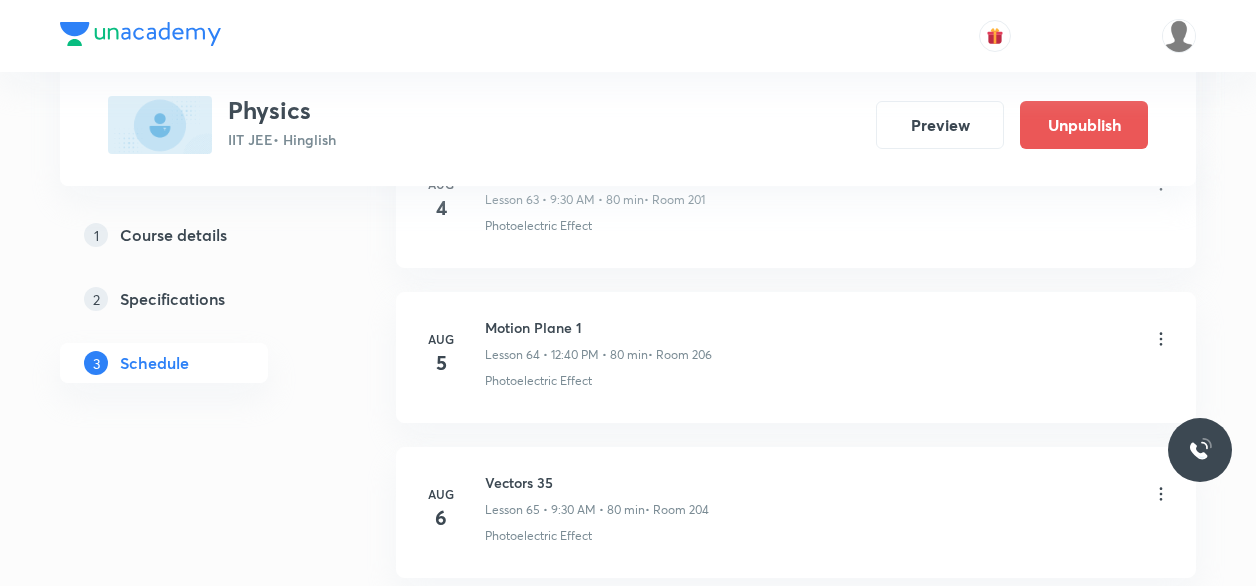 scroll, scrollTop: 9992, scrollLeft: 0, axis: vertical 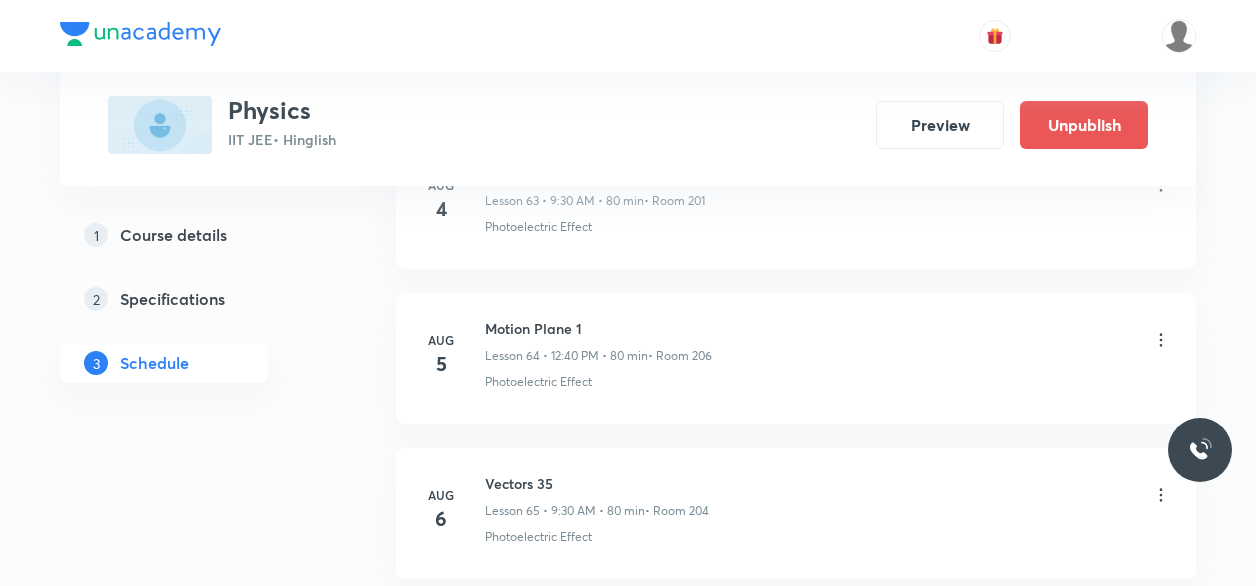 click on "Motion Plane 1" at bounding box center [598, 328] 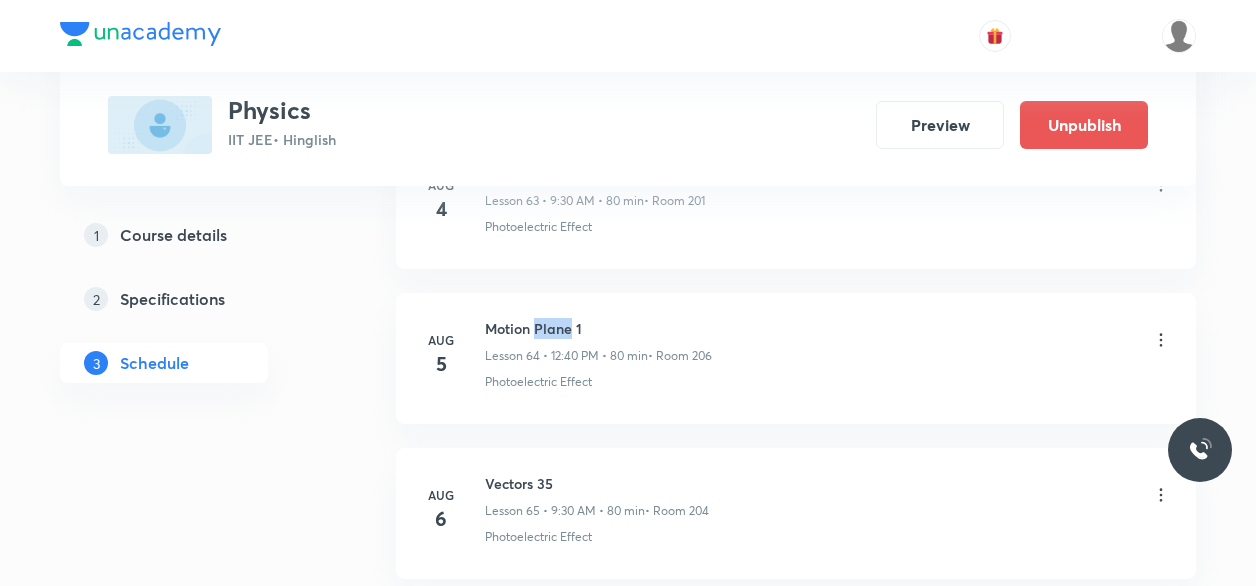 click on "Motion Plane 1" at bounding box center [598, 328] 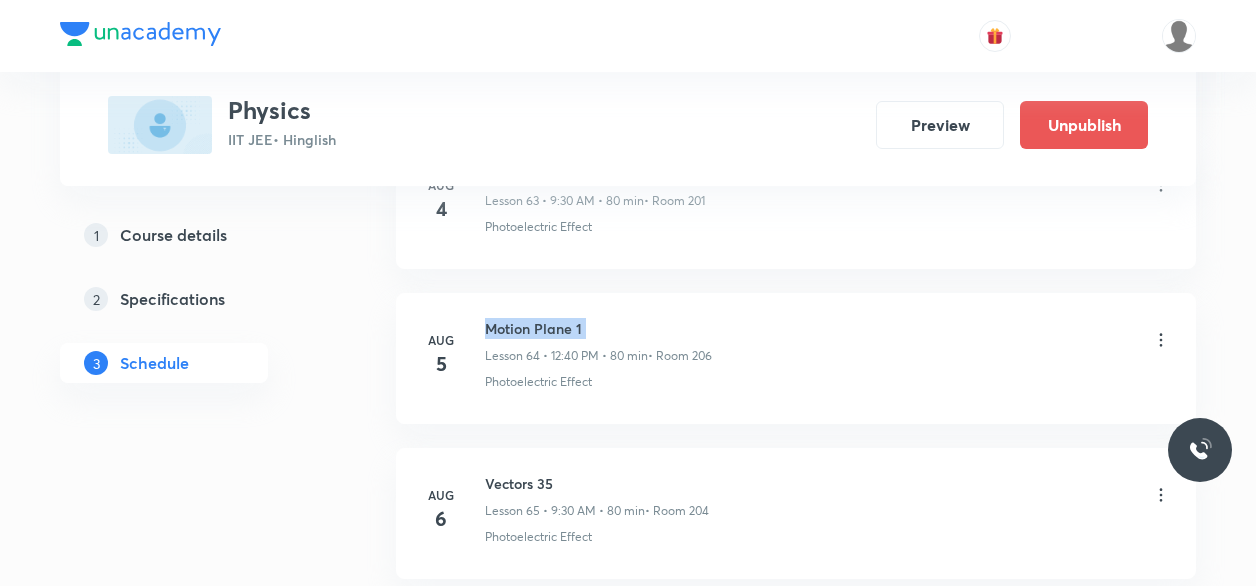 click on "Motion Plane 1" at bounding box center (598, 328) 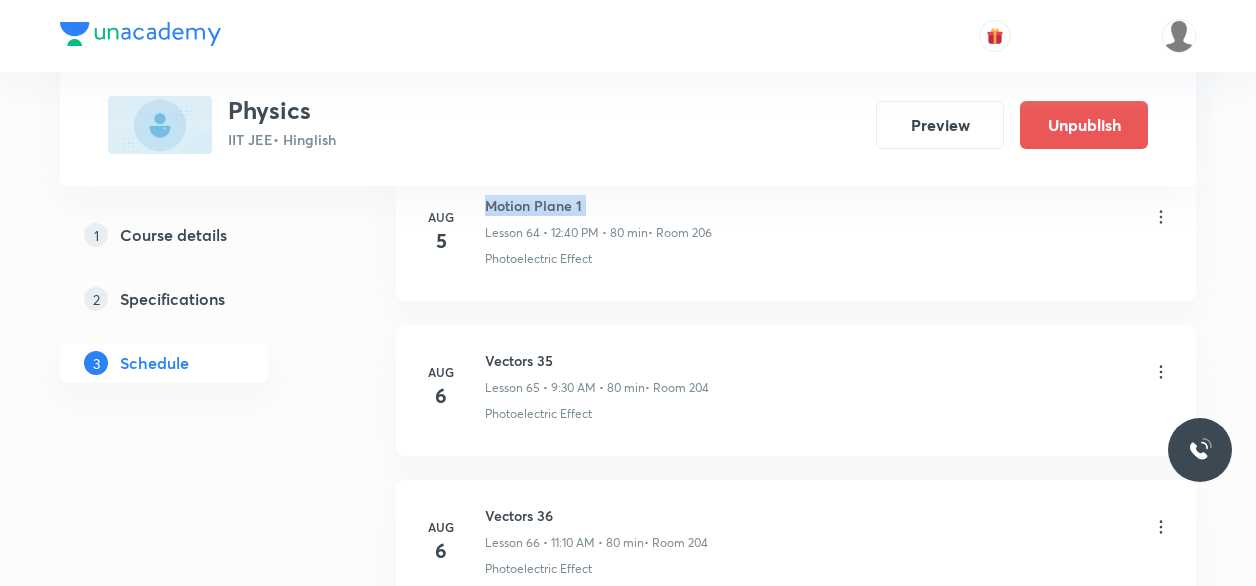 scroll, scrollTop: 10116, scrollLeft: 0, axis: vertical 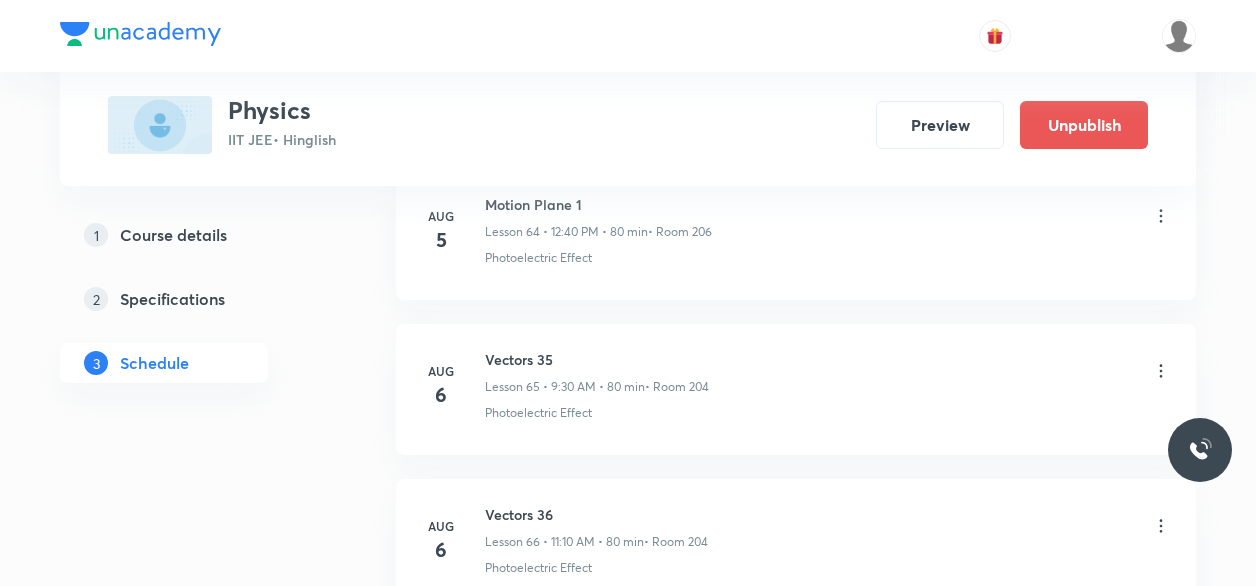 click 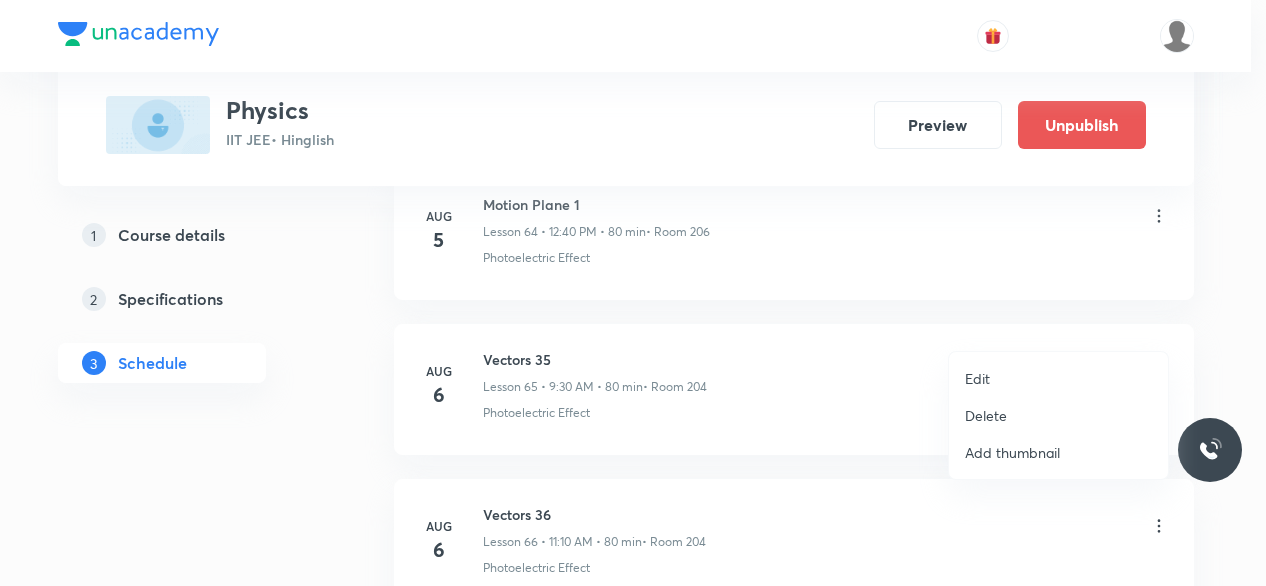 click on "Edit" at bounding box center (1058, 378) 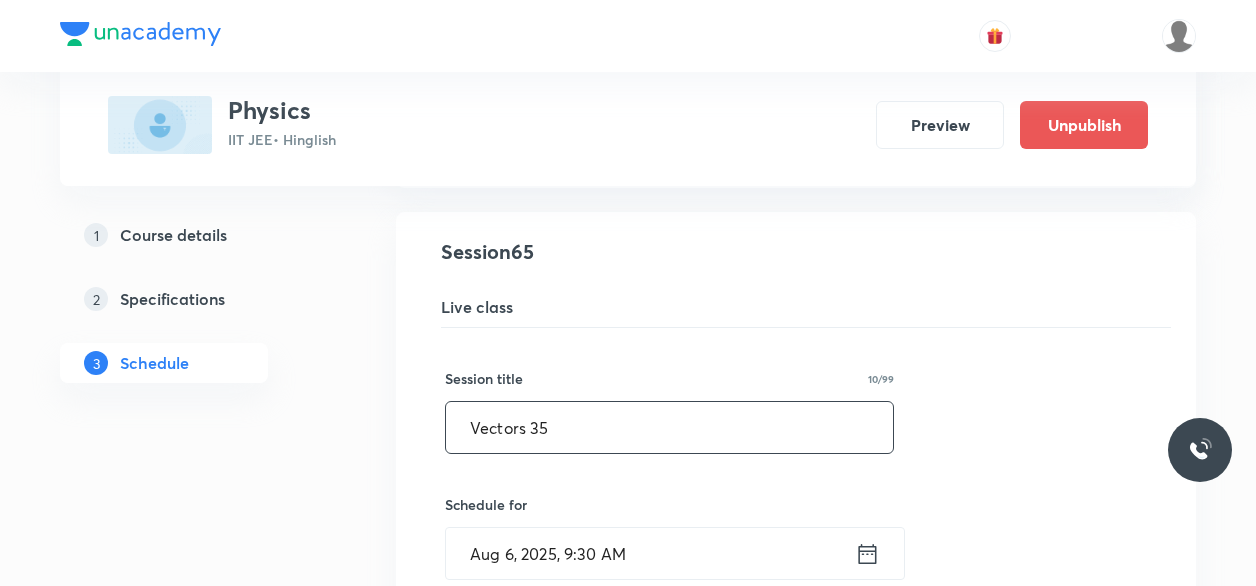 click on "Vectors 35" at bounding box center (669, 427) 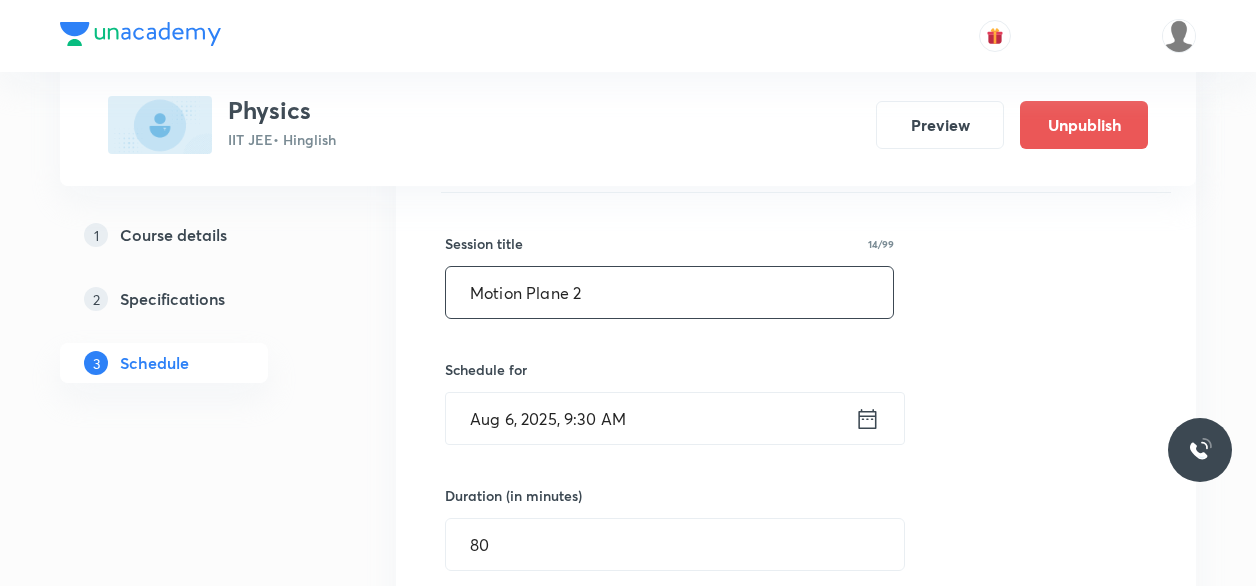 scroll, scrollTop: 10252, scrollLeft: 0, axis: vertical 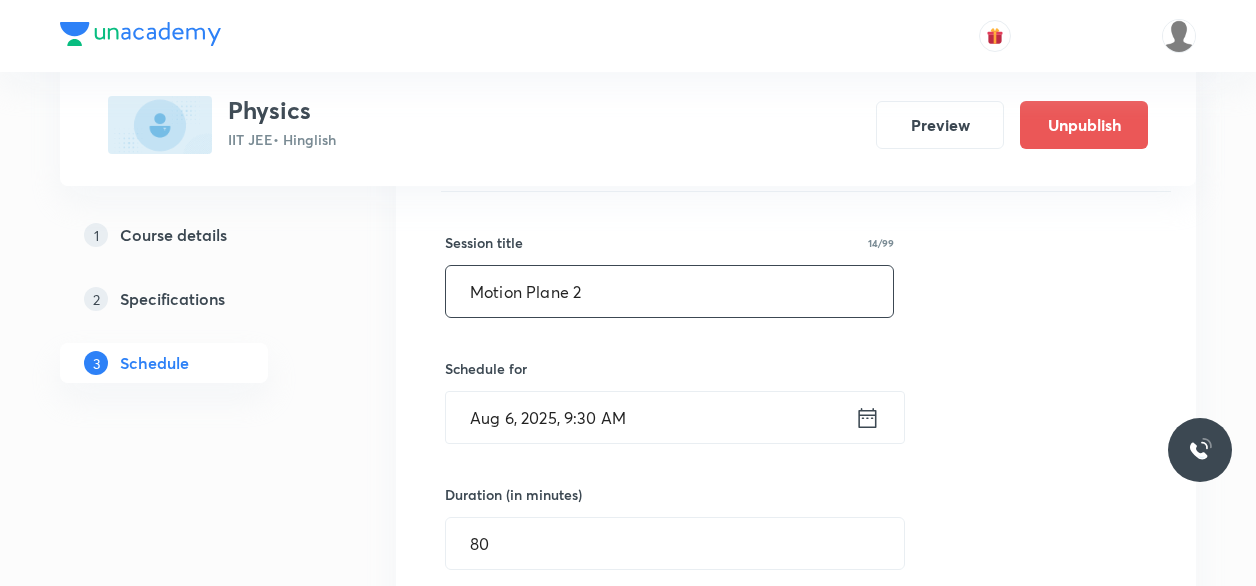 type on "Motion Plane 2" 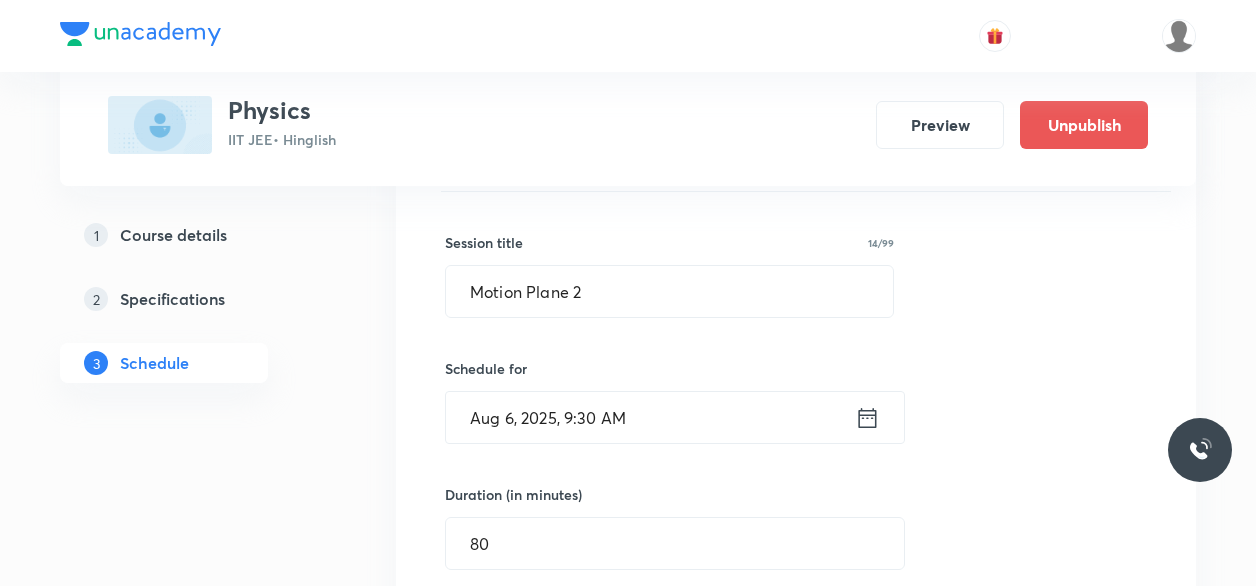 click on "Aug 6, 2025, 9:30 AM" at bounding box center [650, 417] 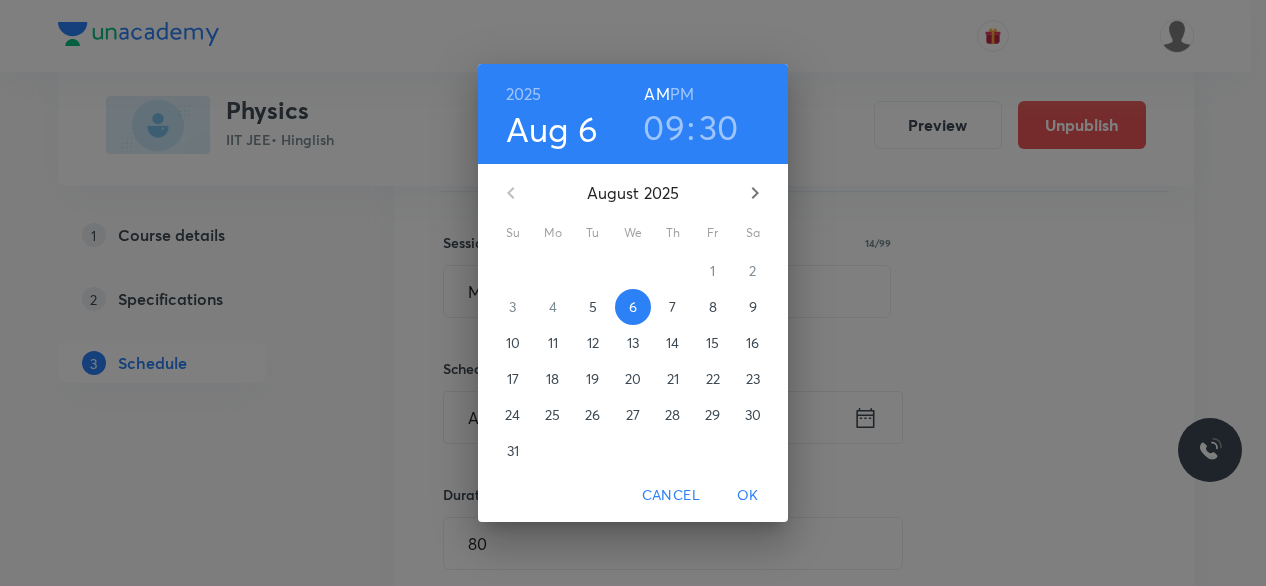click on "OK" at bounding box center [748, 495] 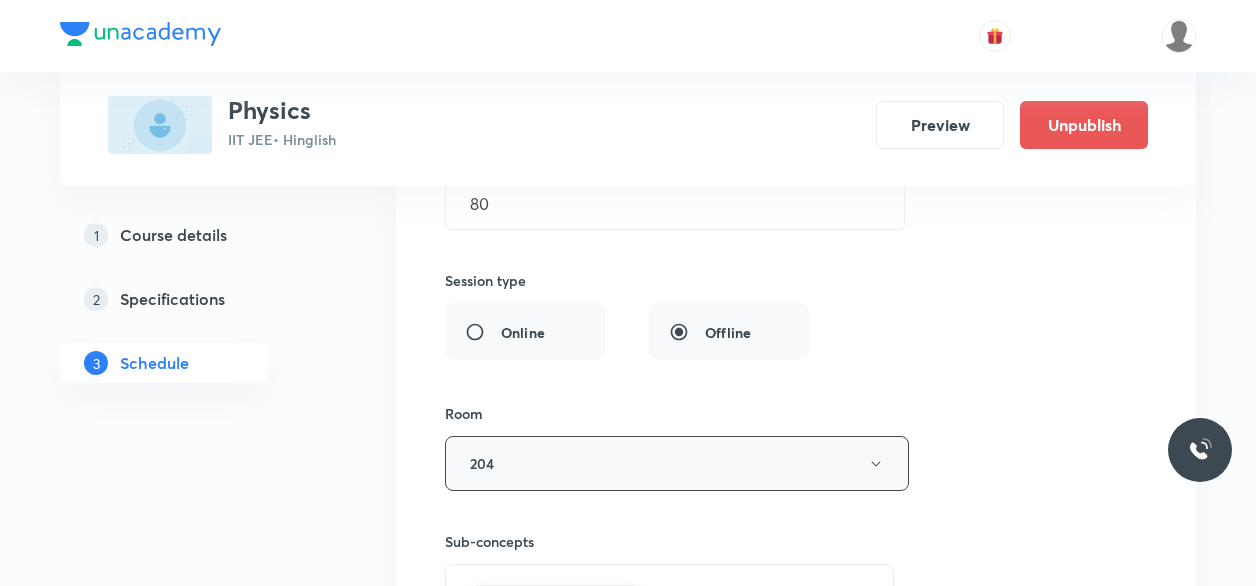scroll, scrollTop: 10788, scrollLeft: 0, axis: vertical 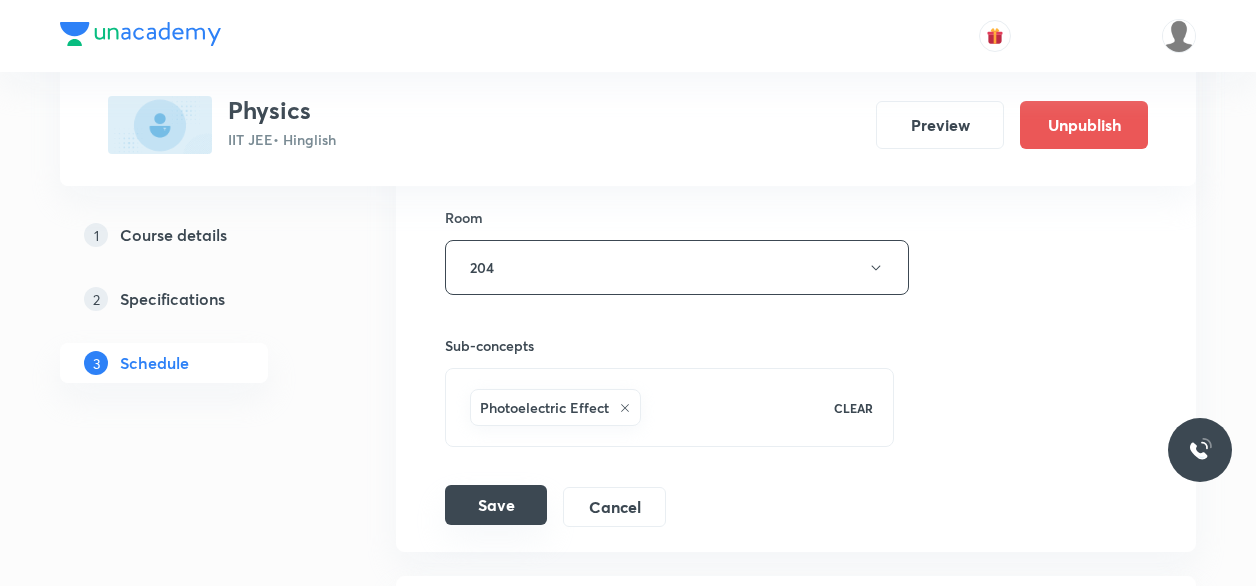 click on "Save" at bounding box center (496, 505) 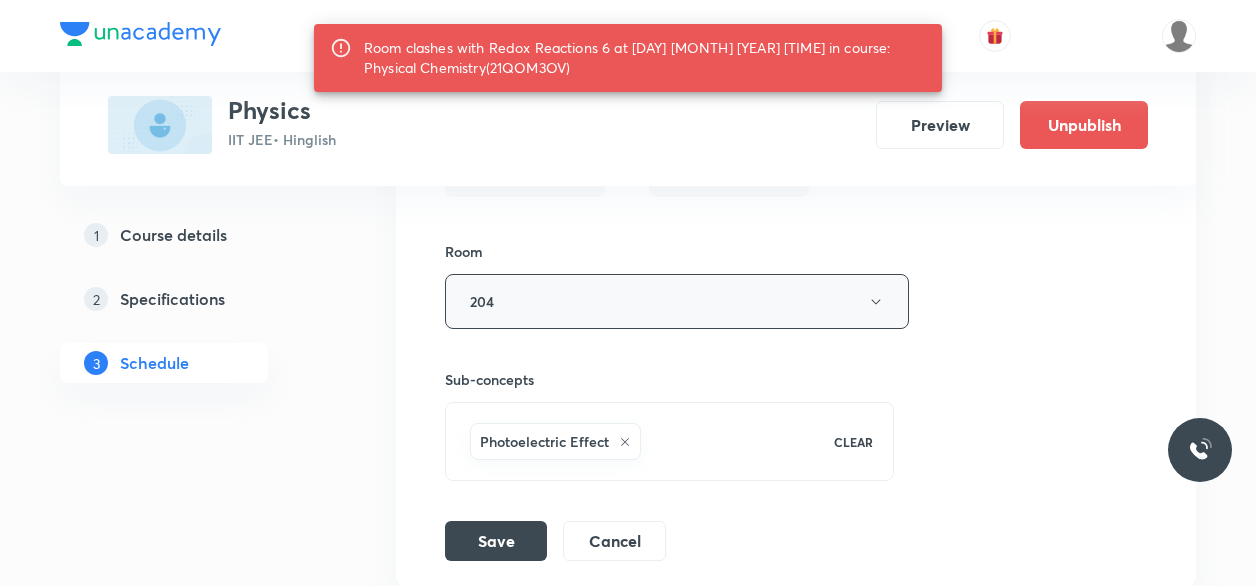 click on "204" at bounding box center (677, 301) 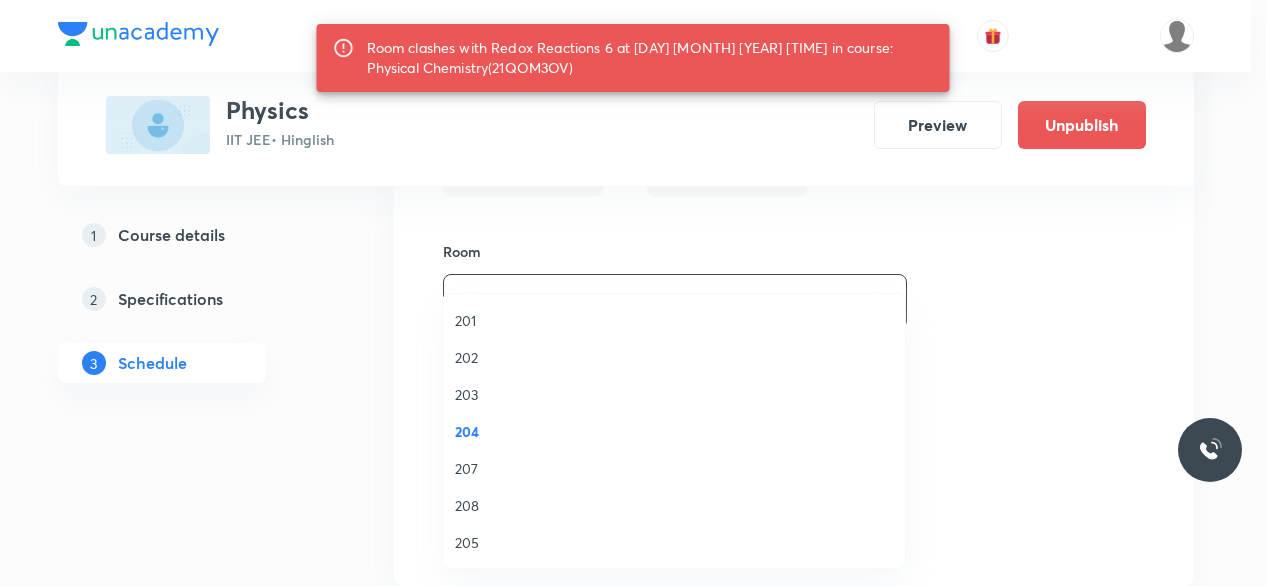 click on "205" at bounding box center [674, 542] 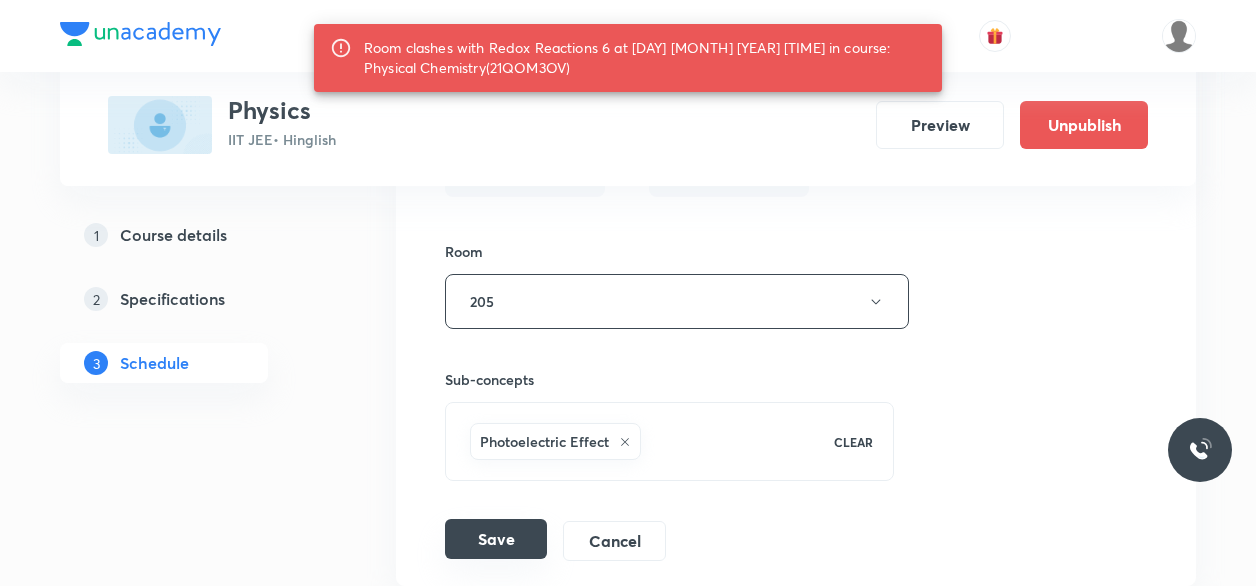 click on "Save" at bounding box center [496, 539] 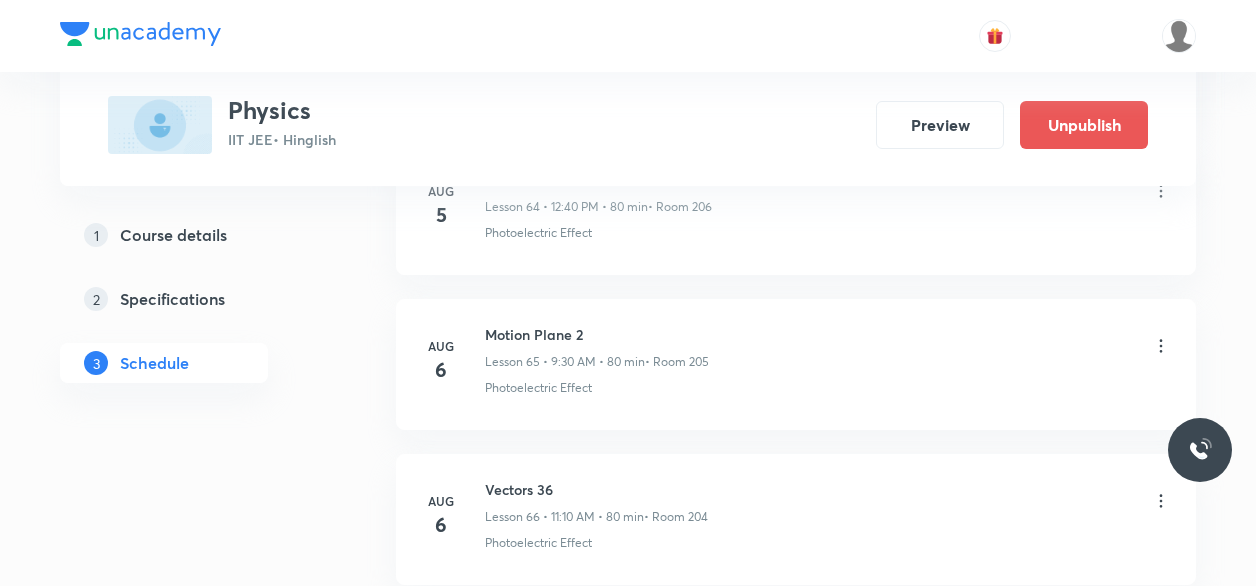 scroll, scrollTop: 10143, scrollLeft: 0, axis: vertical 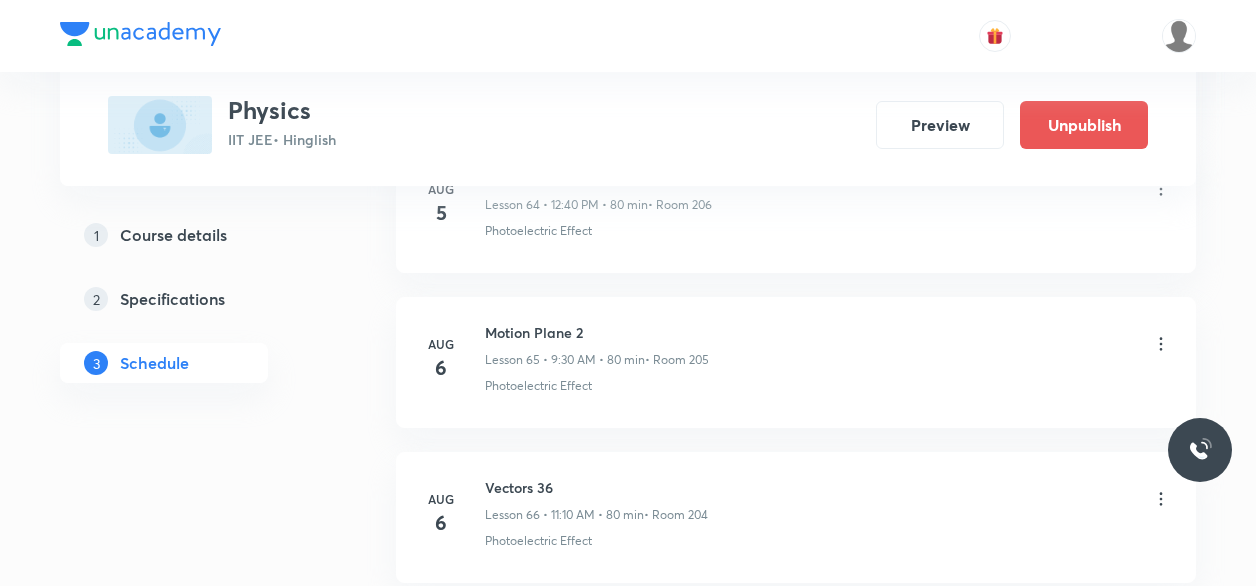 click on "Motion Plane 2" at bounding box center [597, 332] 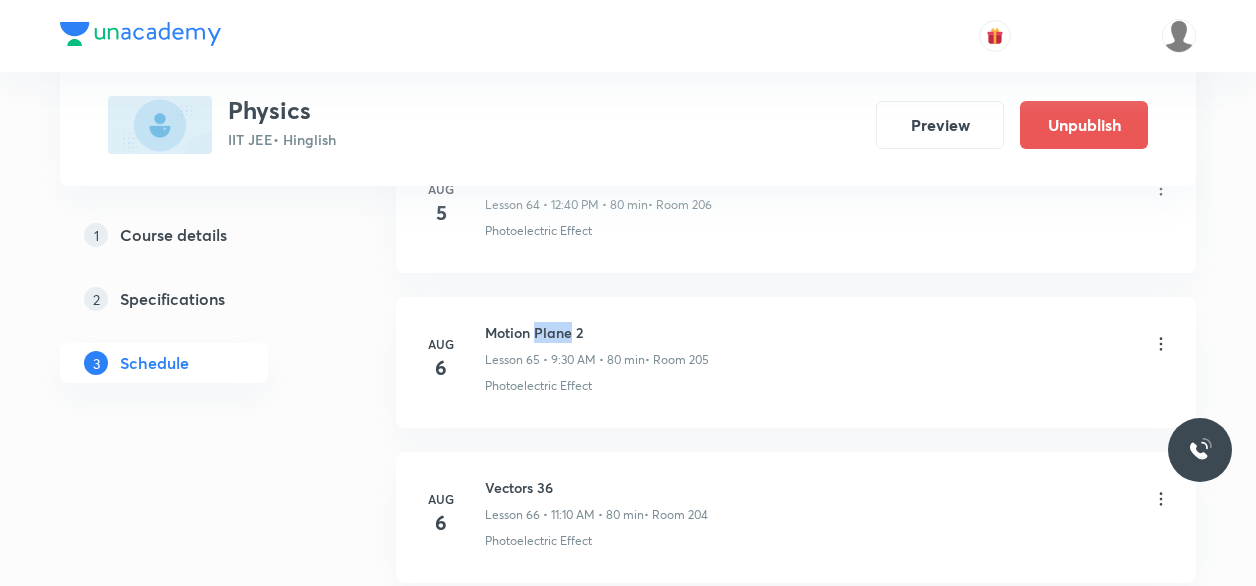 click on "Motion Plane 2" at bounding box center [597, 332] 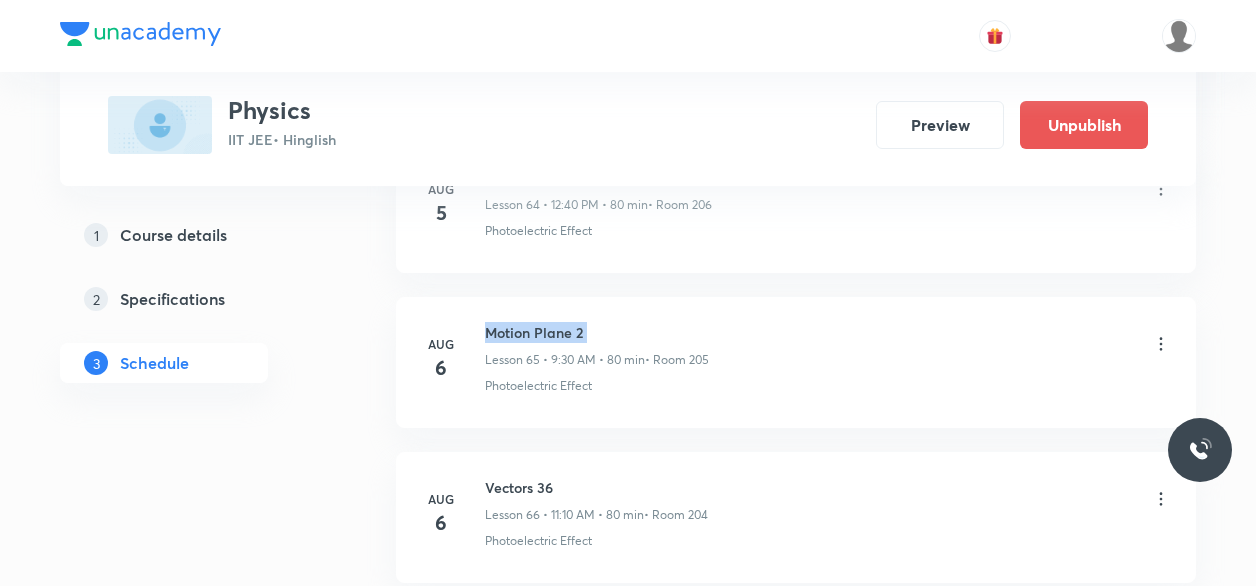 click on "Motion Plane 2" at bounding box center [597, 332] 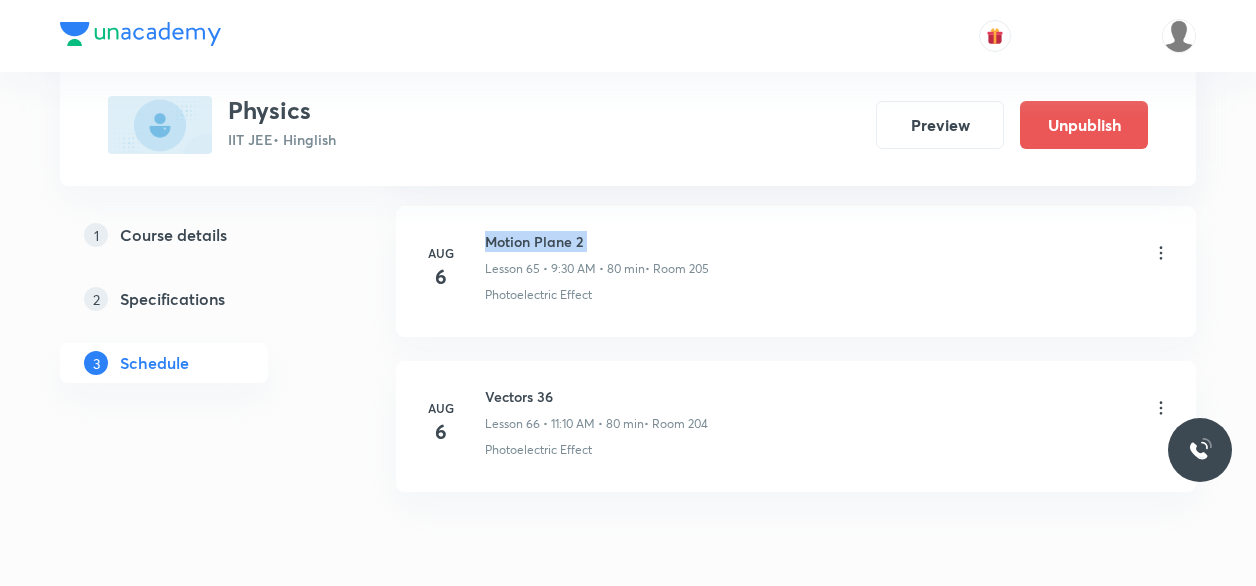 scroll, scrollTop: 10235, scrollLeft: 0, axis: vertical 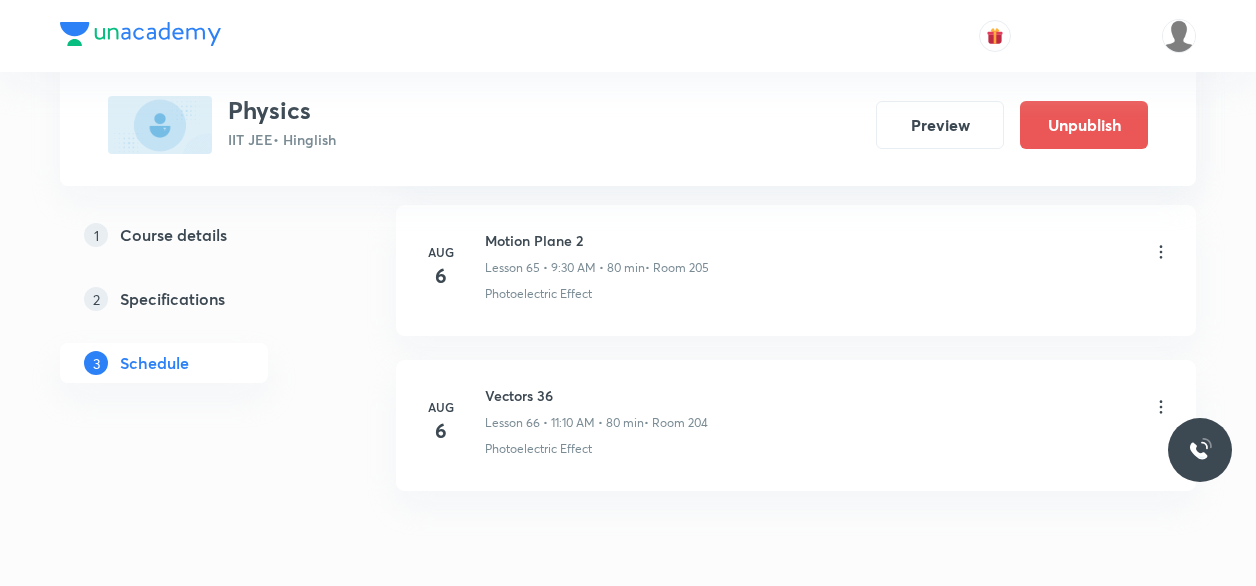 click 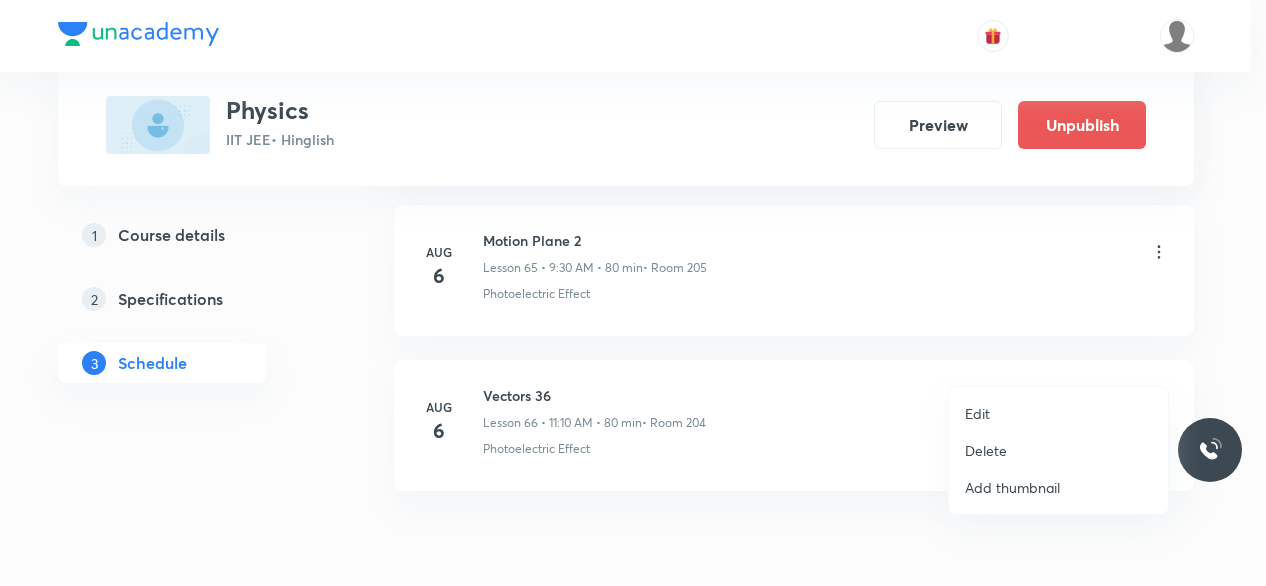 click on "Edit" at bounding box center (977, 413) 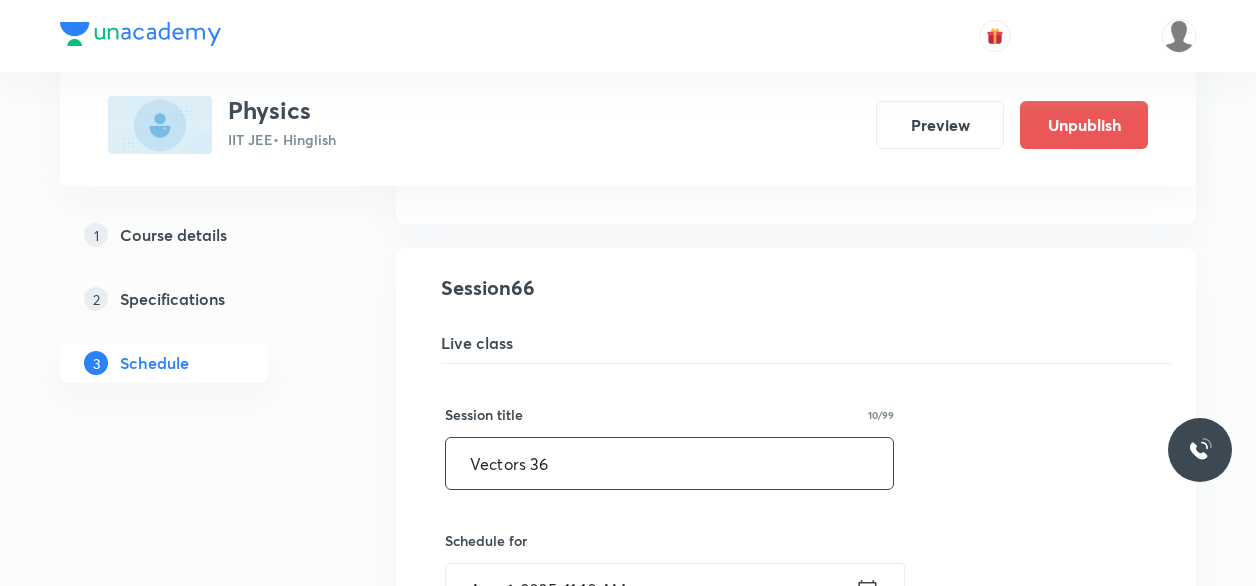 click on "Vectors 36" at bounding box center [669, 463] 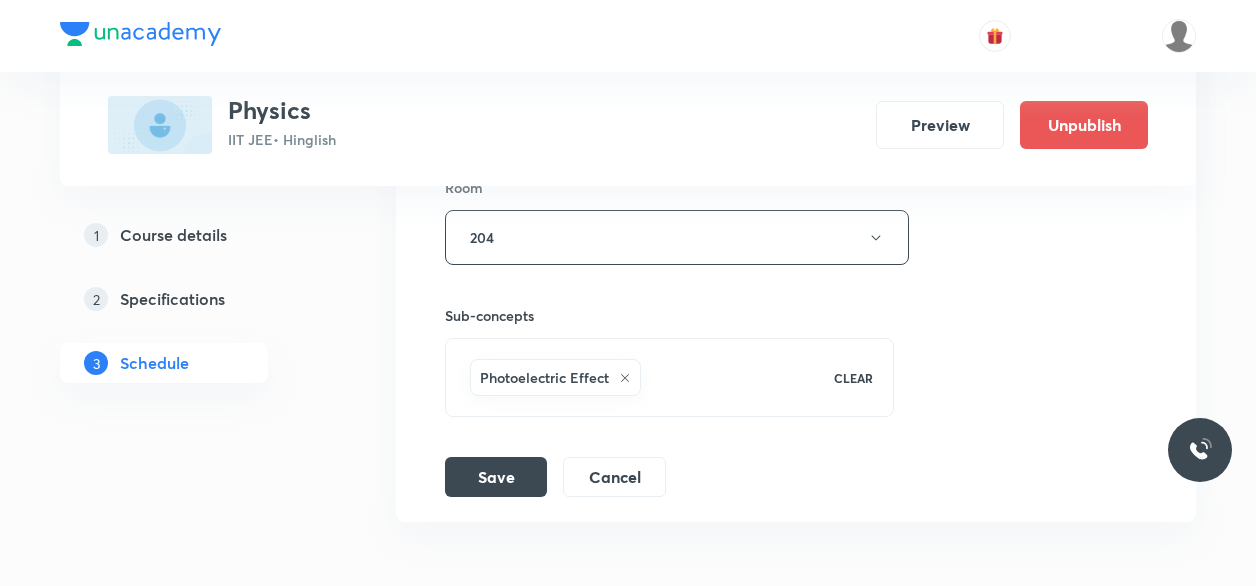 scroll, scrollTop: 10974, scrollLeft: 0, axis: vertical 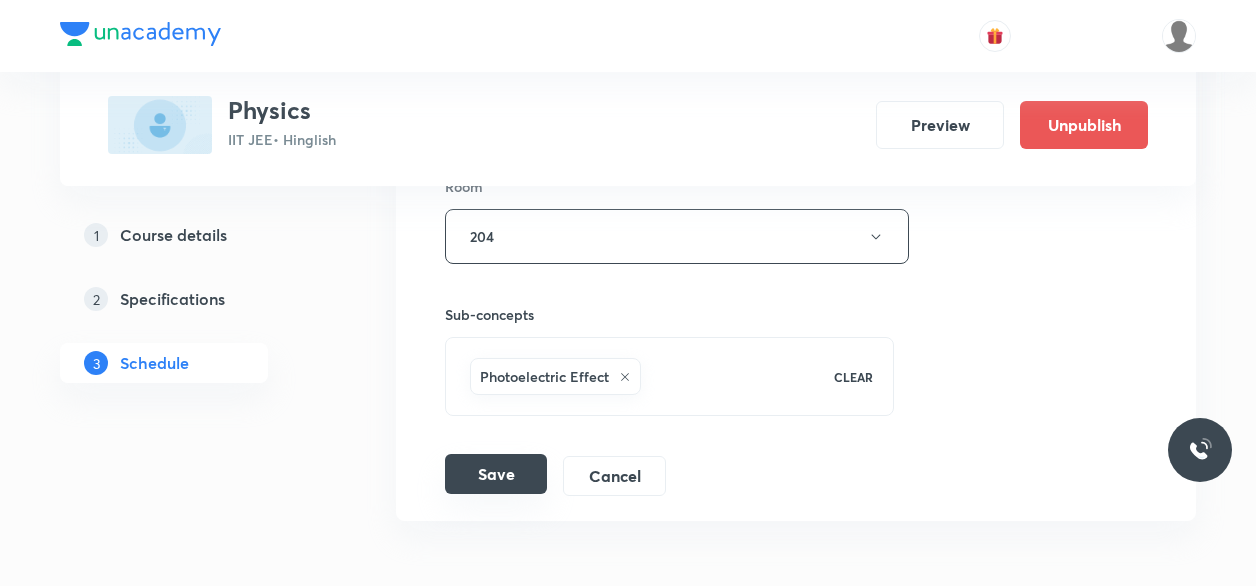 type on "Motion Plane 3" 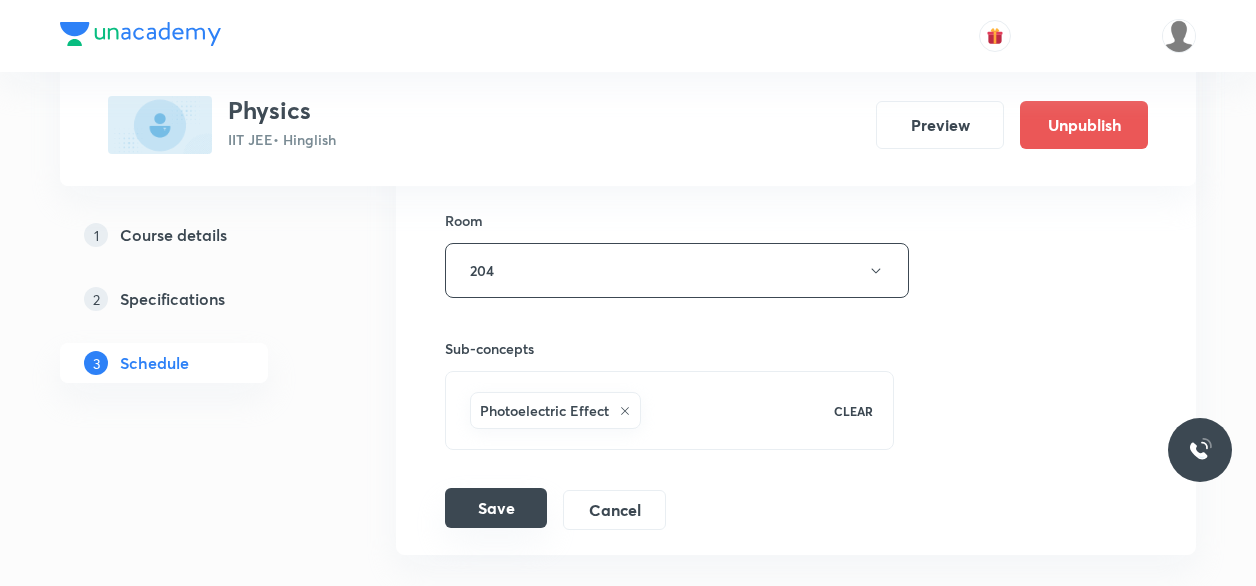 click on "Save" at bounding box center (496, 508) 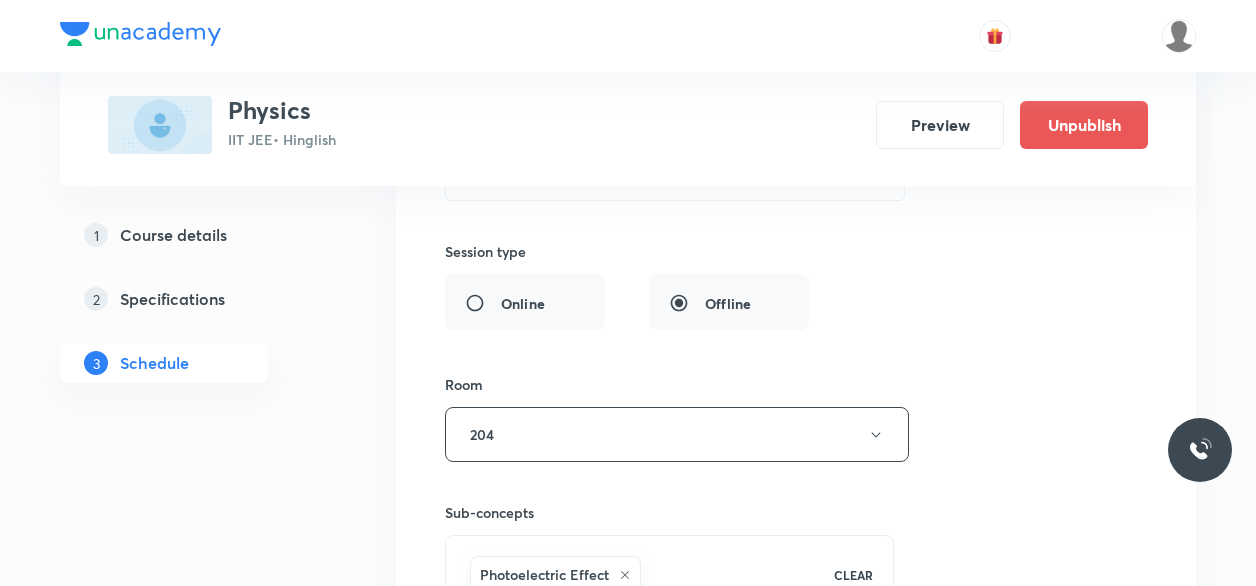 scroll, scrollTop: 10809, scrollLeft: 0, axis: vertical 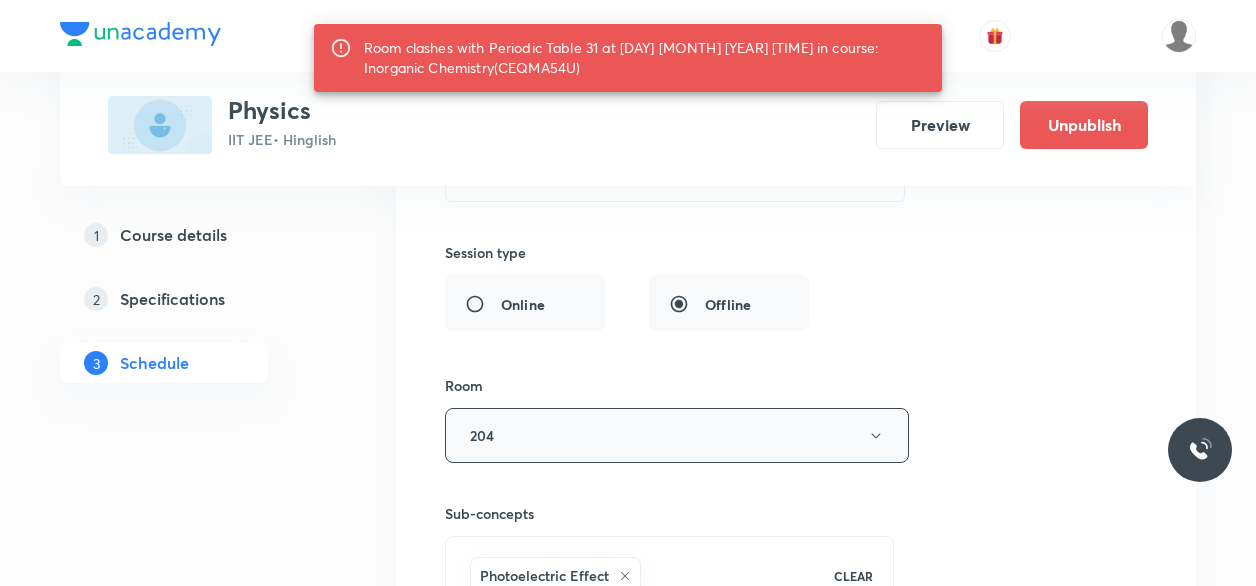 click on "204" at bounding box center [677, 435] 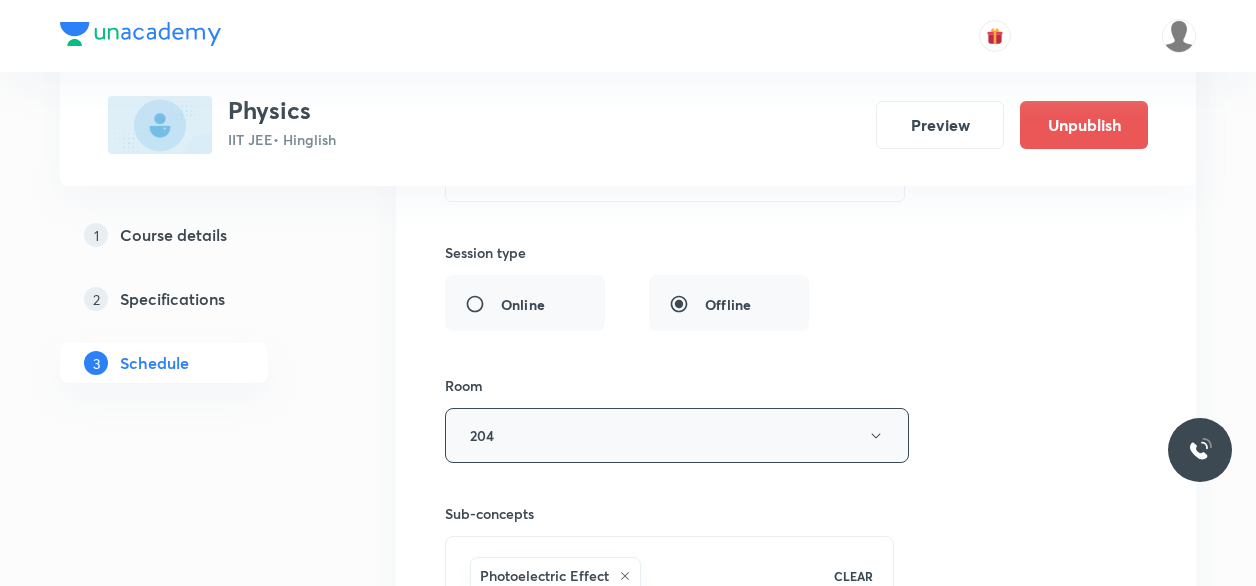 click on "204" at bounding box center (677, 435) 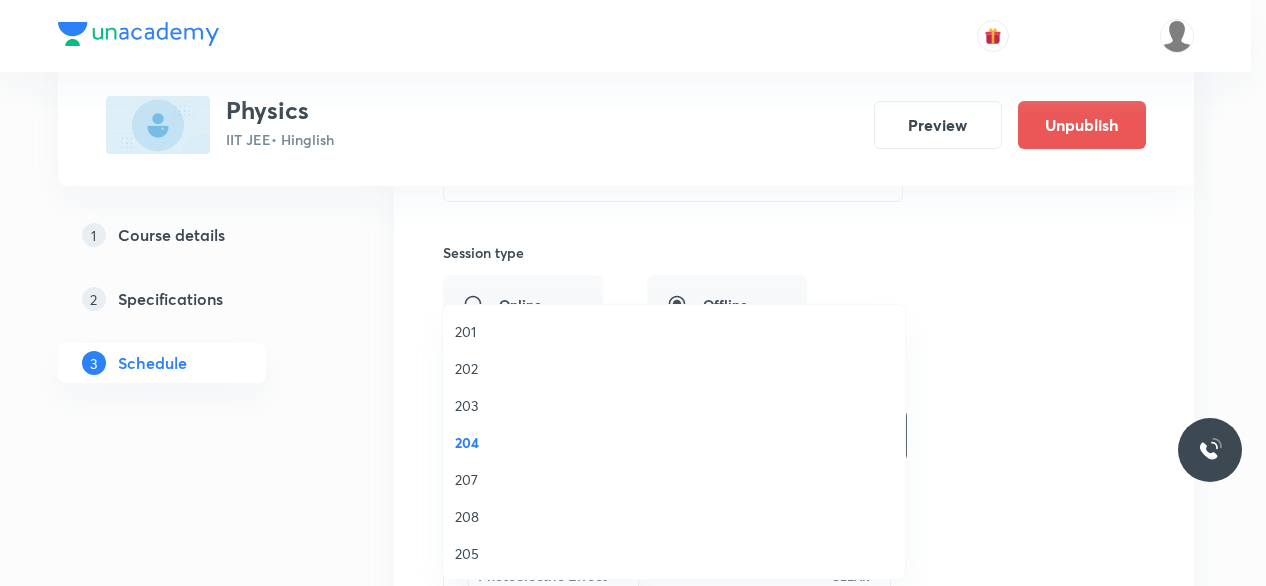 click on "208" at bounding box center (674, 516) 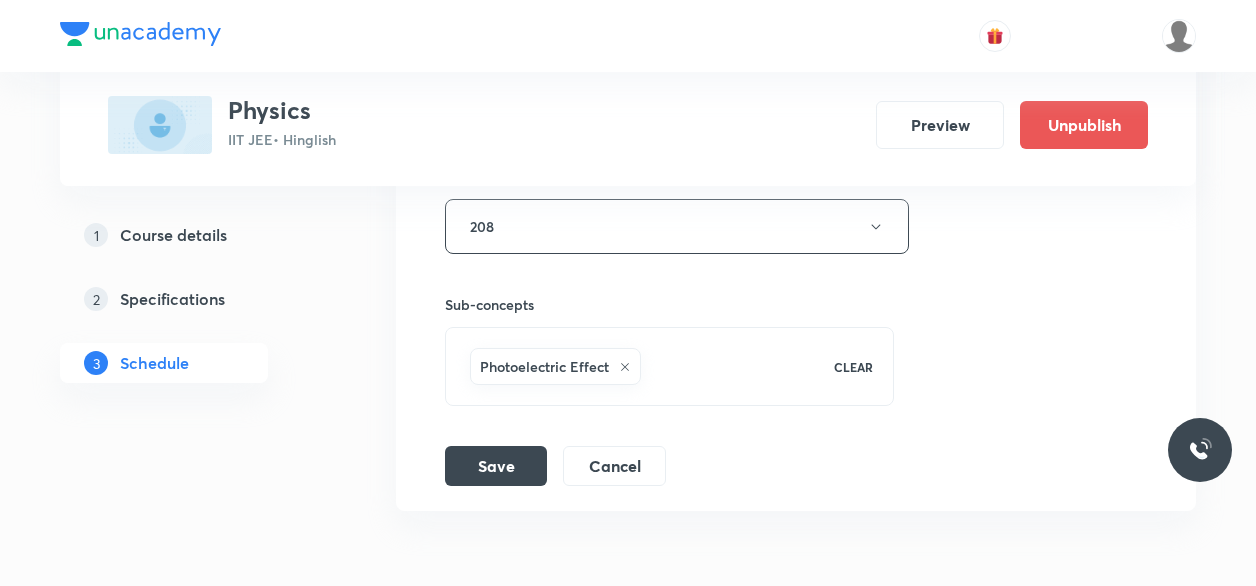 scroll, scrollTop: 11021, scrollLeft: 0, axis: vertical 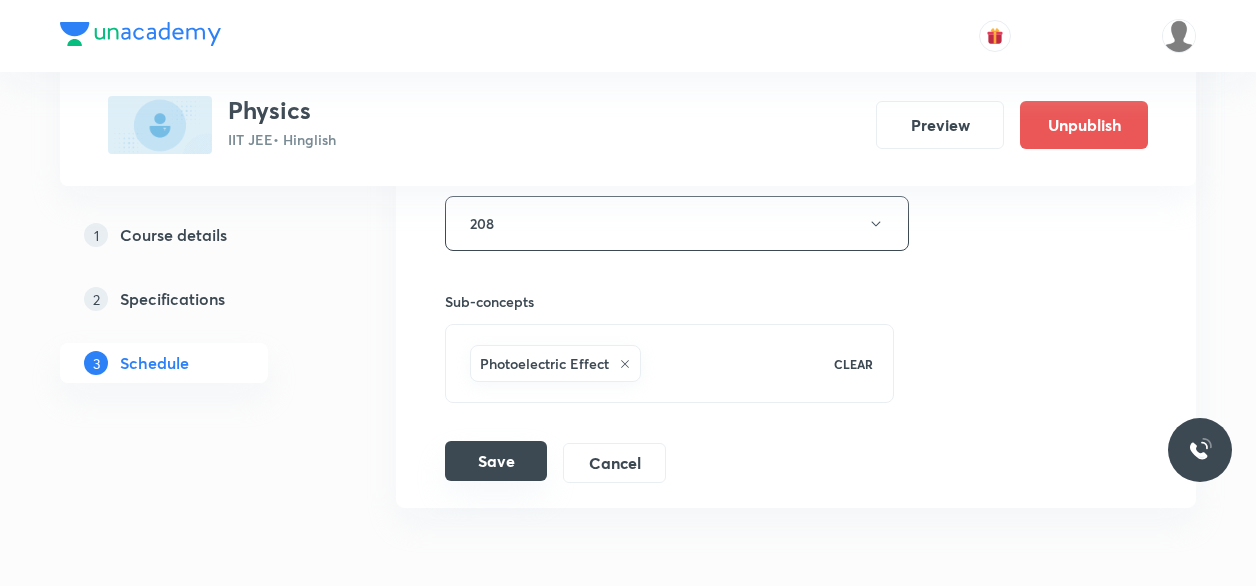 click on "Save" at bounding box center [496, 461] 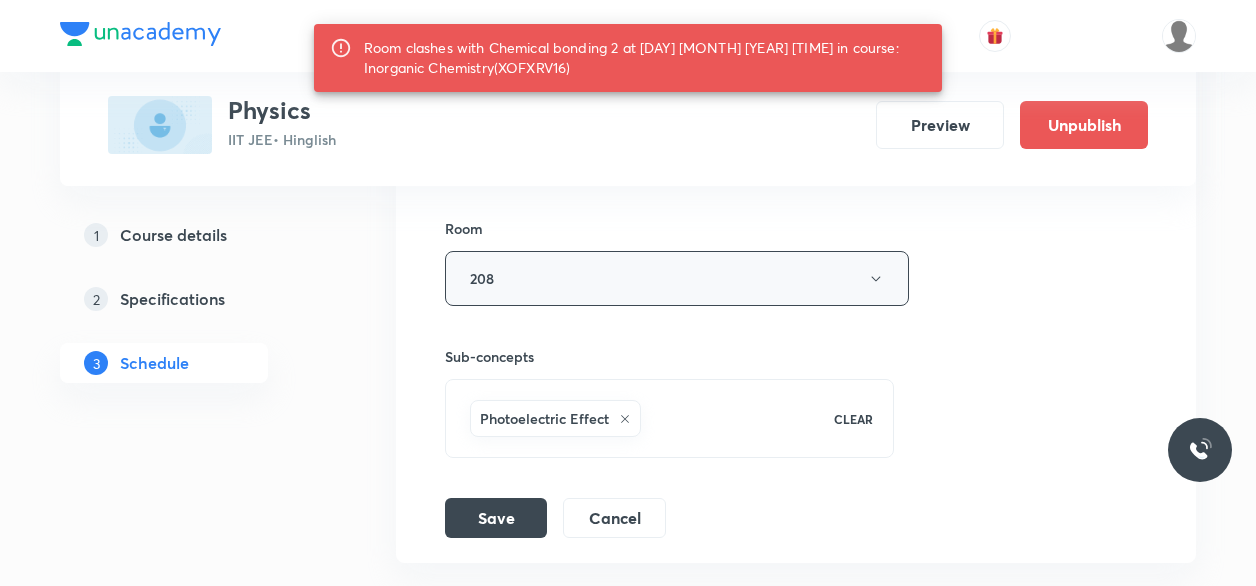 scroll, scrollTop: 10965, scrollLeft: 0, axis: vertical 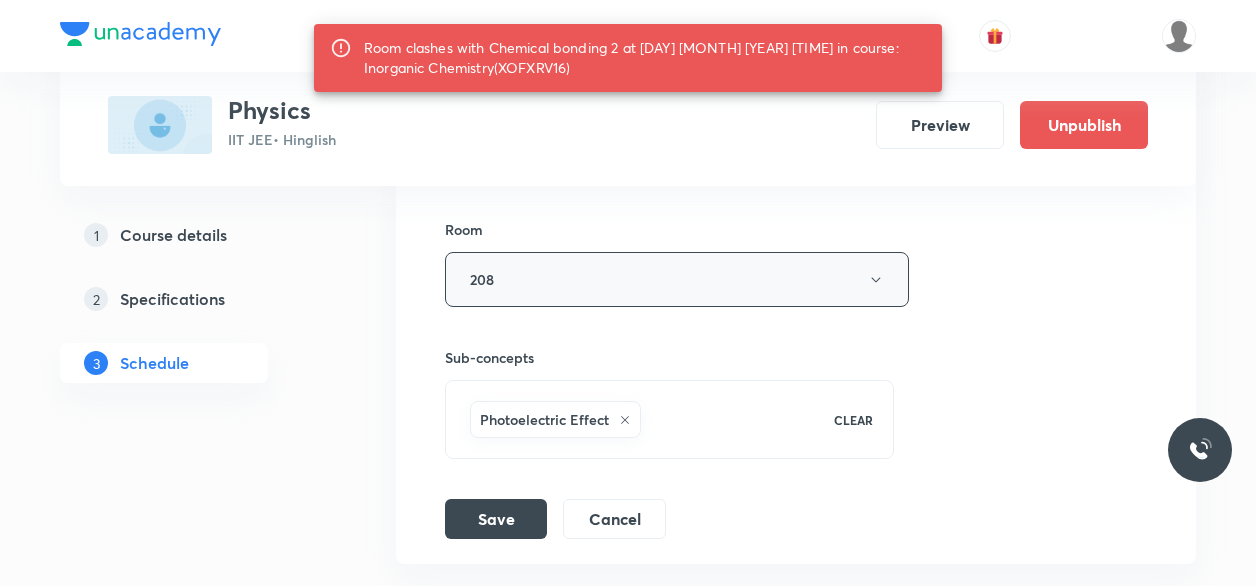 click on "Room 208" at bounding box center [669, 263] 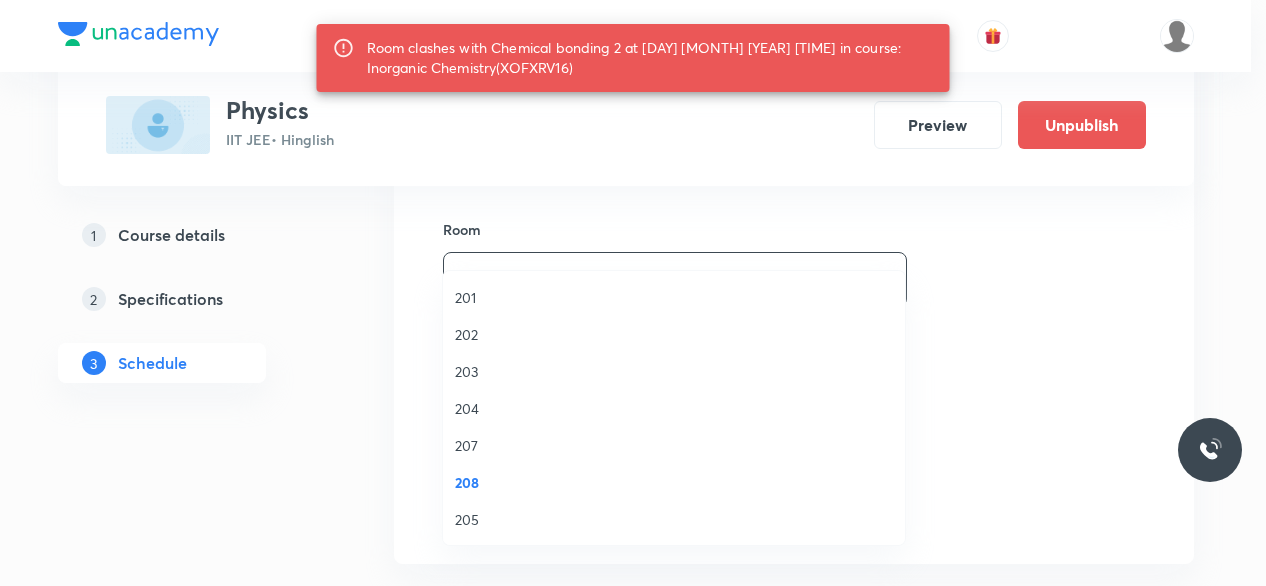 click on "205" at bounding box center (674, 519) 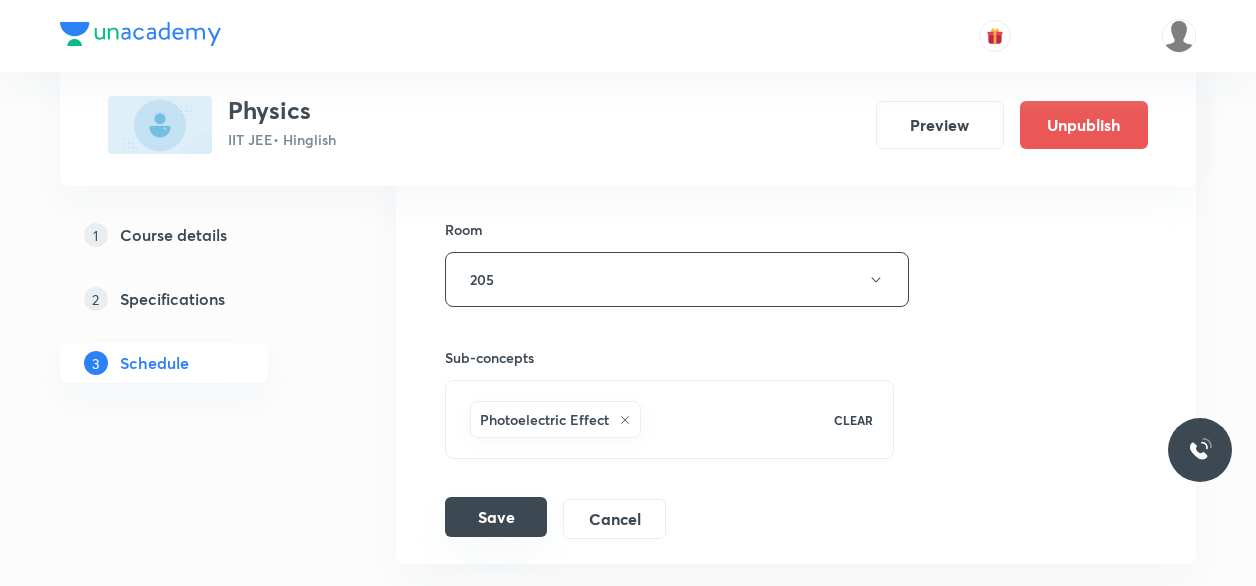 click on "Save" at bounding box center [496, 517] 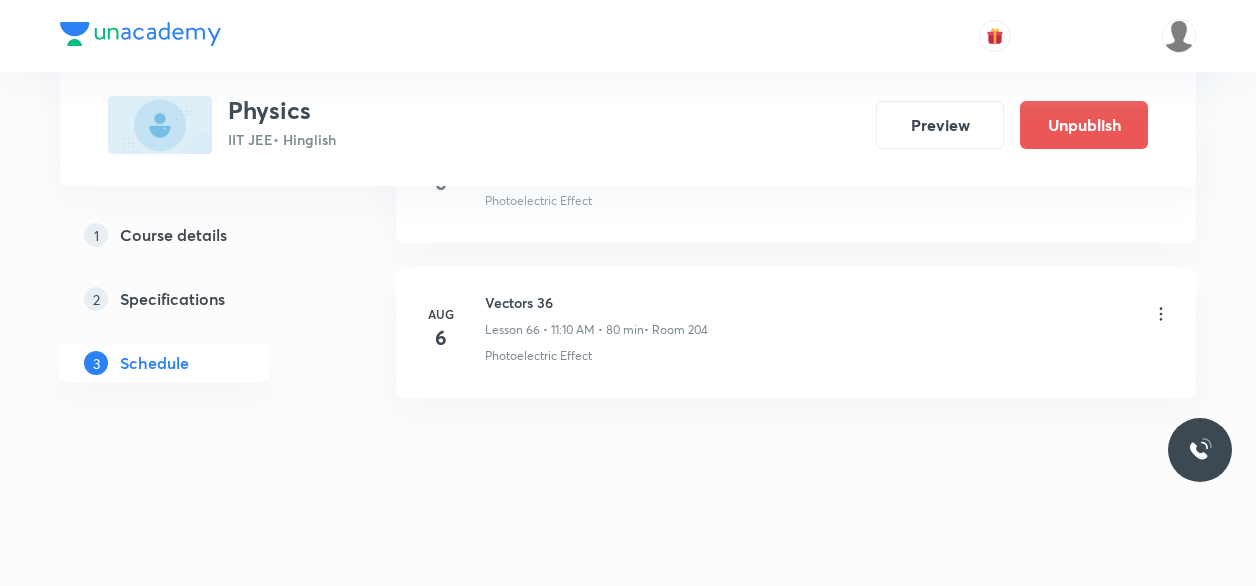 scroll, scrollTop: 10284, scrollLeft: 0, axis: vertical 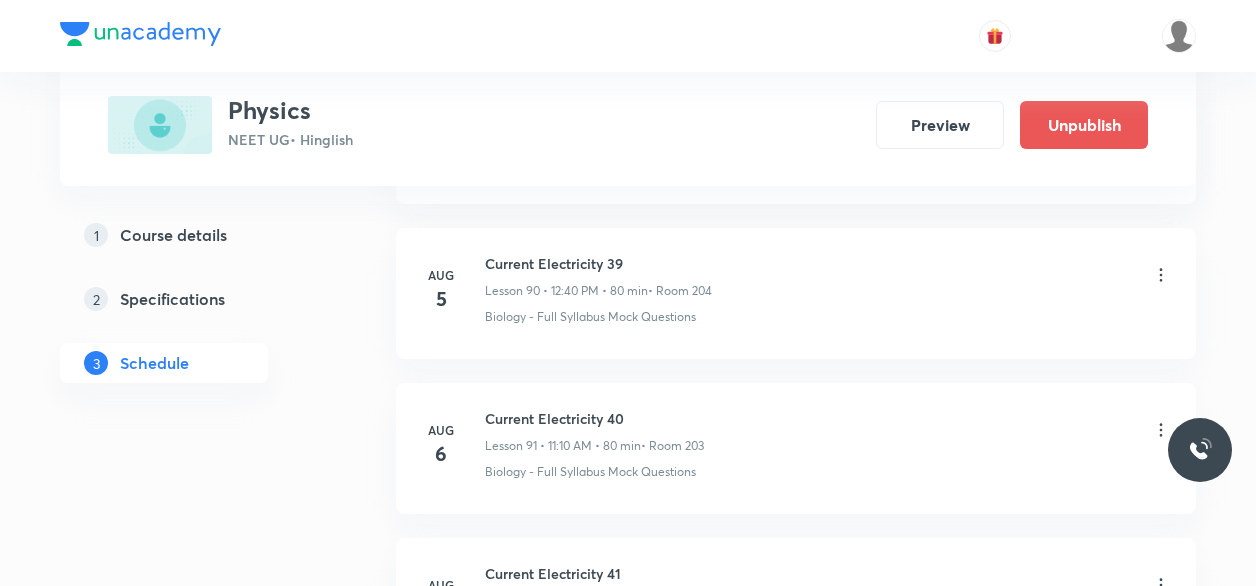 click 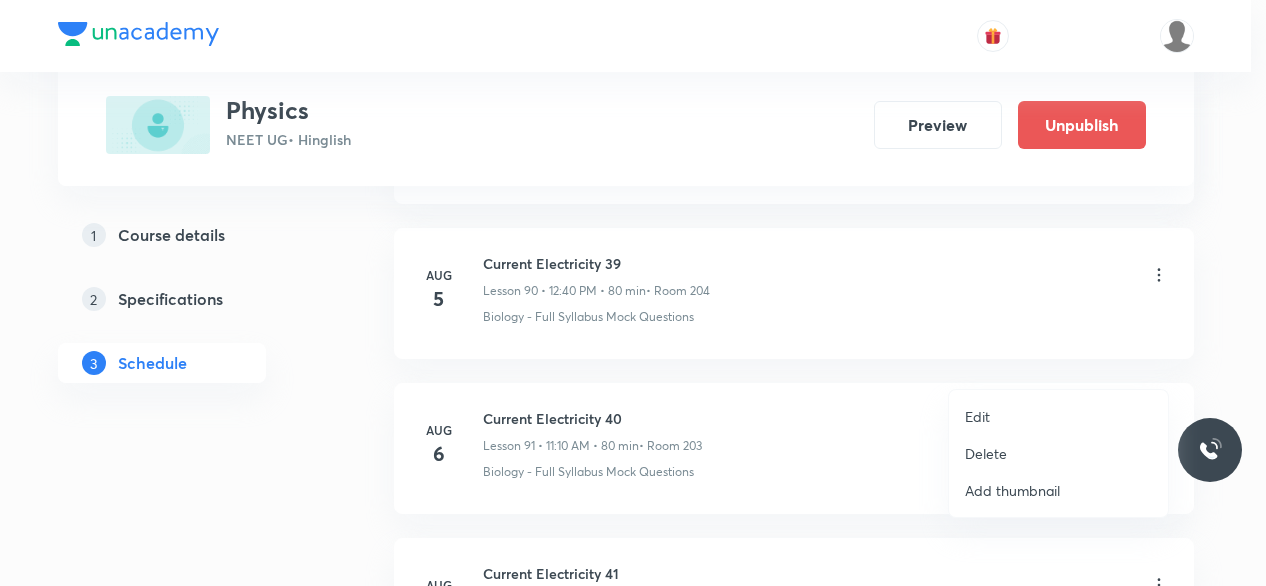 click on "Edit" at bounding box center [977, 416] 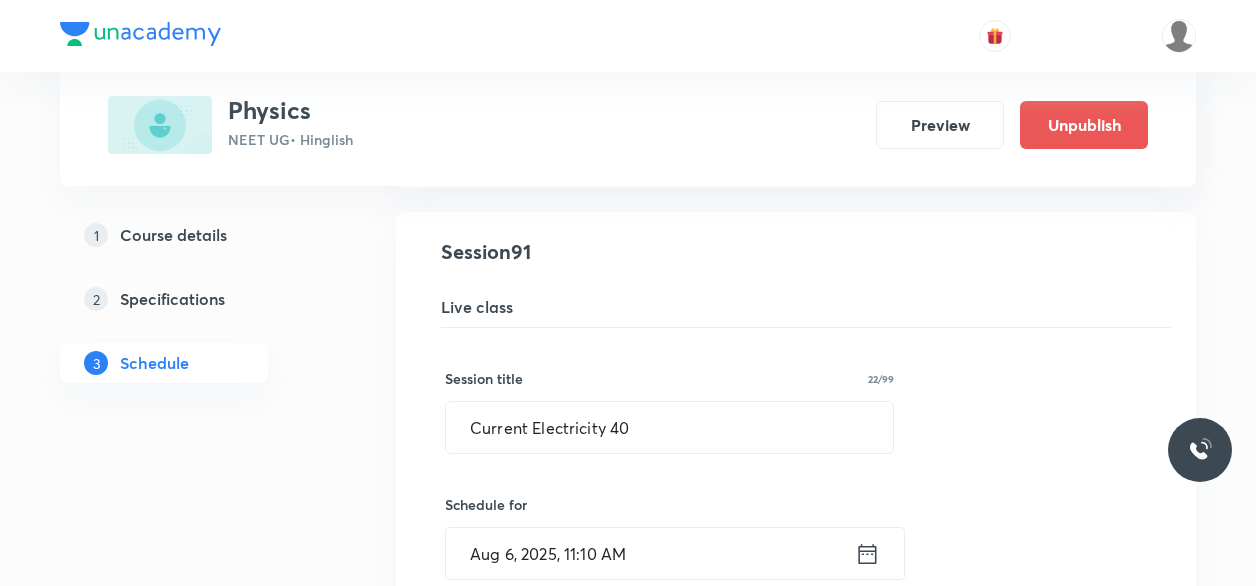 scroll, scrollTop: 14144, scrollLeft: 0, axis: vertical 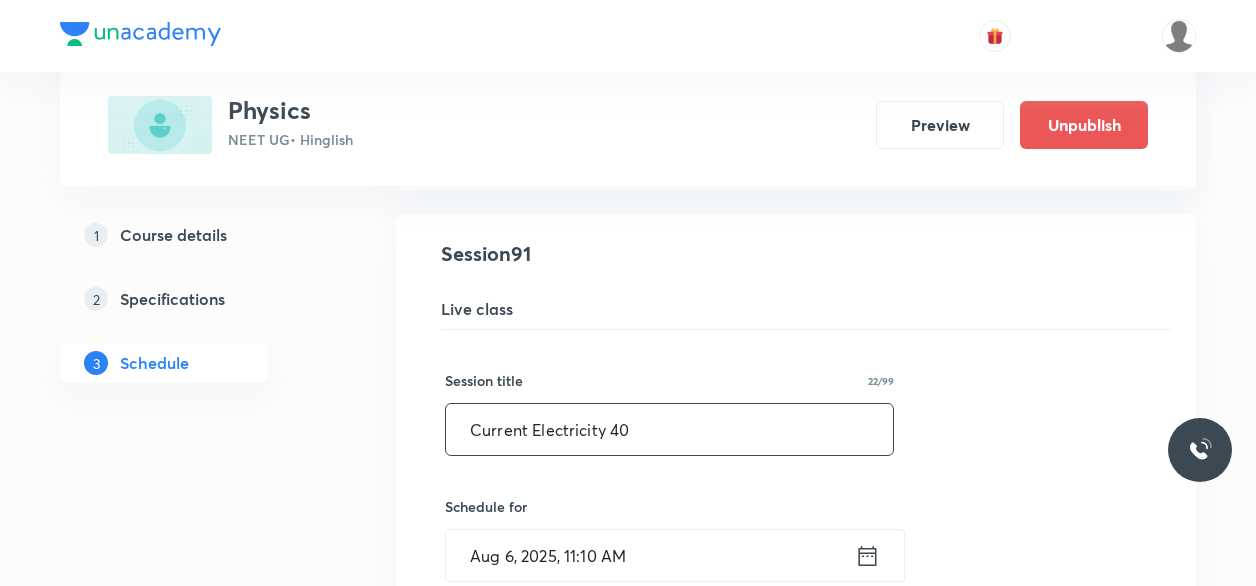 click on "Current Electricity 40" at bounding box center [669, 429] 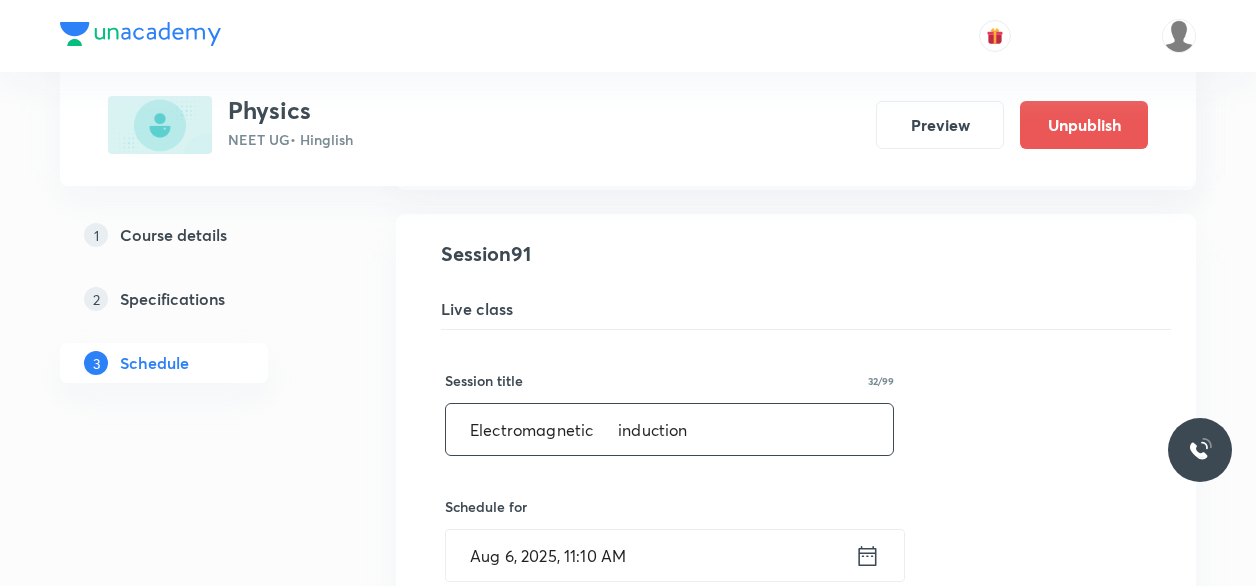 click on "Electromagnetic      induction" at bounding box center (669, 429) 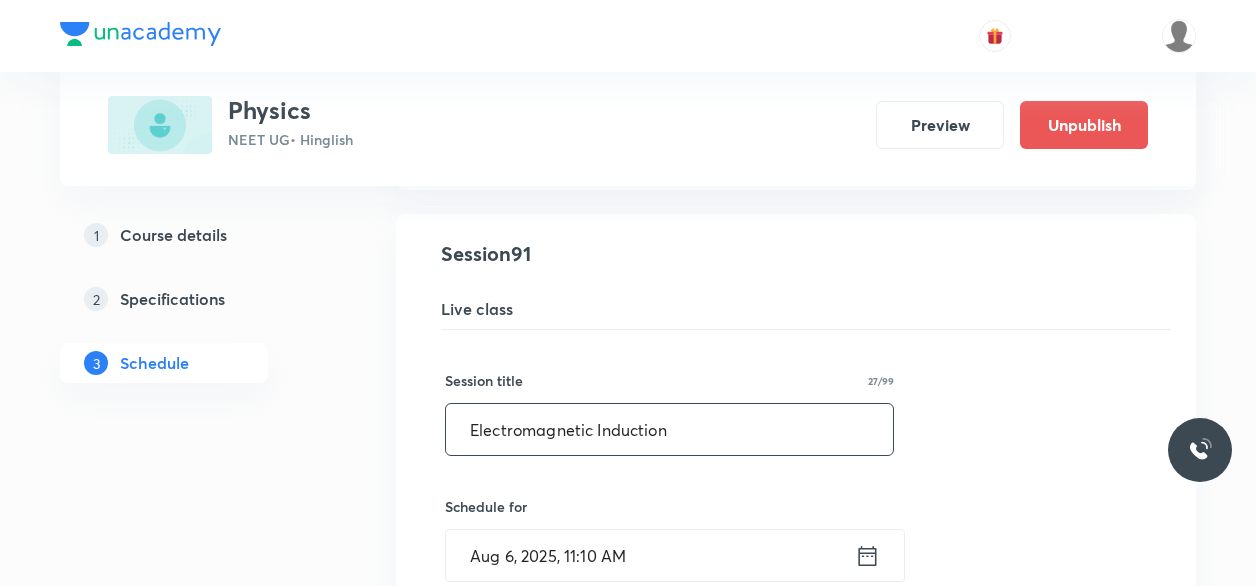 click on "Electromagnetic Induction" at bounding box center (669, 429) 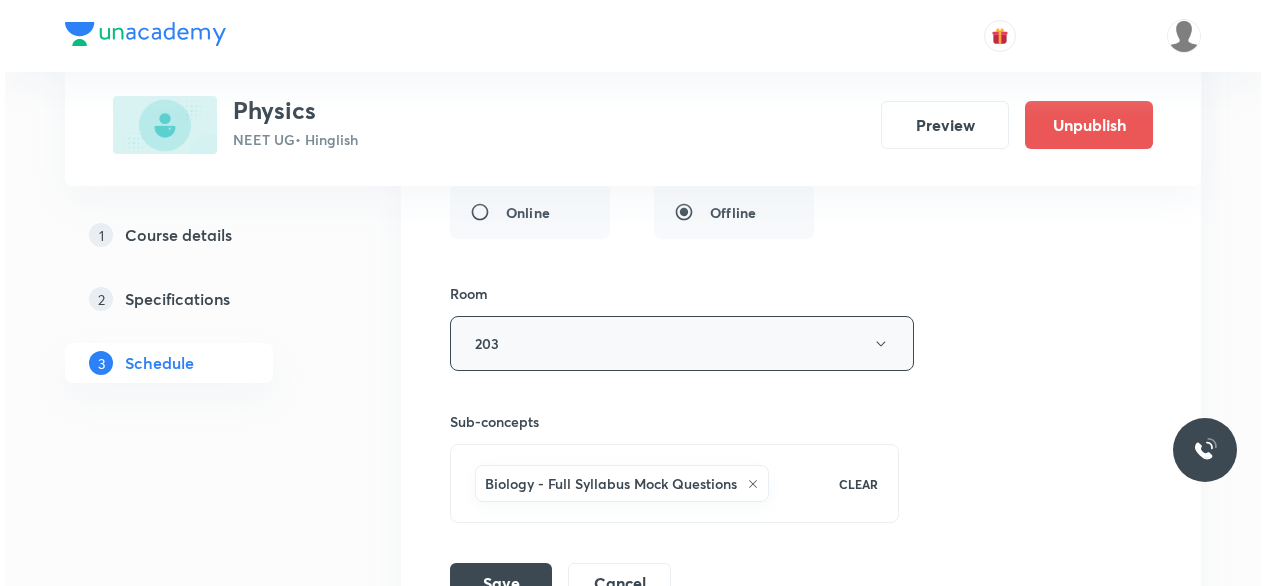 scroll, scrollTop: 14744, scrollLeft: 0, axis: vertical 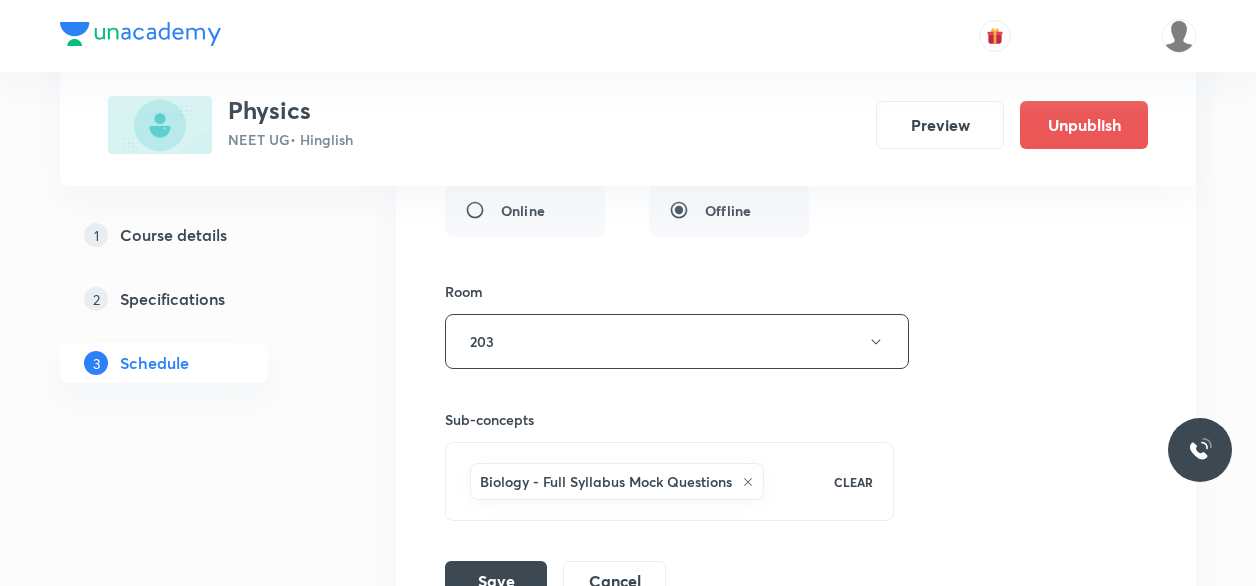 type on "Electromagnetic Induction 2" 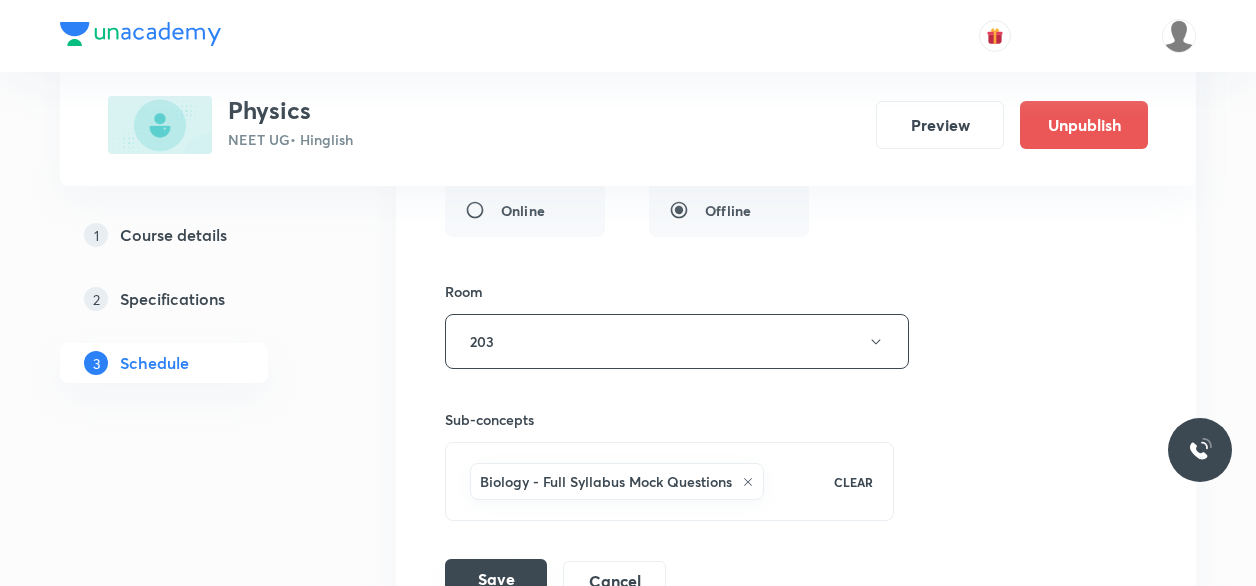 click on "Save" at bounding box center [496, 579] 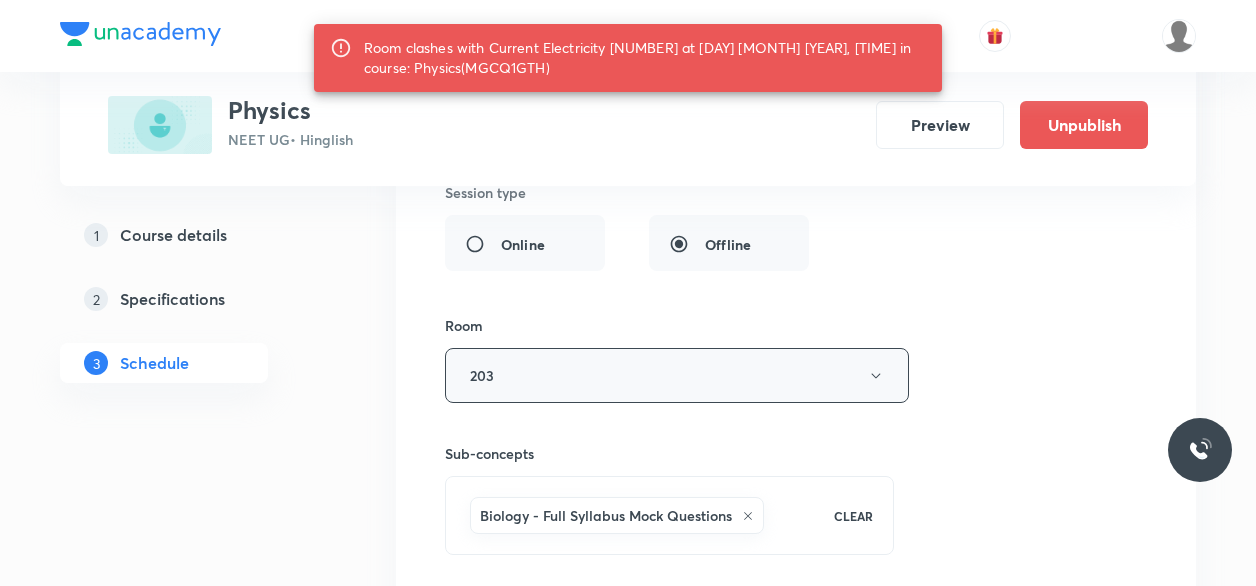 click on "203" at bounding box center [677, 375] 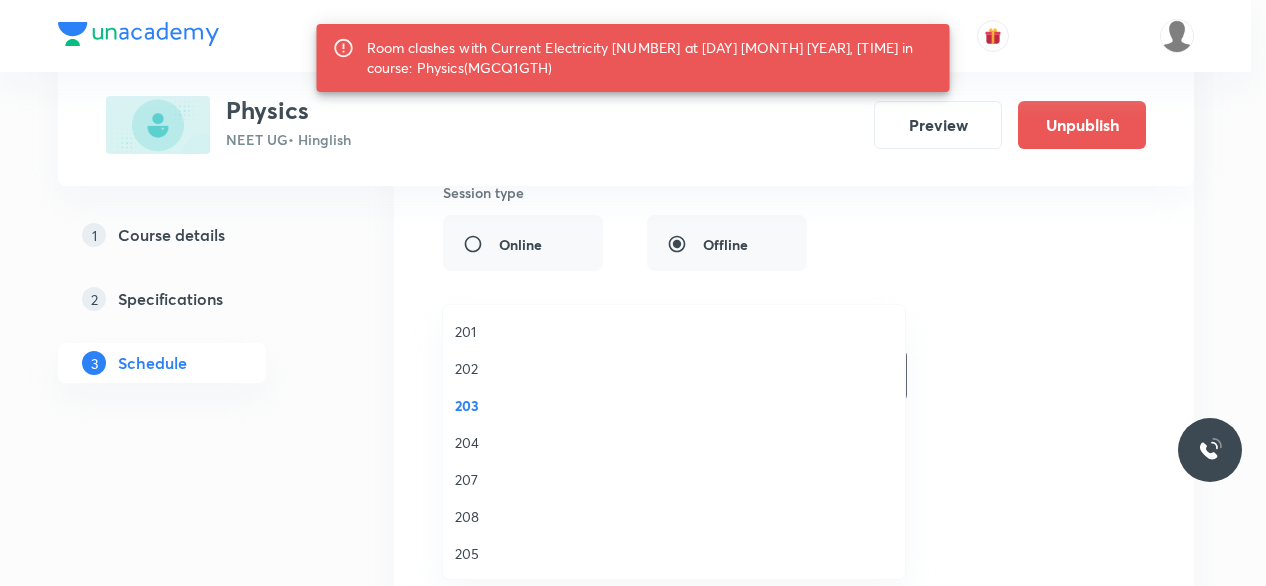 click on "204" at bounding box center (674, 442) 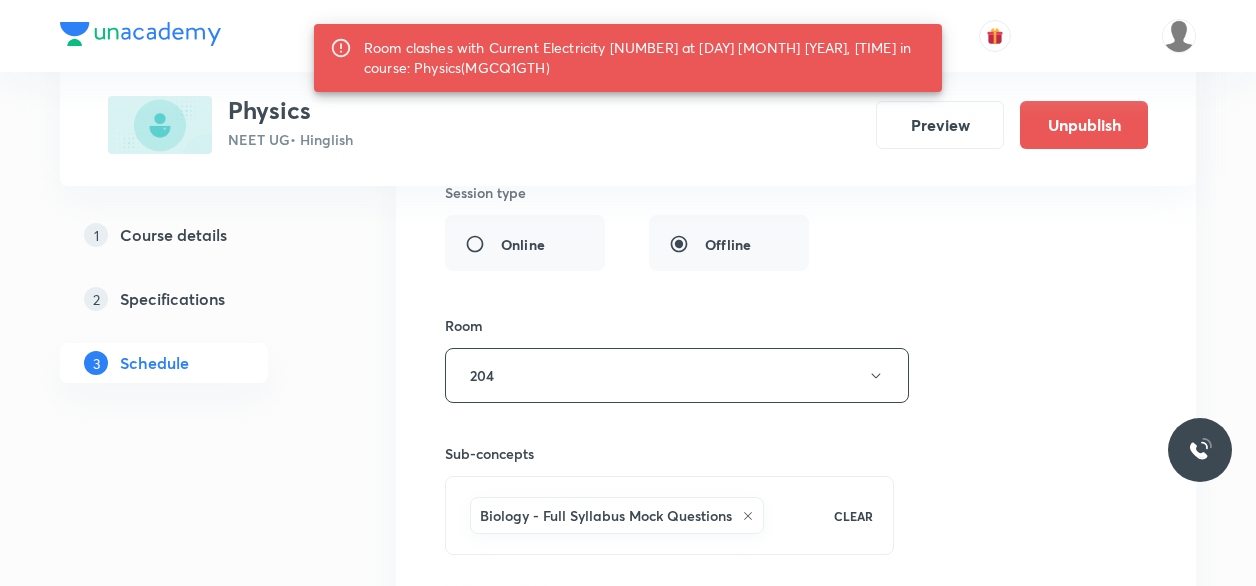 click on "Save" at bounding box center [496, 613] 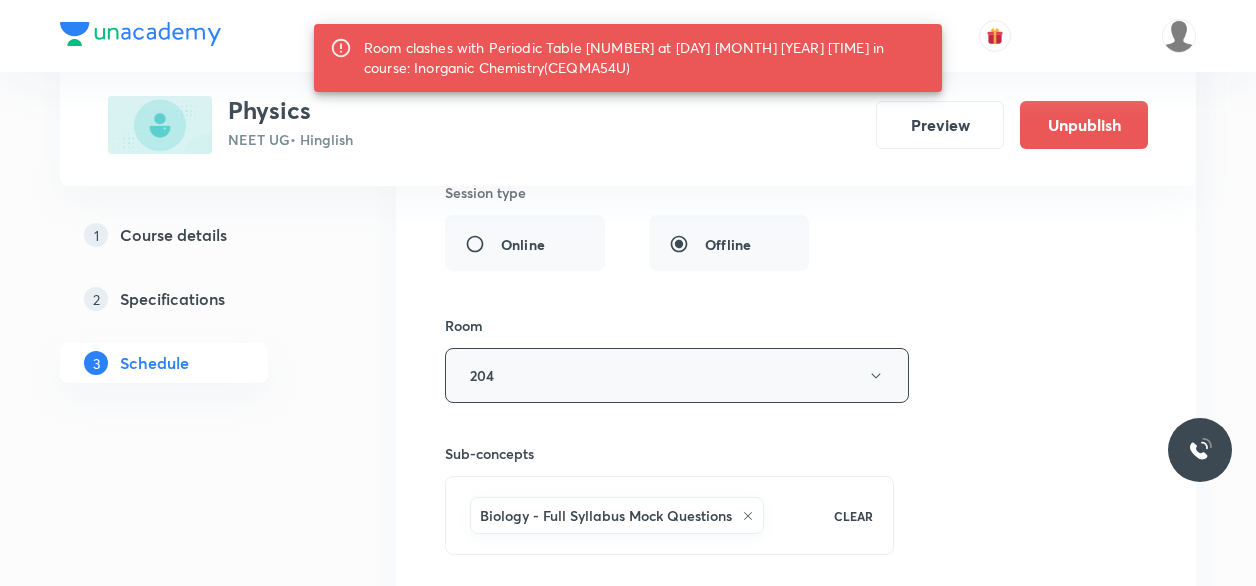 click on "204" at bounding box center [677, 375] 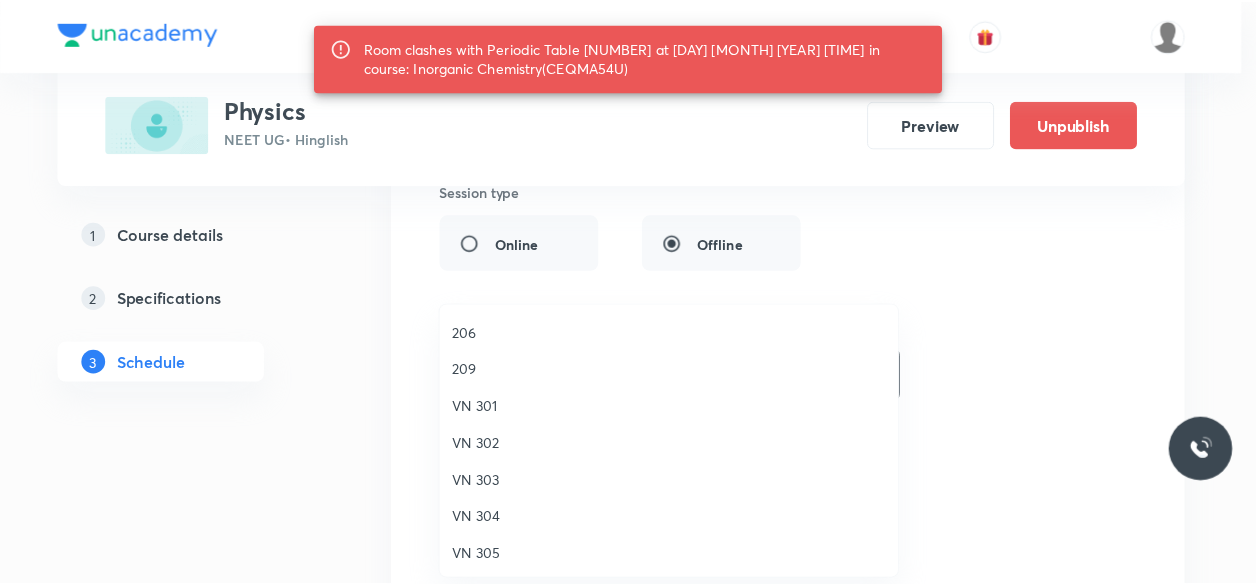 scroll, scrollTop: 259, scrollLeft: 0, axis: vertical 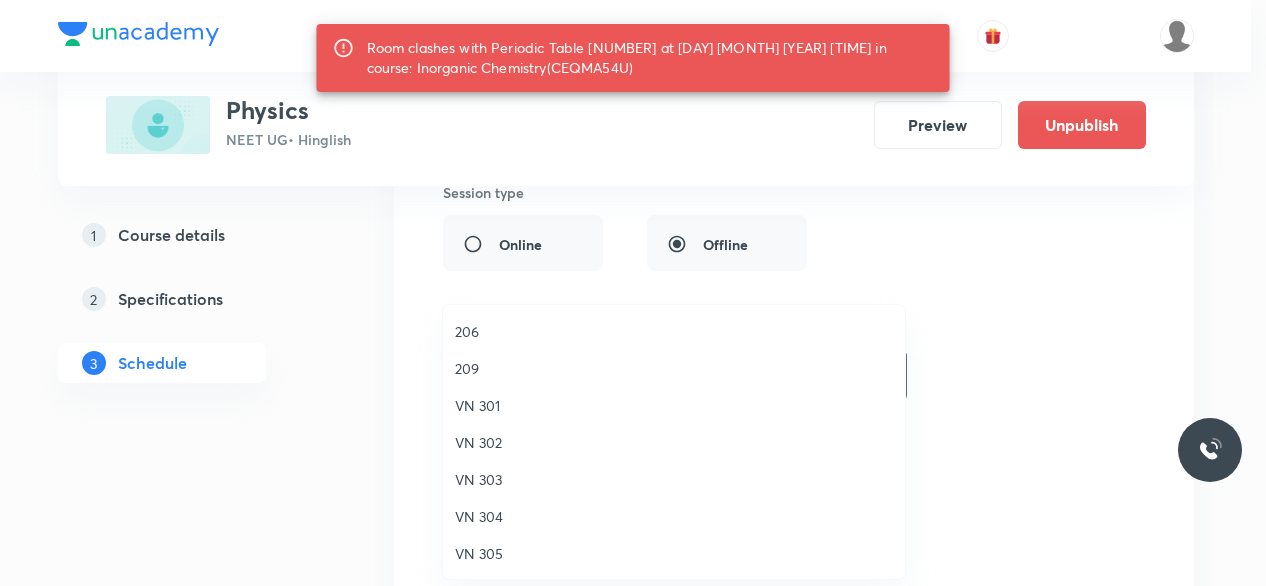 click on "VN 304" at bounding box center (674, 516) 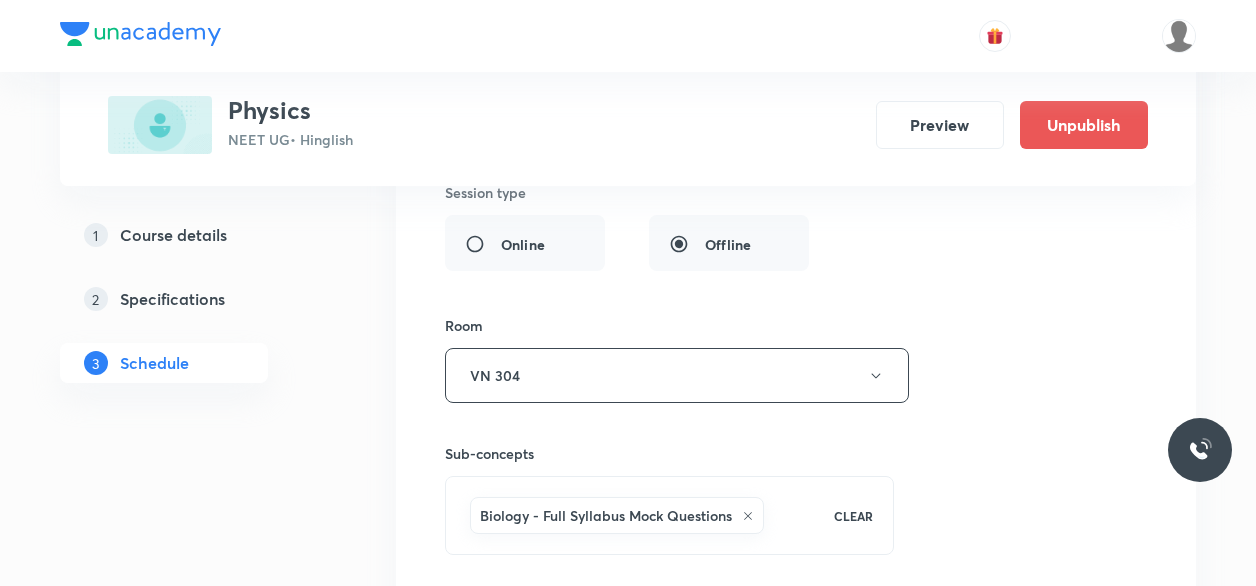 click on "Save" at bounding box center [496, 615] 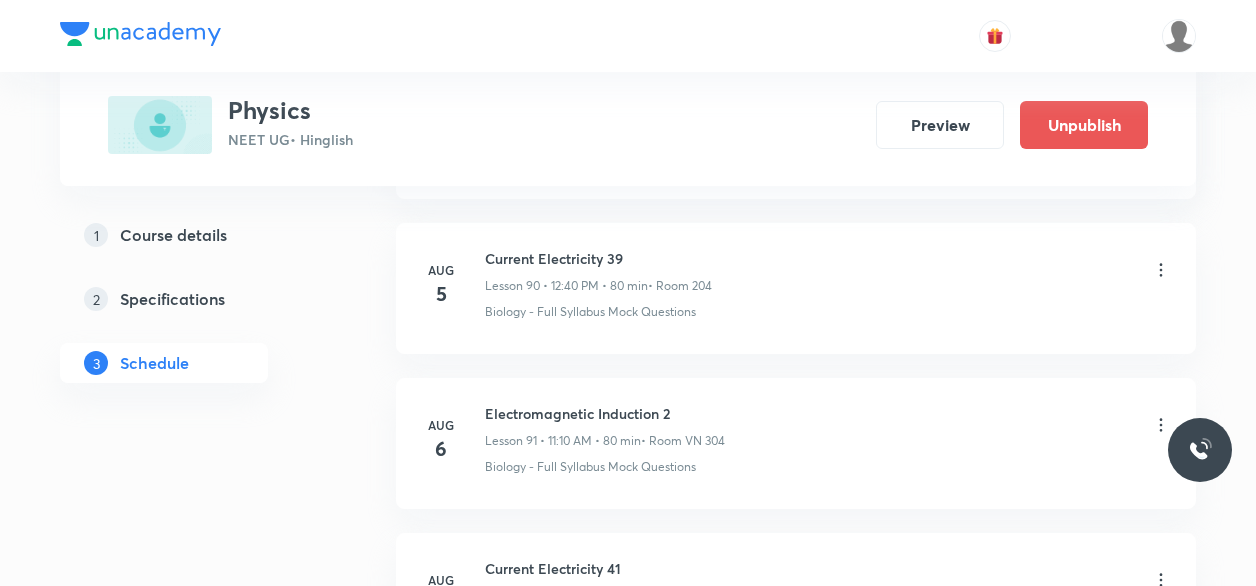 scroll, scrollTop: 14082, scrollLeft: 0, axis: vertical 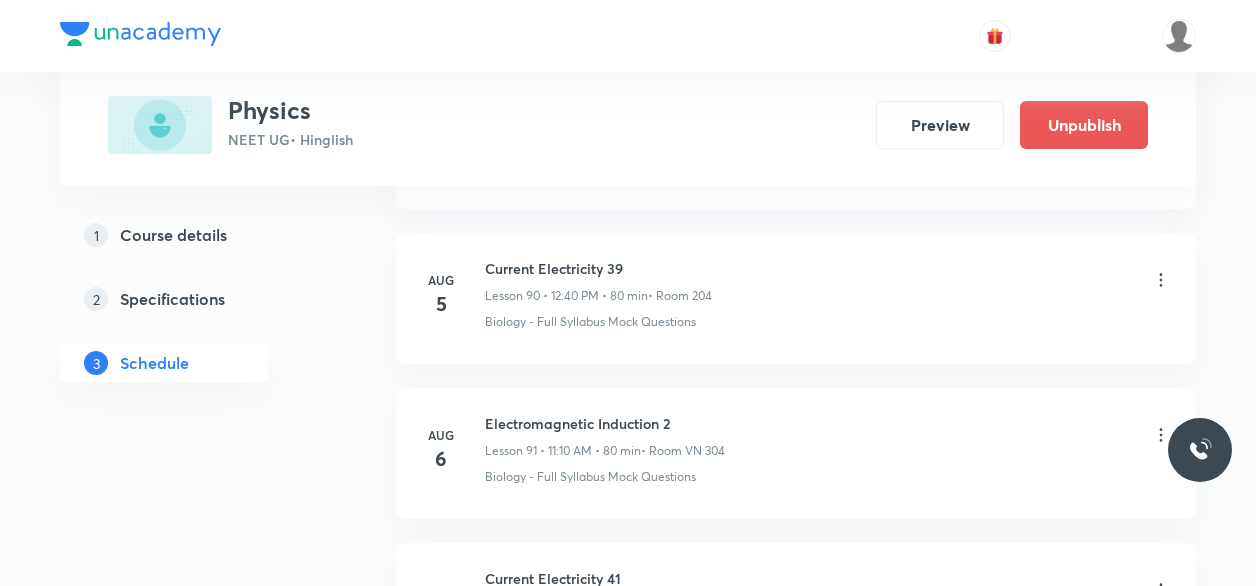 click on "Electromagnetic Induction 2" at bounding box center [605, 423] 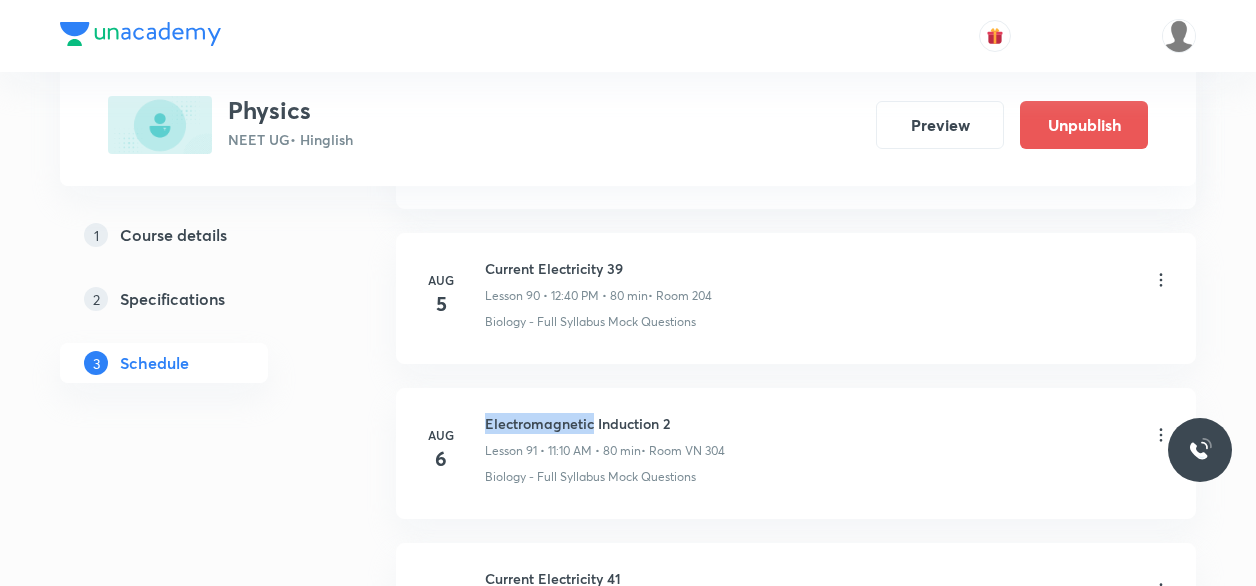 click on "Electromagnetic Induction 2" at bounding box center [605, 423] 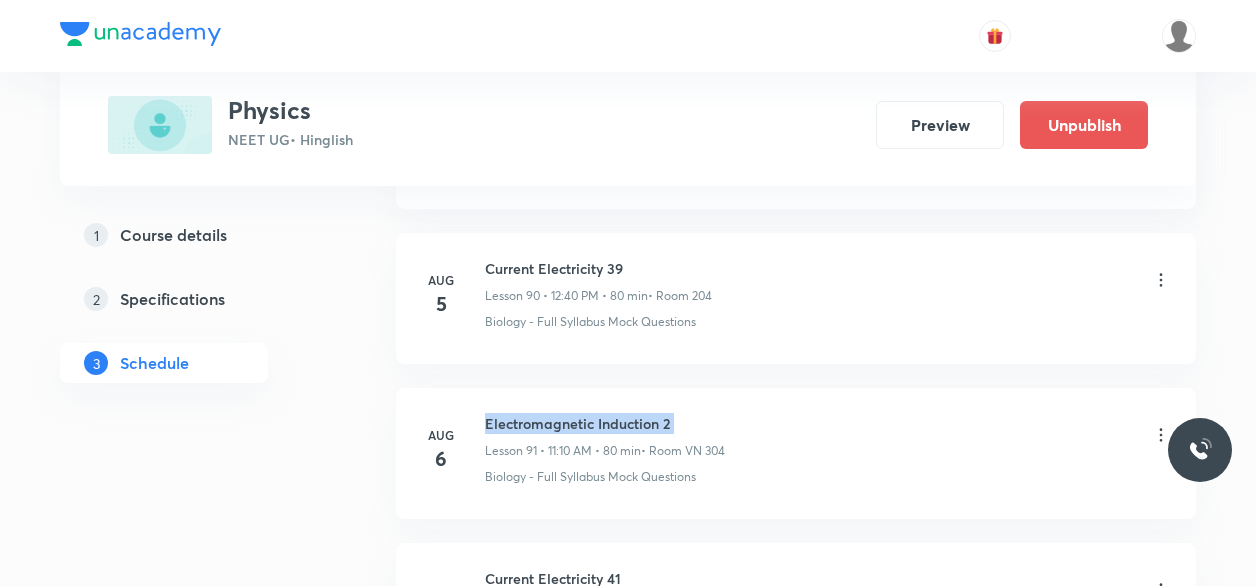 click on "Electromagnetic Induction 2" at bounding box center [605, 423] 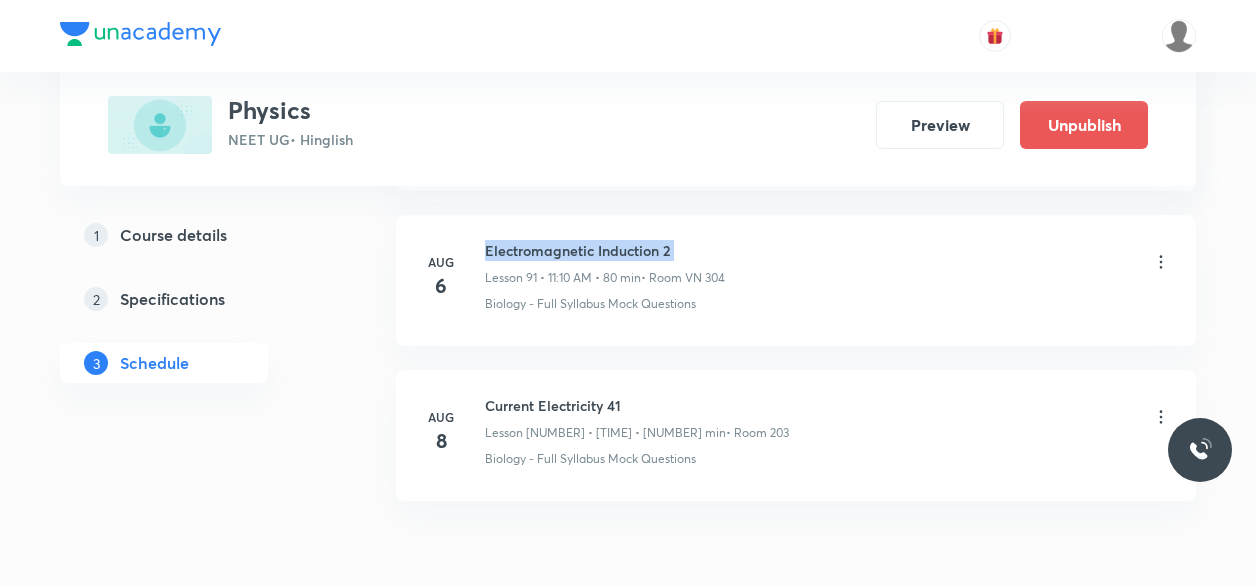 scroll, scrollTop: 14270, scrollLeft: 0, axis: vertical 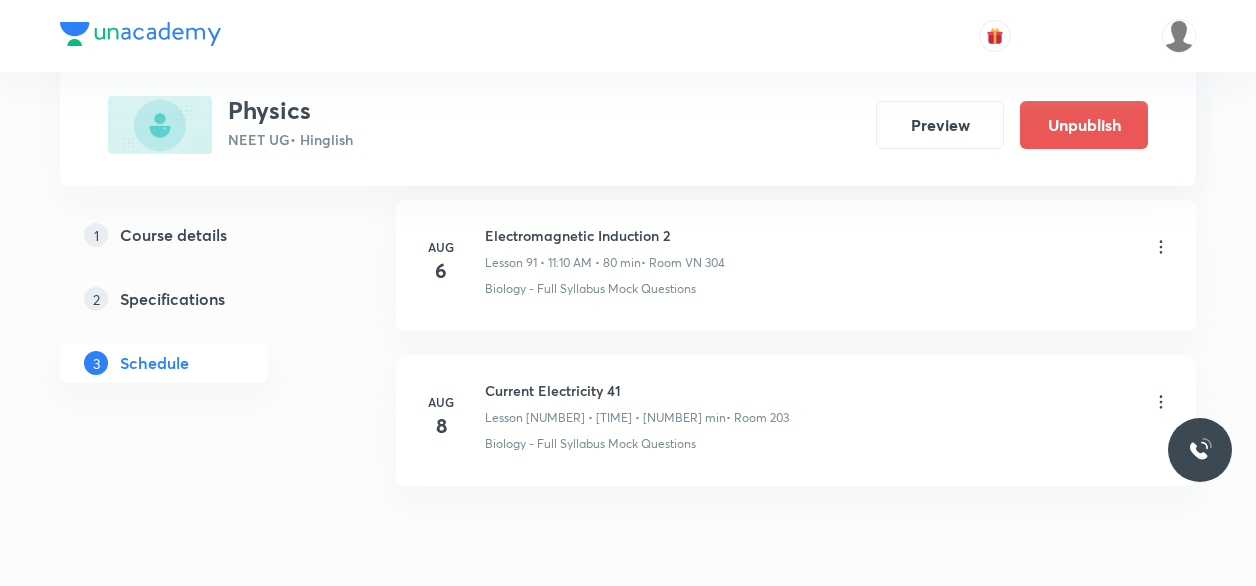 click on "Aug 8 Current Electricity 41 Lesson 92 • 9:30 PM • 80 min  • Room 203 Biology - Full Syllabus Mock Questions" at bounding box center [796, 420] 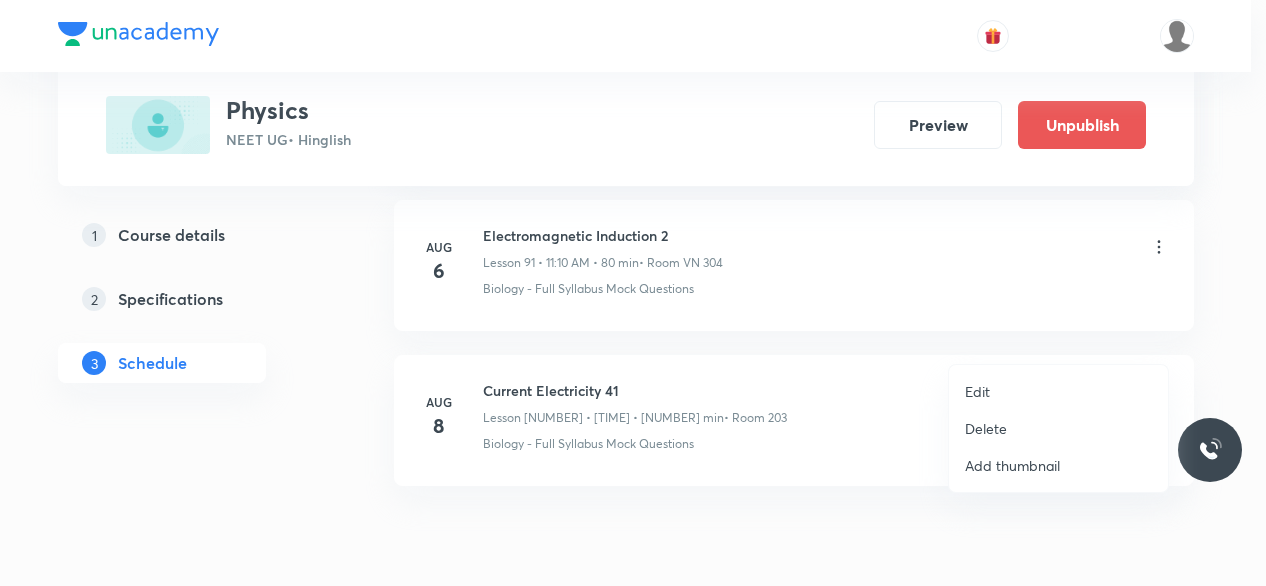 click on "Edit" at bounding box center (977, 391) 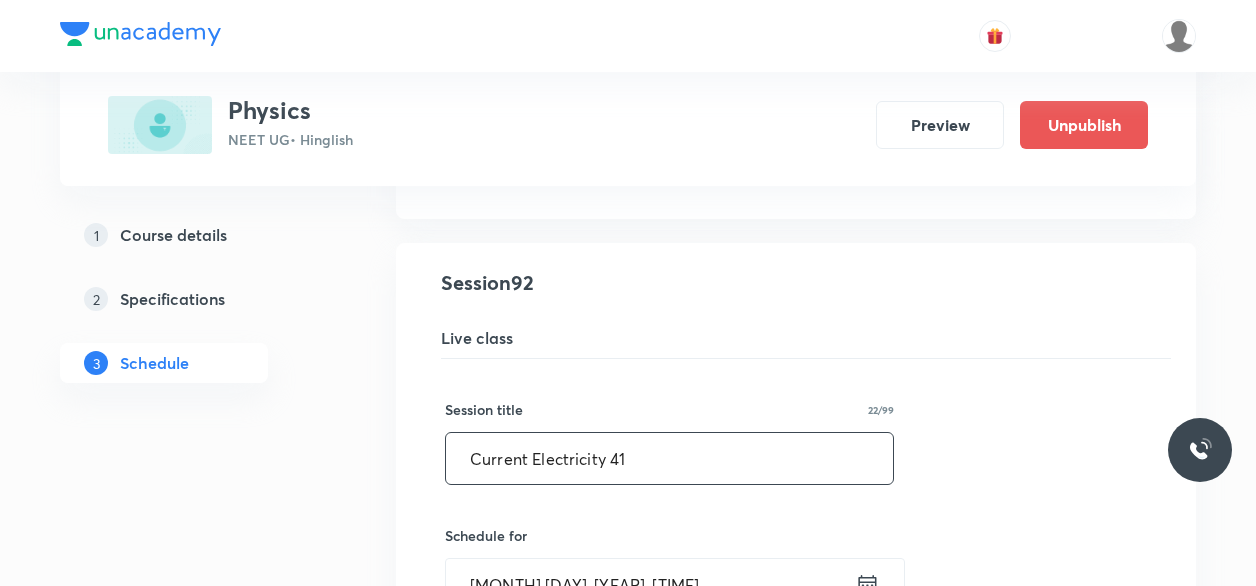 click on "Current Electricity 41" at bounding box center (669, 458) 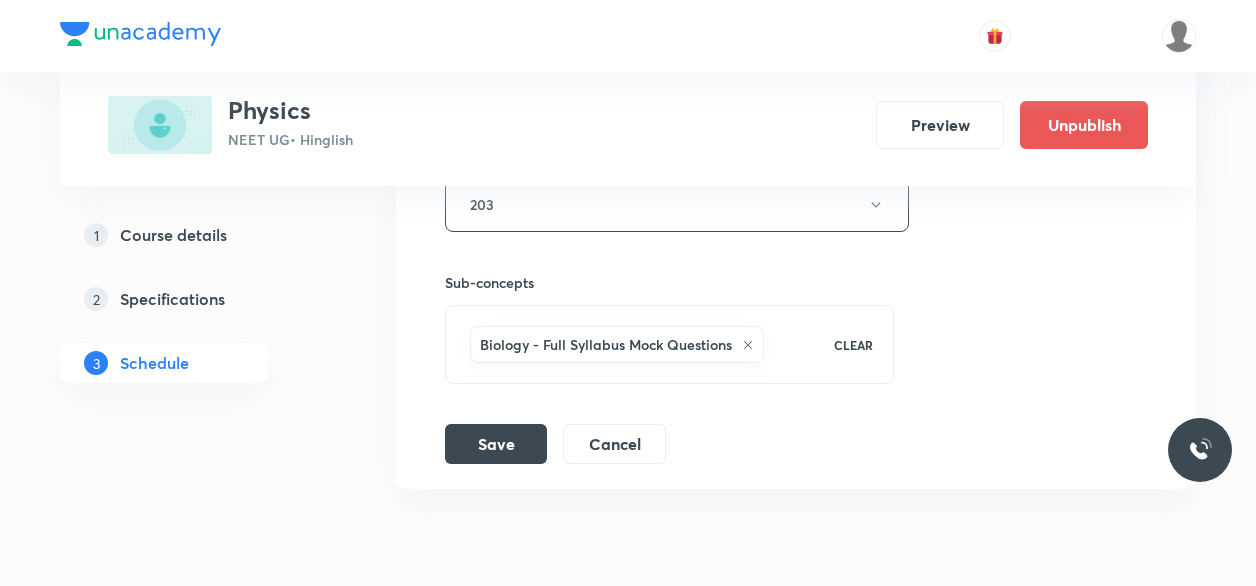 scroll, scrollTop: 15051, scrollLeft: 0, axis: vertical 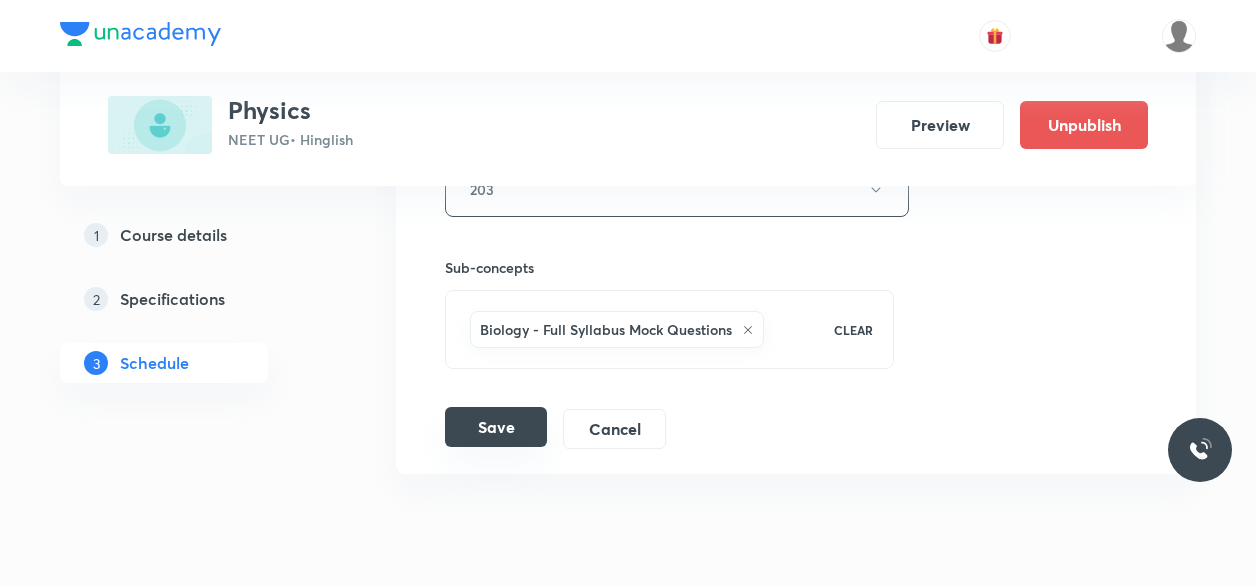 type on "Electromagnetic Induction 3" 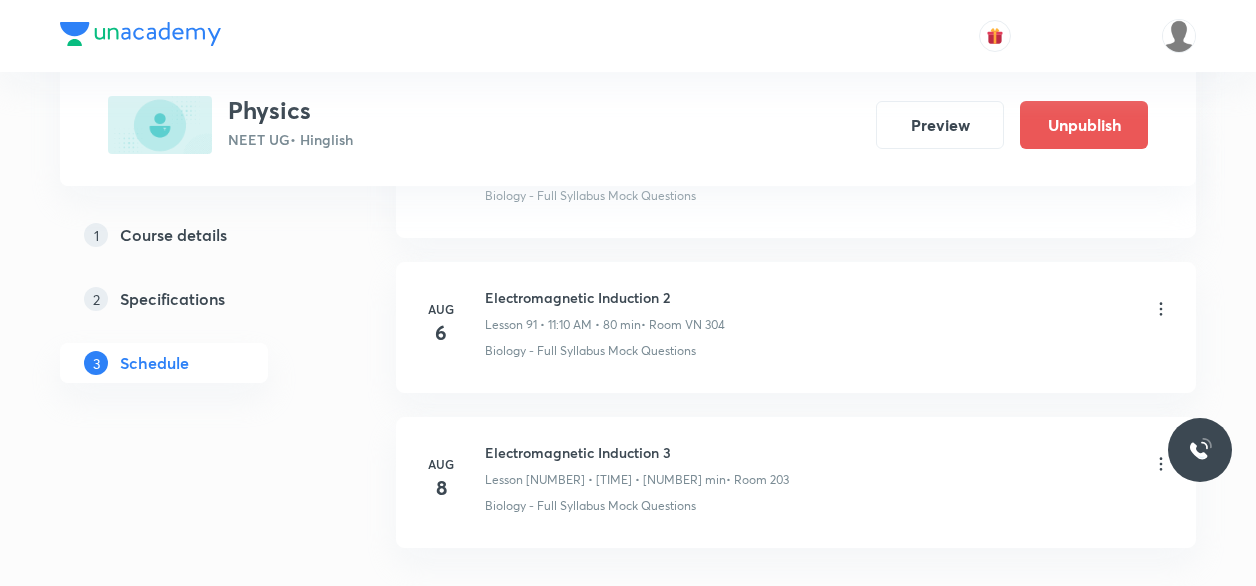 scroll, scrollTop: 14204, scrollLeft: 0, axis: vertical 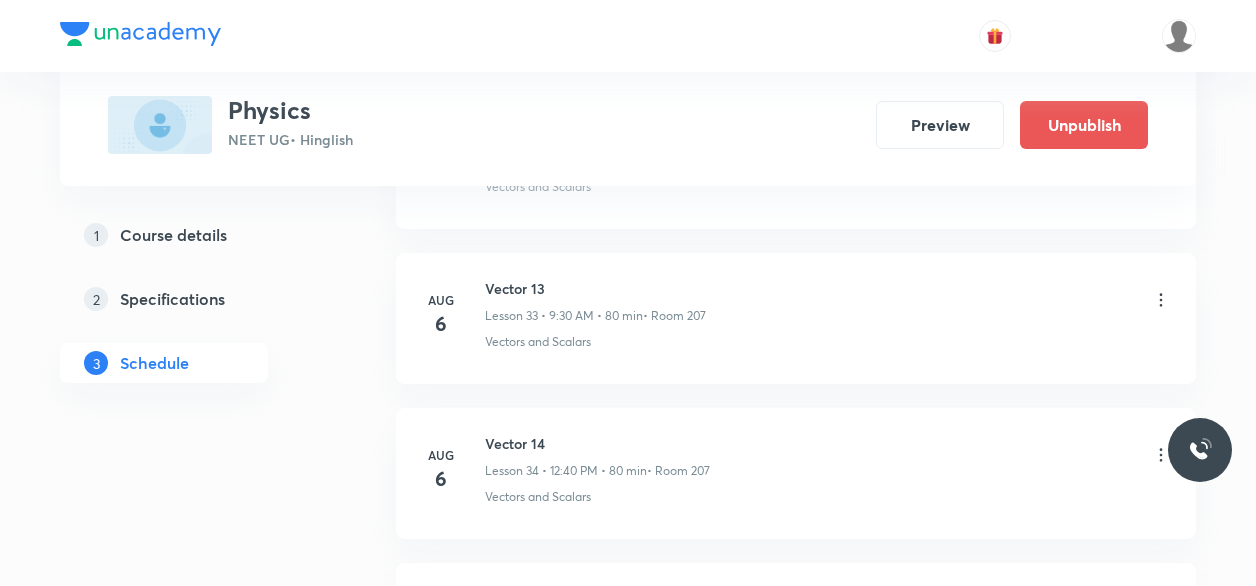 click 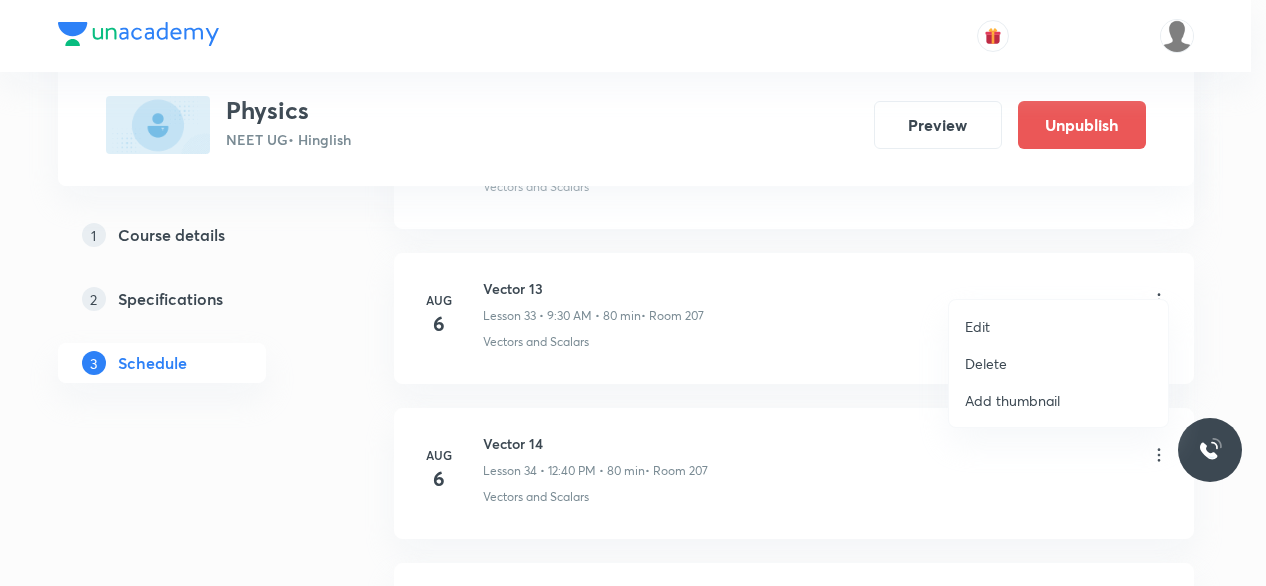click on "Edit" at bounding box center (977, 326) 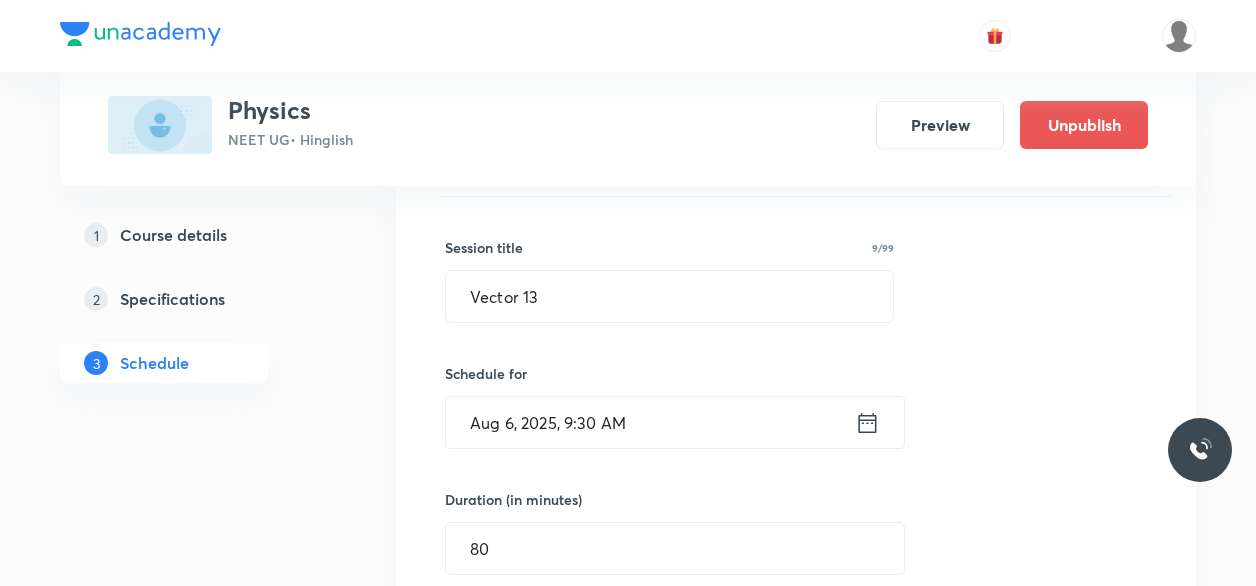 scroll, scrollTop: 5284, scrollLeft: 0, axis: vertical 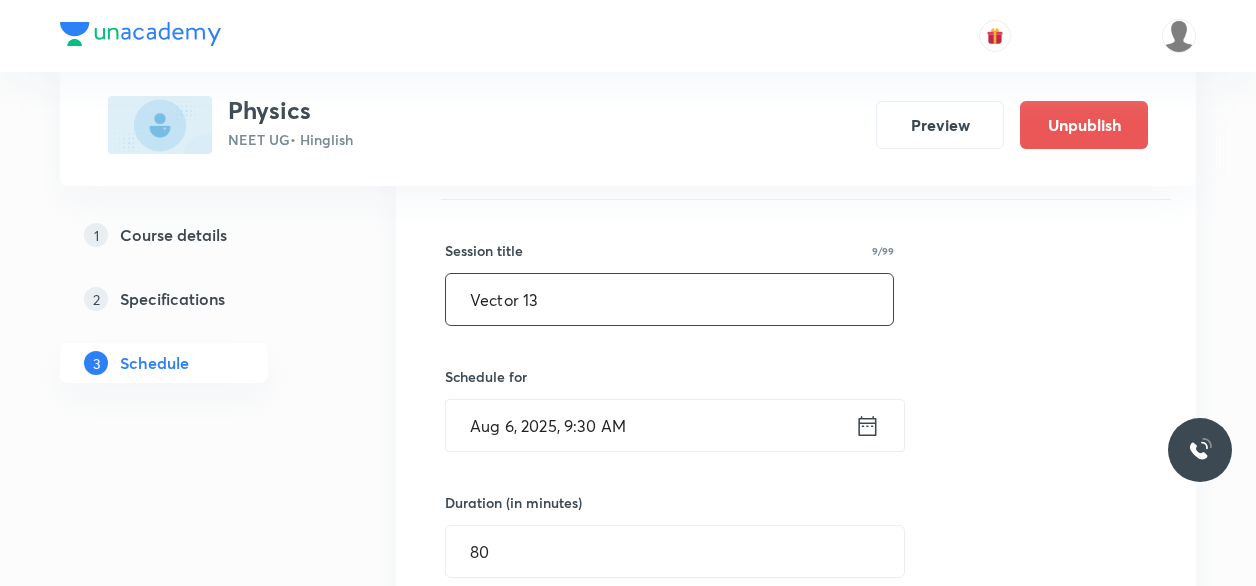 click on "Vector 13" at bounding box center [669, 299] 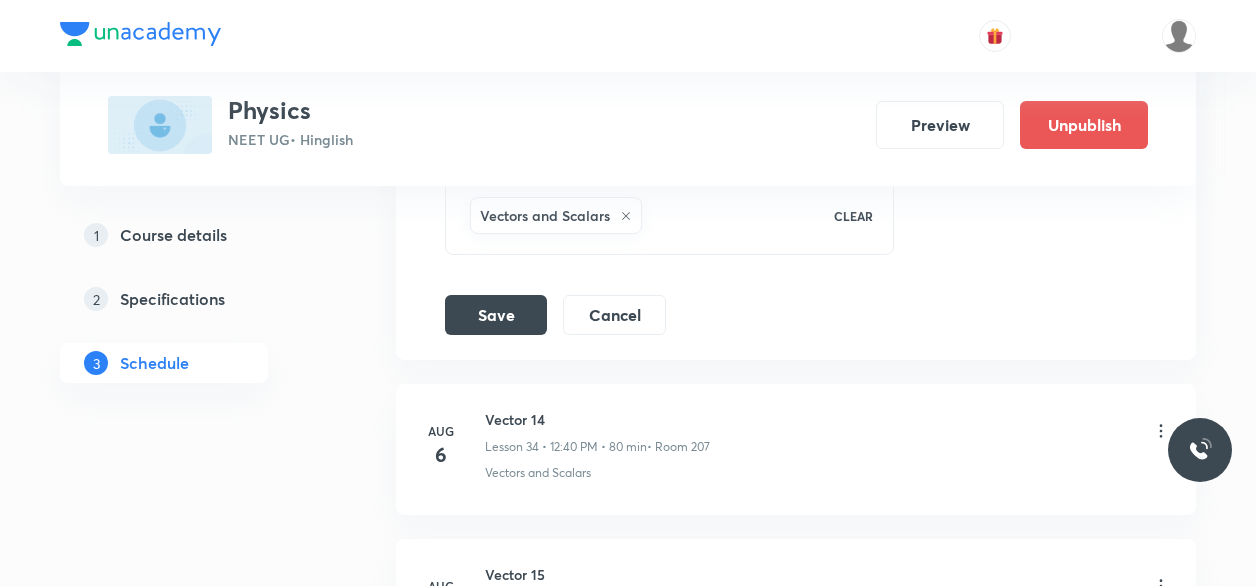scroll, scrollTop: 6022, scrollLeft: 0, axis: vertical 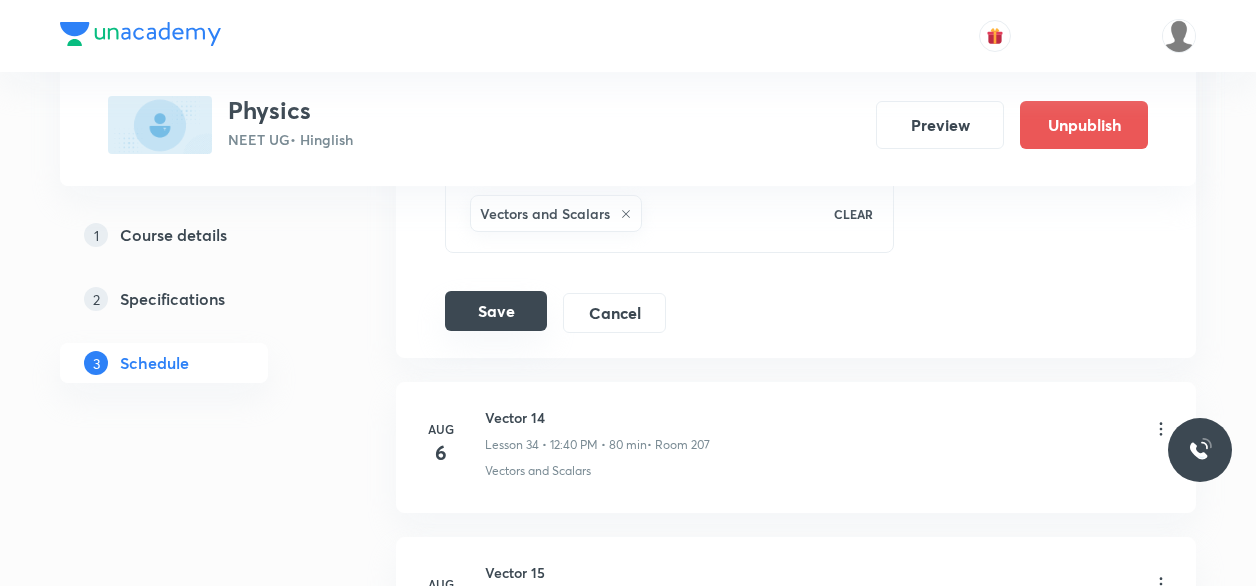 type on "MOTION IN 1D 1" 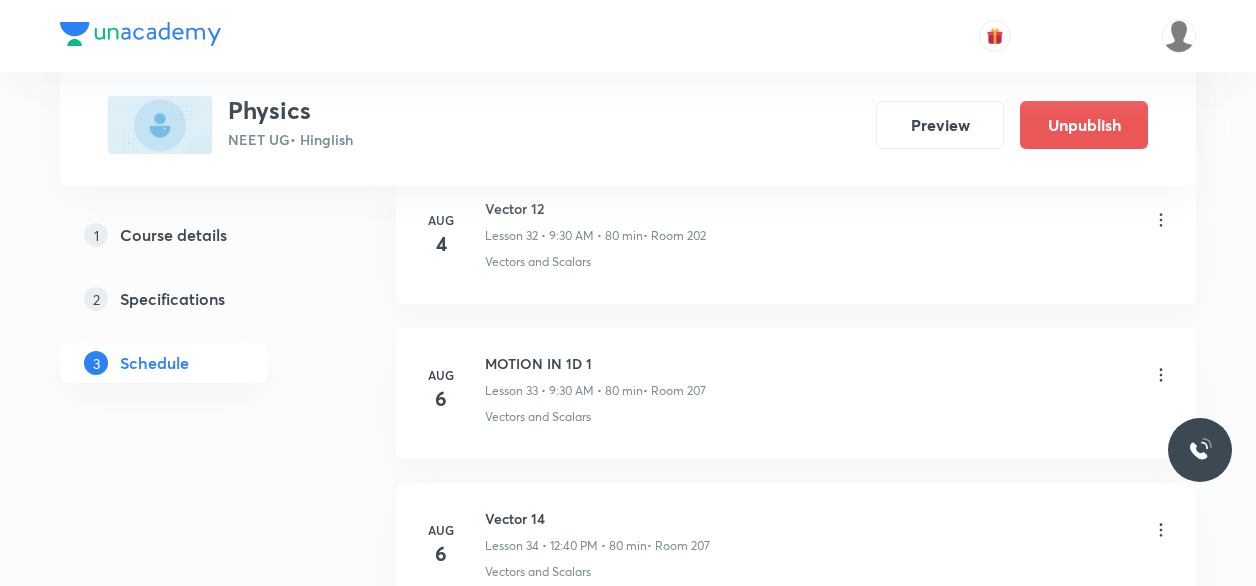 scroll, scrollTop: 5152, scrollLeft: 0, axis: vertical 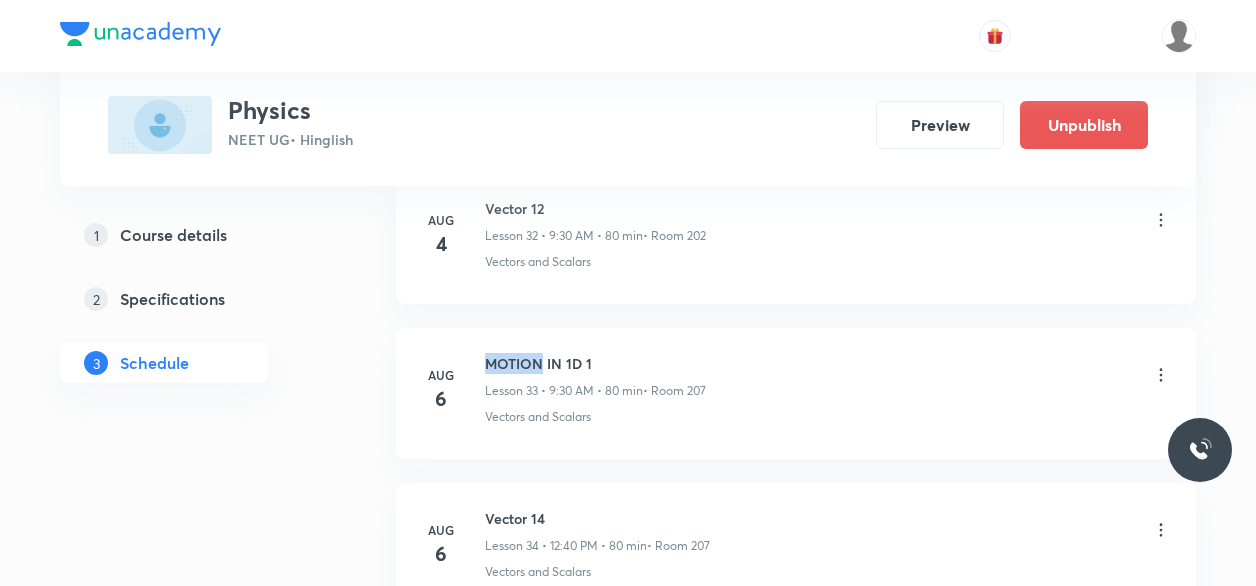 click on "MOTION IN 1D 1" at bounding box center [595, 363] 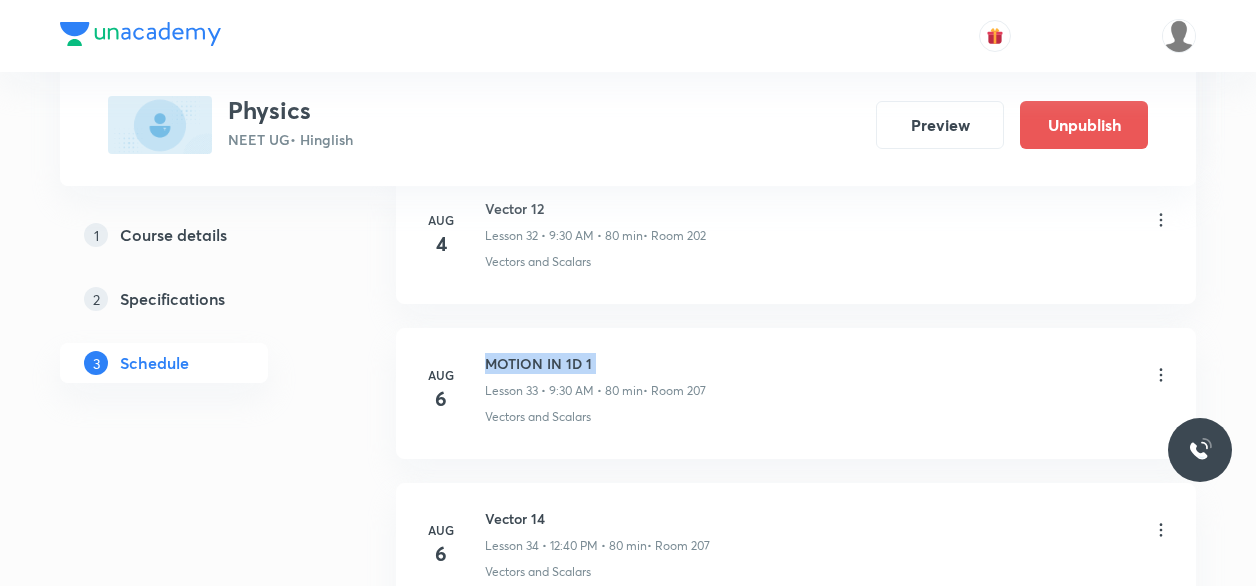 click on "MOTION IN 1D 1" at bounding box center (595, 363) 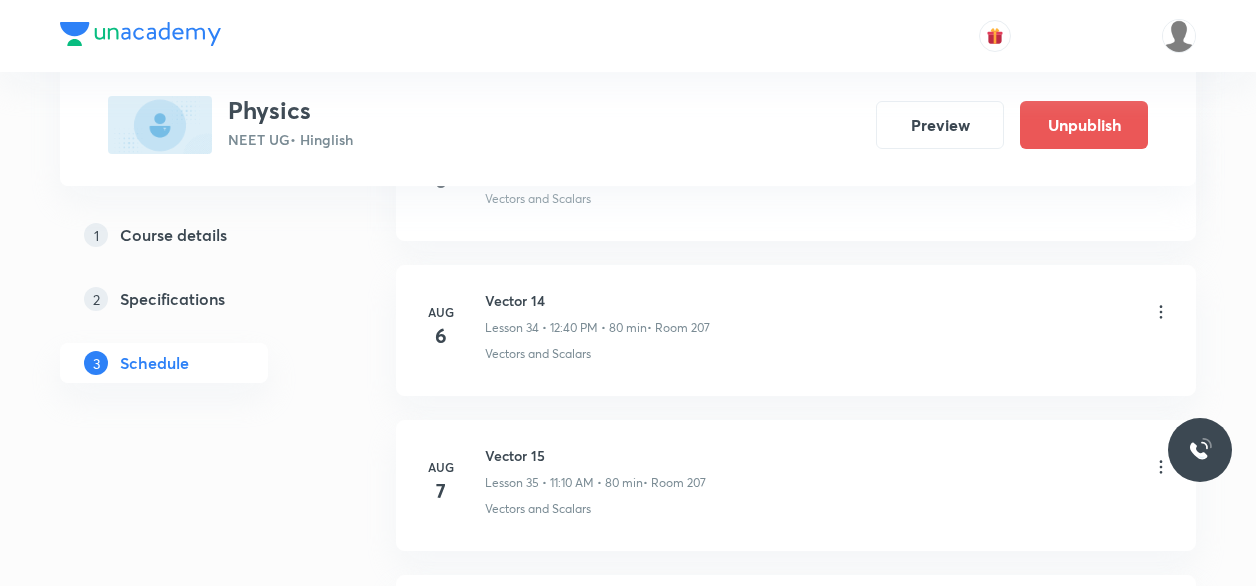 scroll, scrollTop: 5388, scrollLeft: 0, axis: vertical 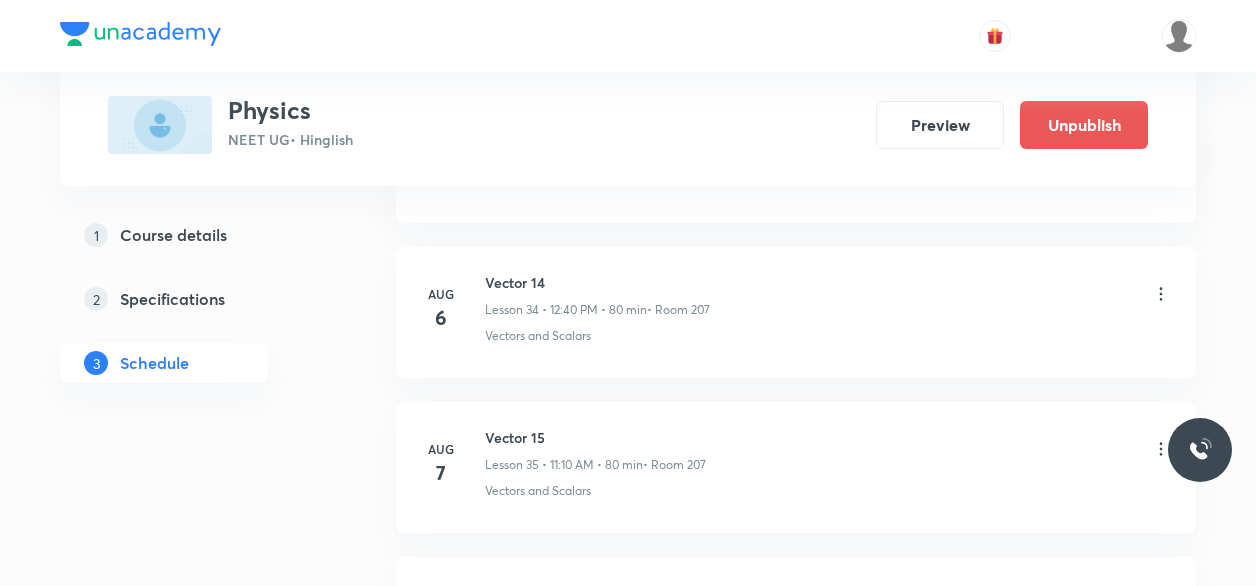 click 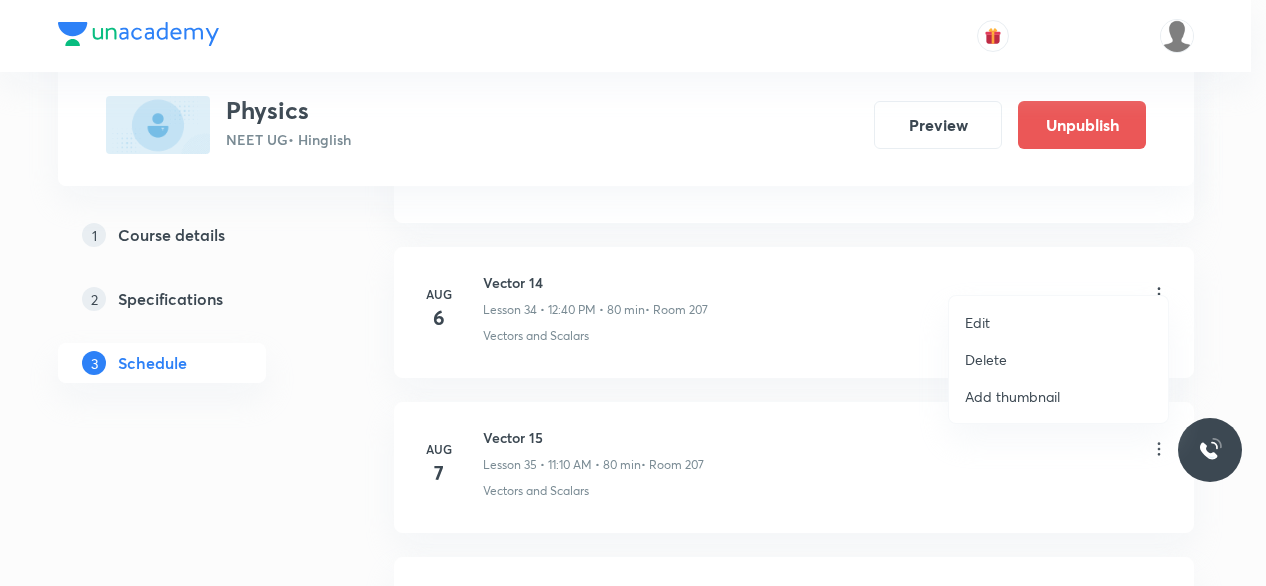 click on "Edit" at bounding box center (1058, 322) 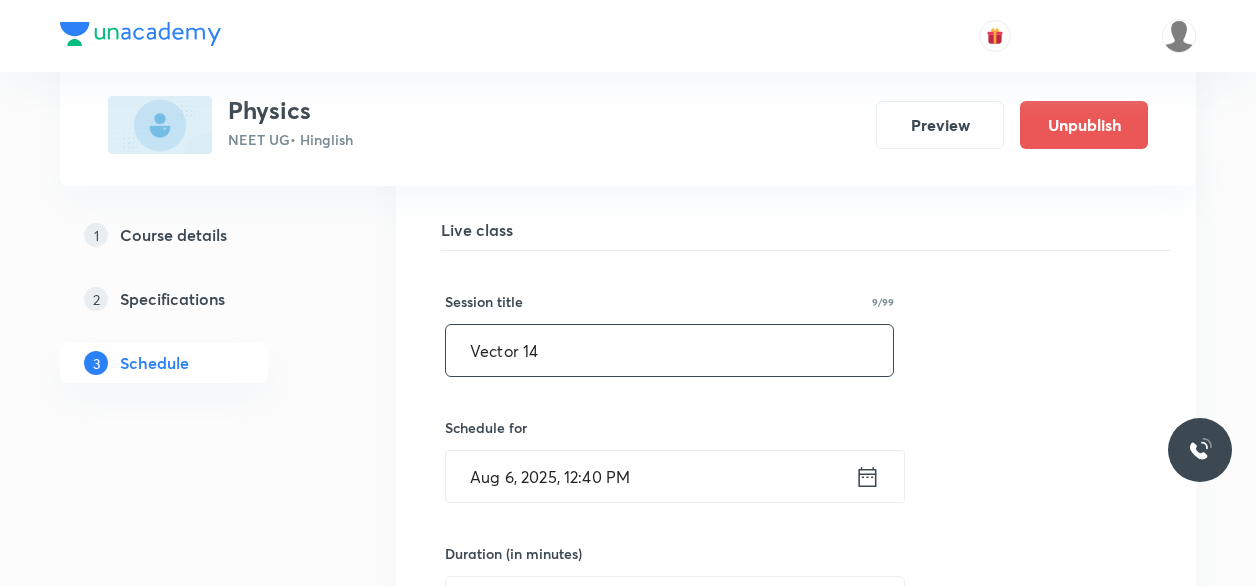 click on "Vector 14" at bounding box center (669, 350) 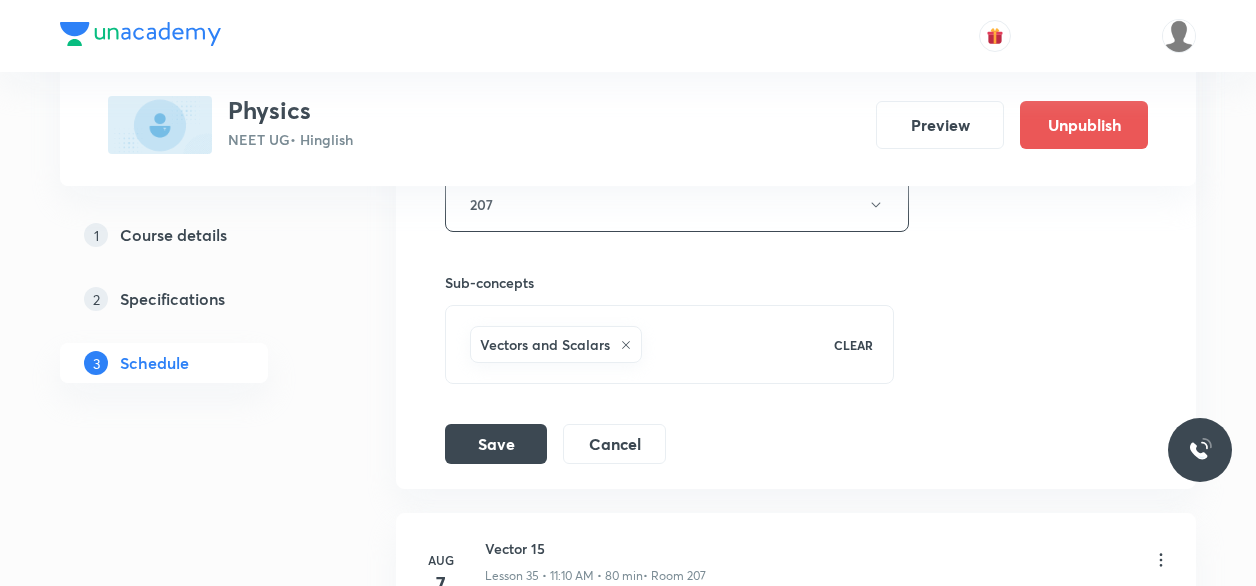 scroll, scrollTop: 6050, scrollLeft: 0, axis: vertical 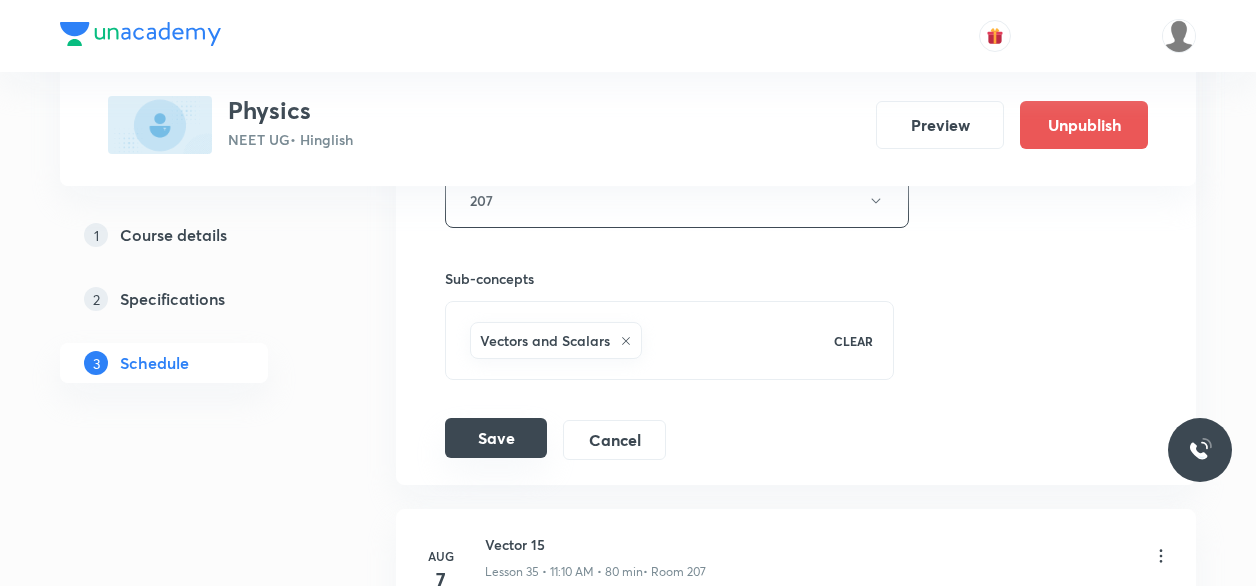 type on "MOTION IN 1D 2" 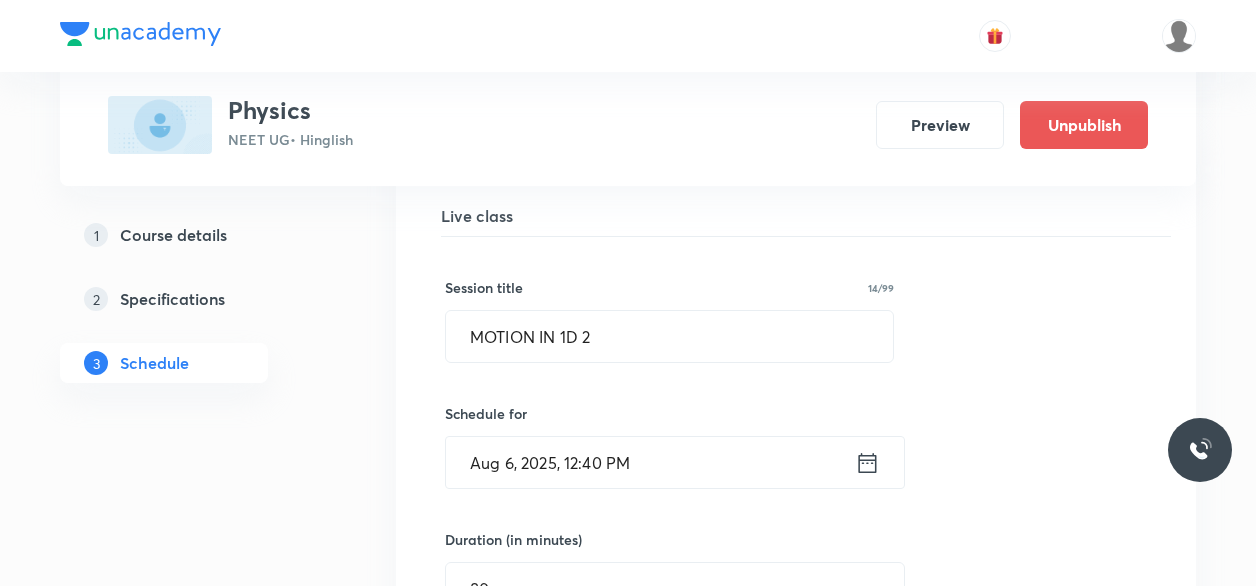 scroll, scrollTop: 5394, scrollLeft: 0, axis: vertical 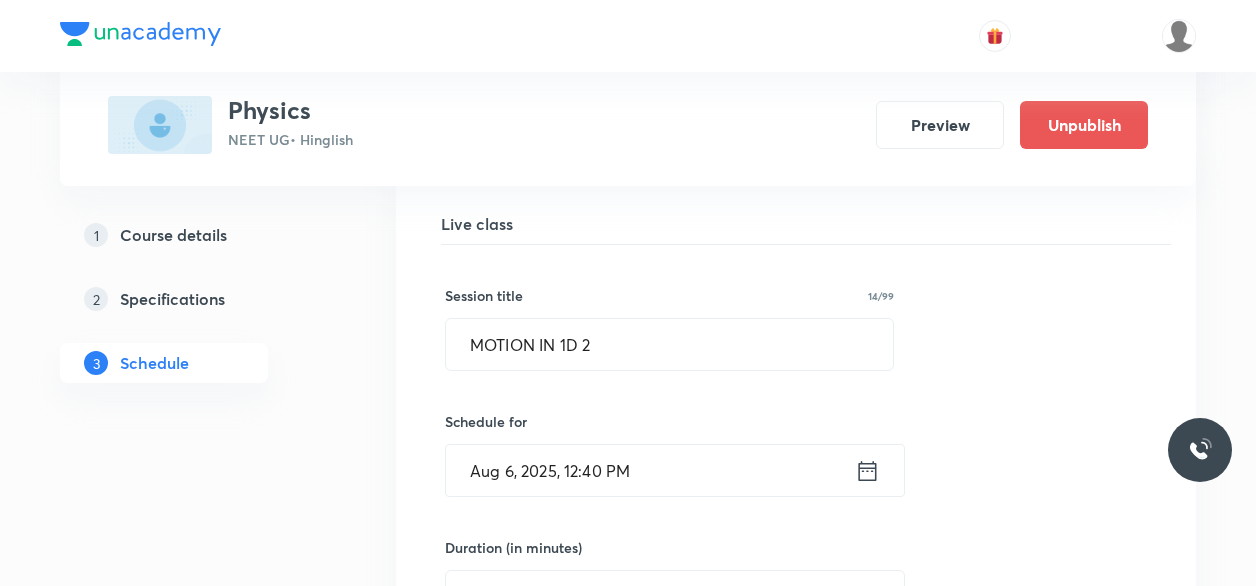 click on "MOTION IN 1D 2" at bounding box center [669, 344] 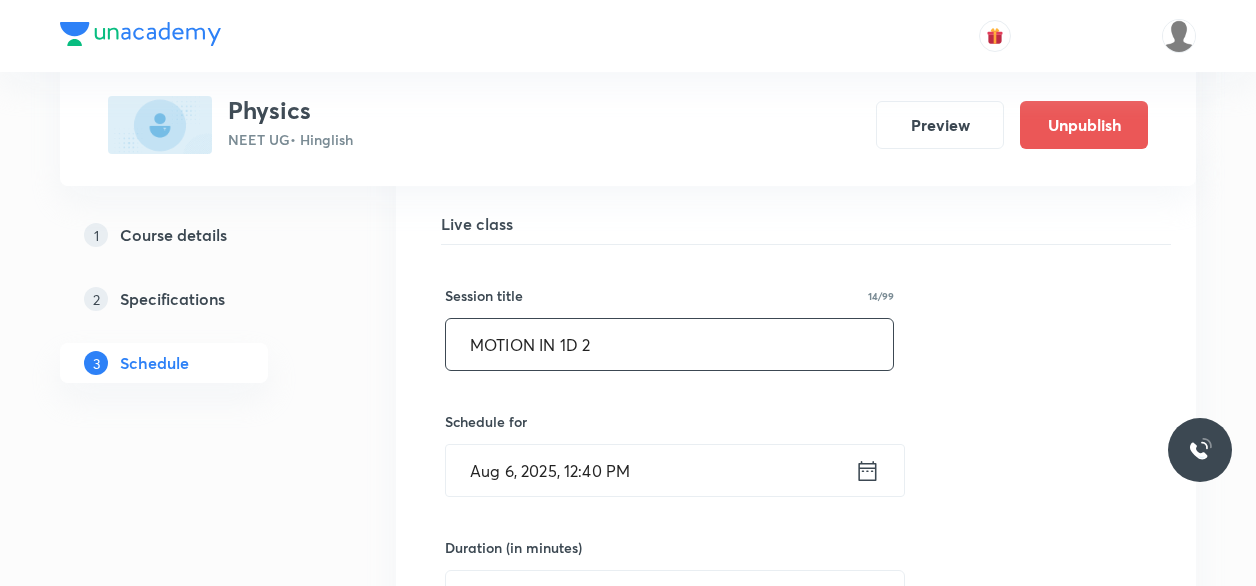click on "MOTION IN 1D 2" at bounding box center [669, 344] 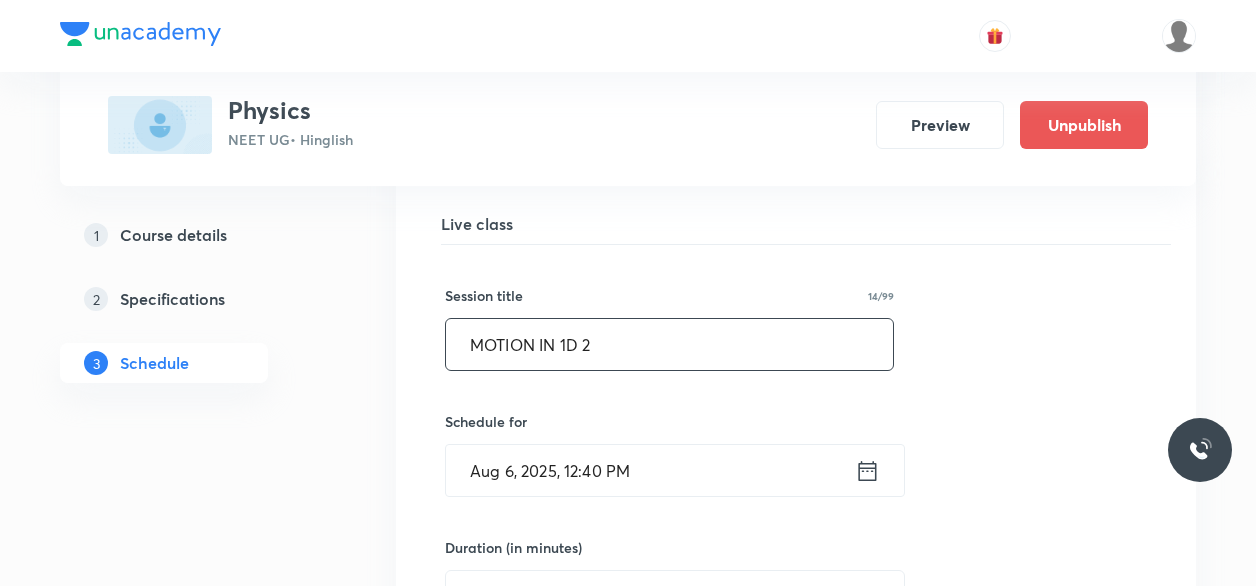 click on "MOTION IN 1D 2" at bounding box center (669, 344) 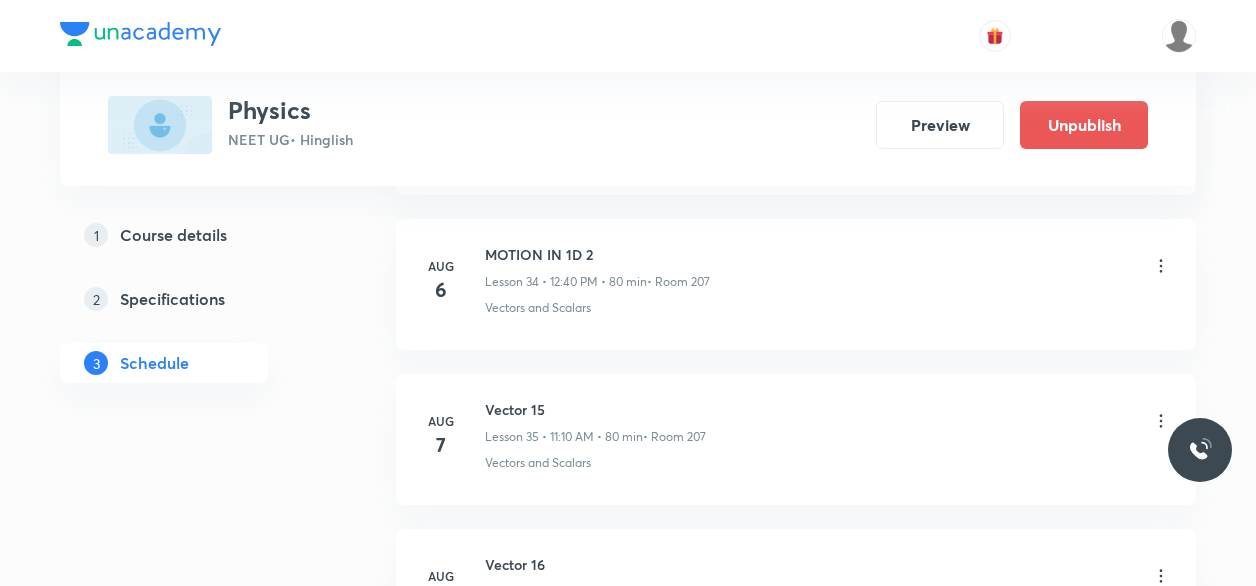 scroll, scrollTop: 5418, scrollLeft: 0, axis: vertical 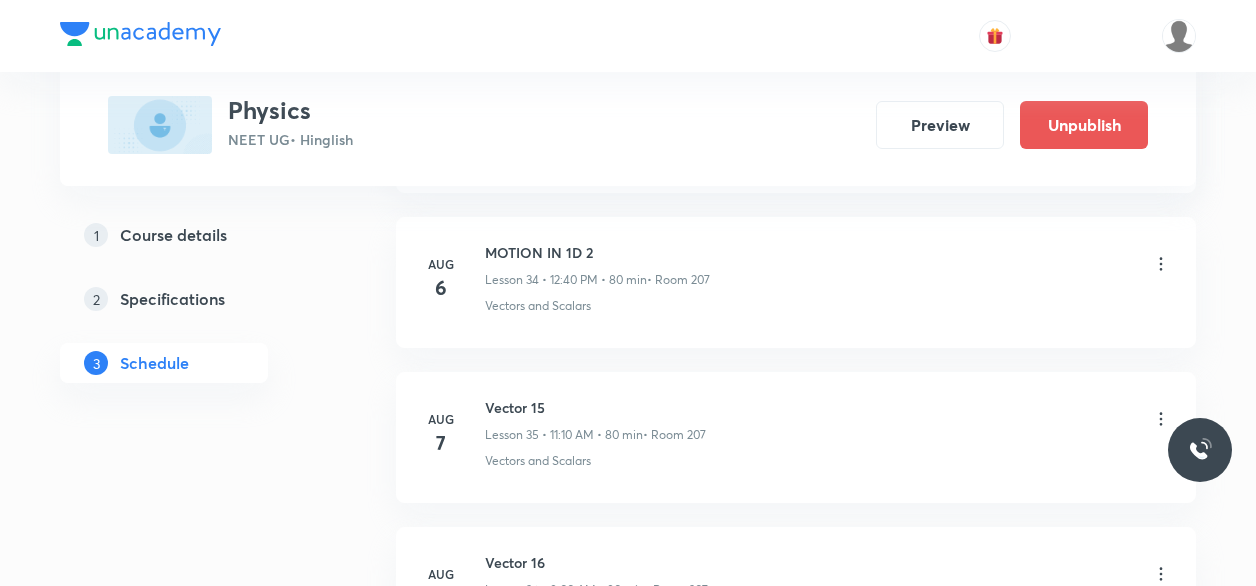 click 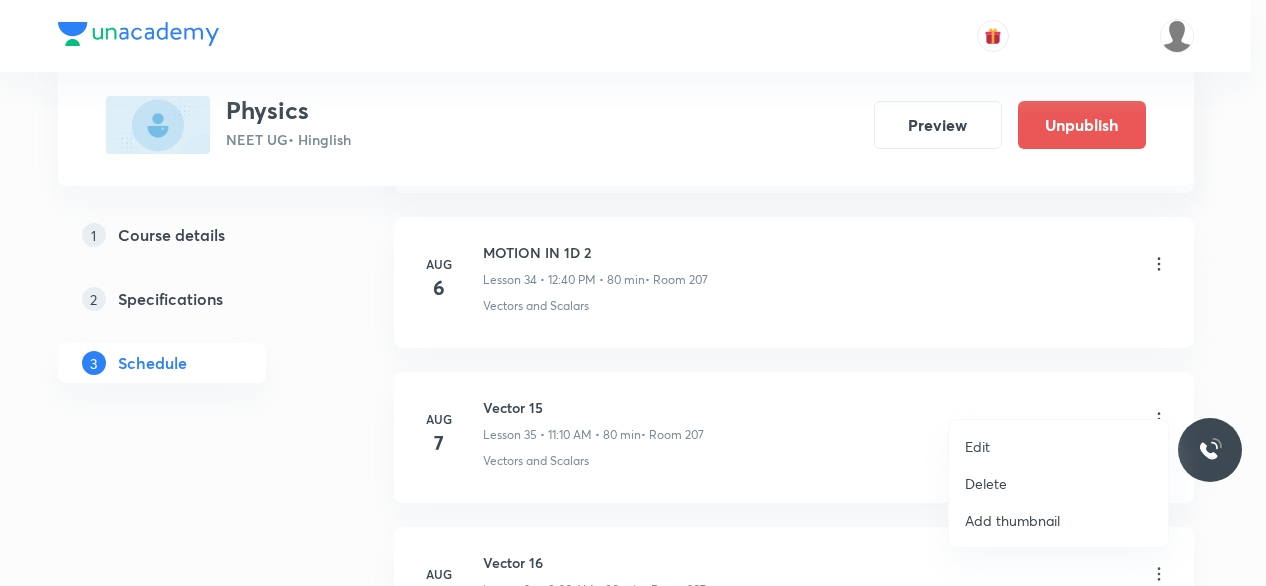 click on "Edit" at bounding box center (1058, 446) 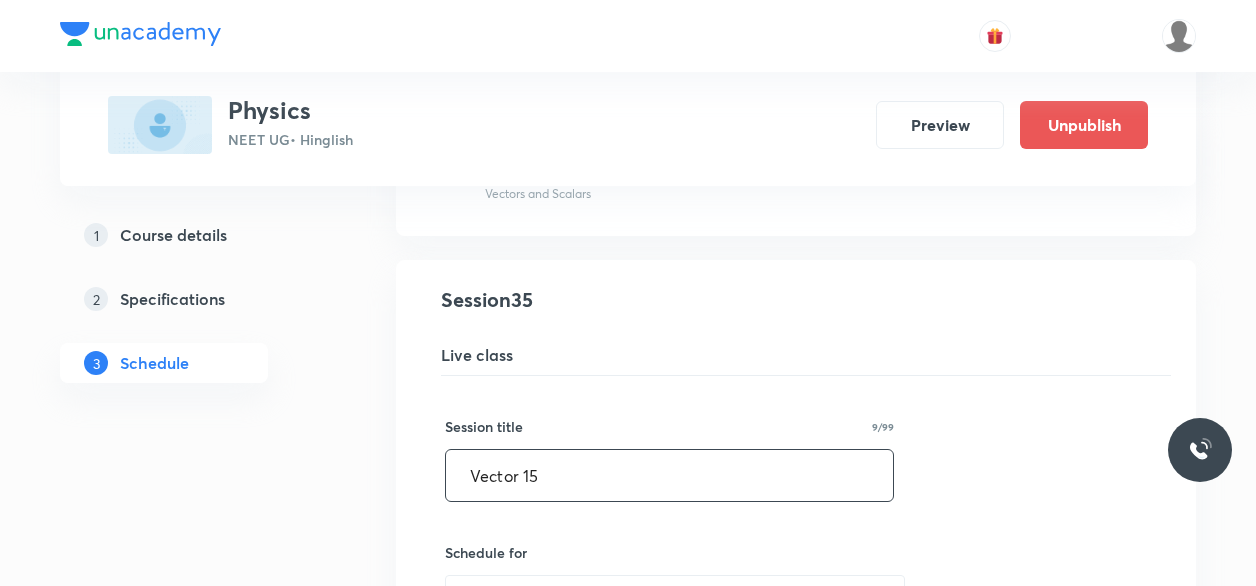 click on "Vector 15" at bounding box center (669, 475) 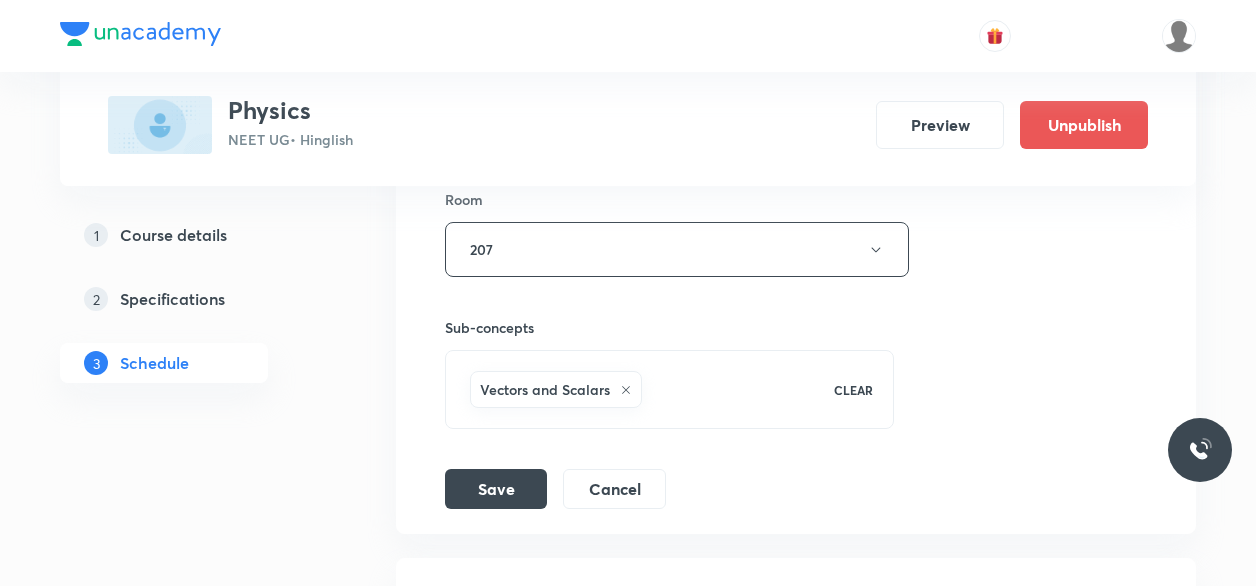 scroll, scrollTop: 6156, scrollLeft: 0, axis: vertical 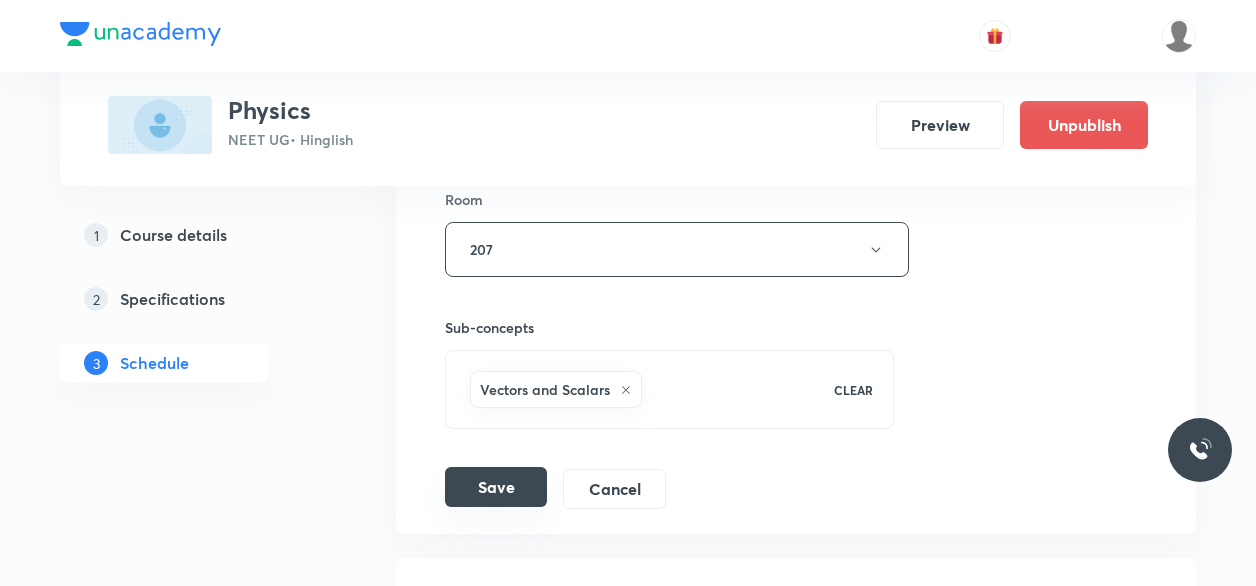 type on "MOTION IN 1D 3" 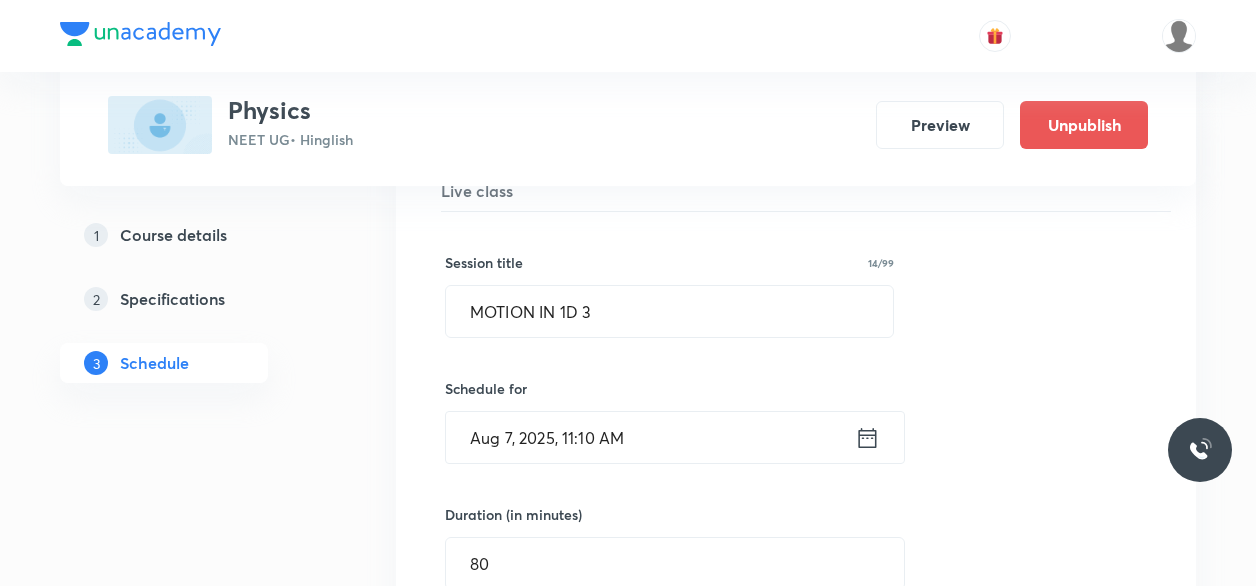 scroll, scrollTop: 5580, scrollLeft: 0, axis: vertical 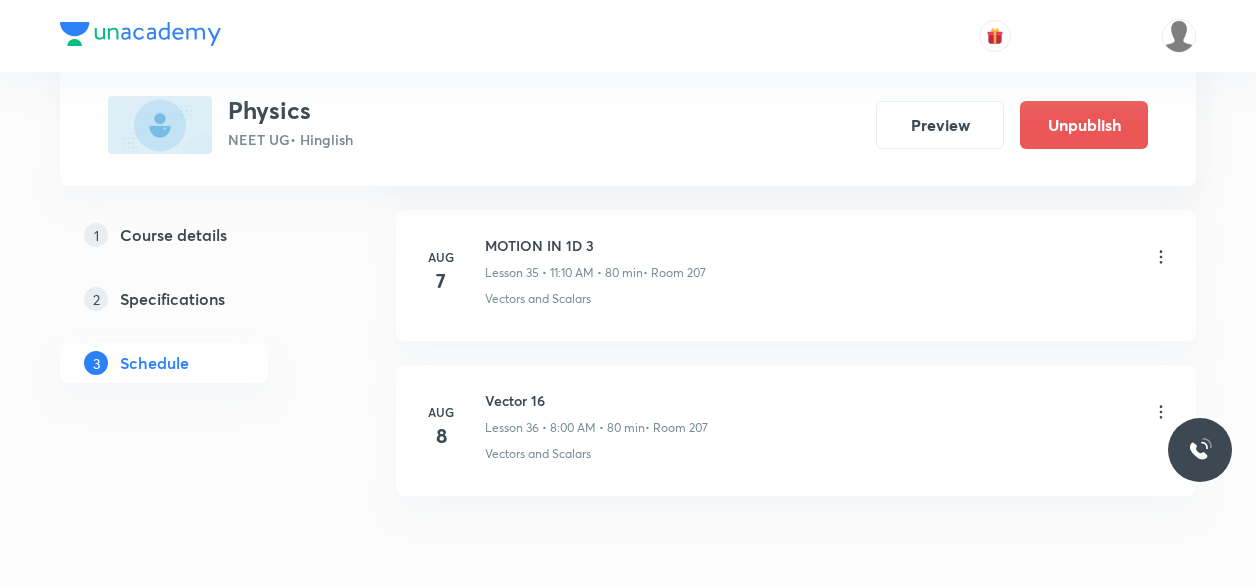 click on "MOTION IN 1D 3" at bounding box center [595, 245] 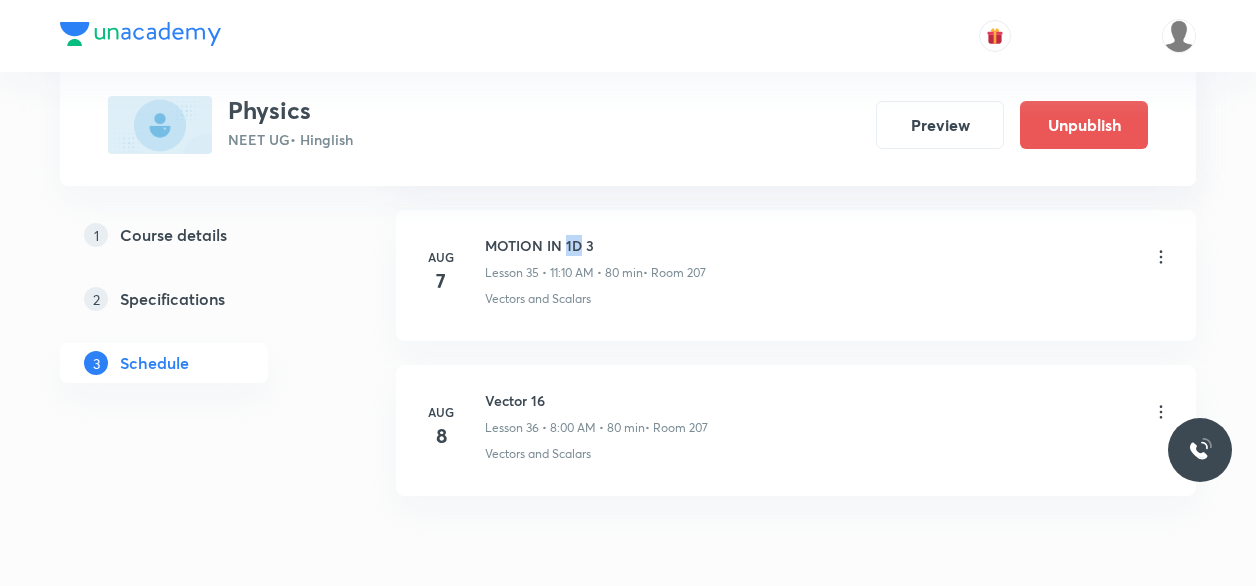 click on "MOTION IN 1D 3" at bounding box center (595, 245) 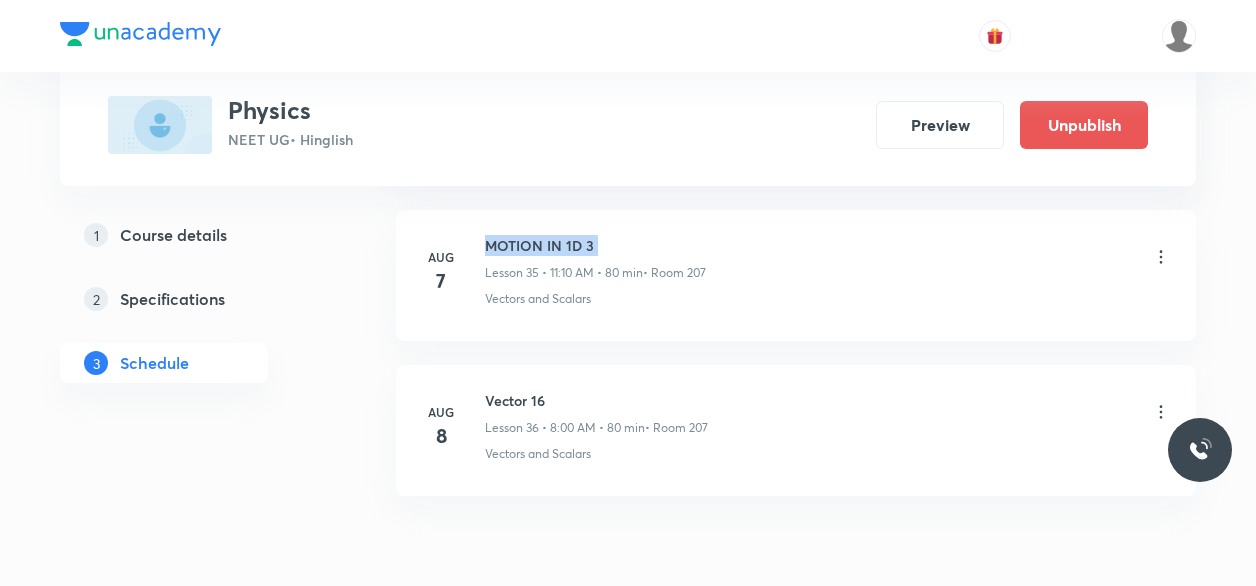 click on "MOTION IN 1D 3" at bounding box center [595, 245] 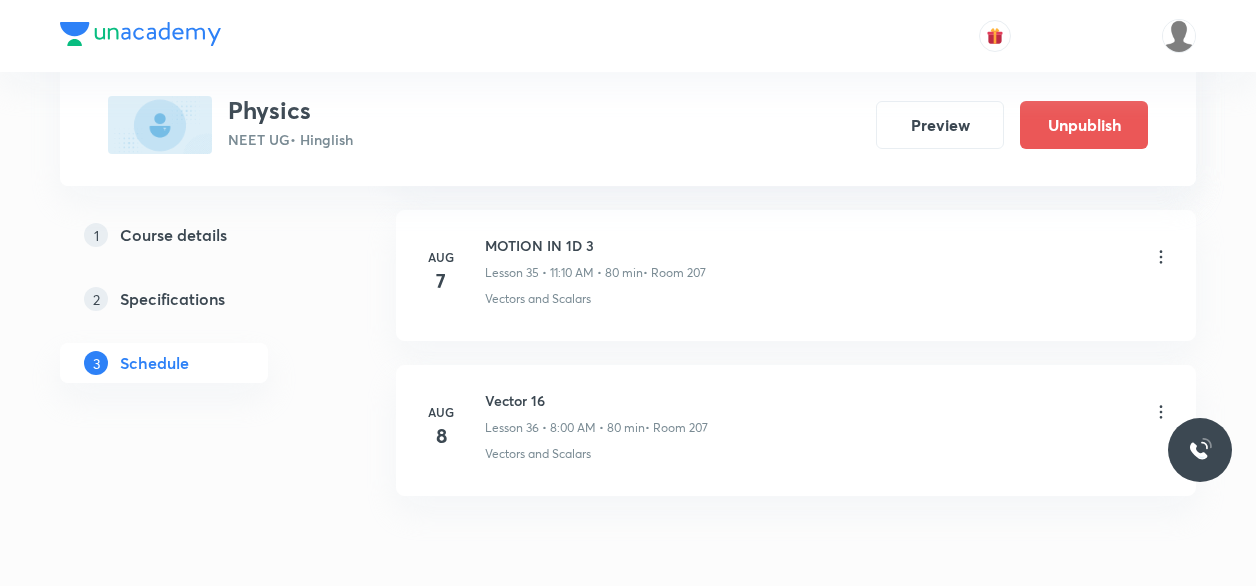 click 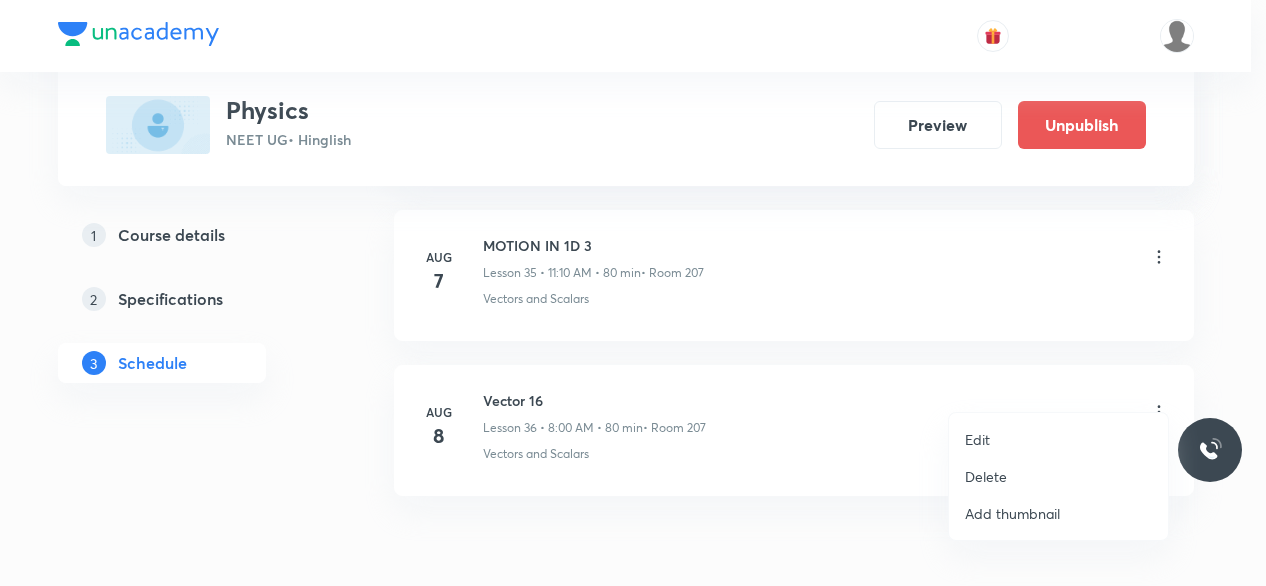 click on "Edit" at bounding box center (977, 439) 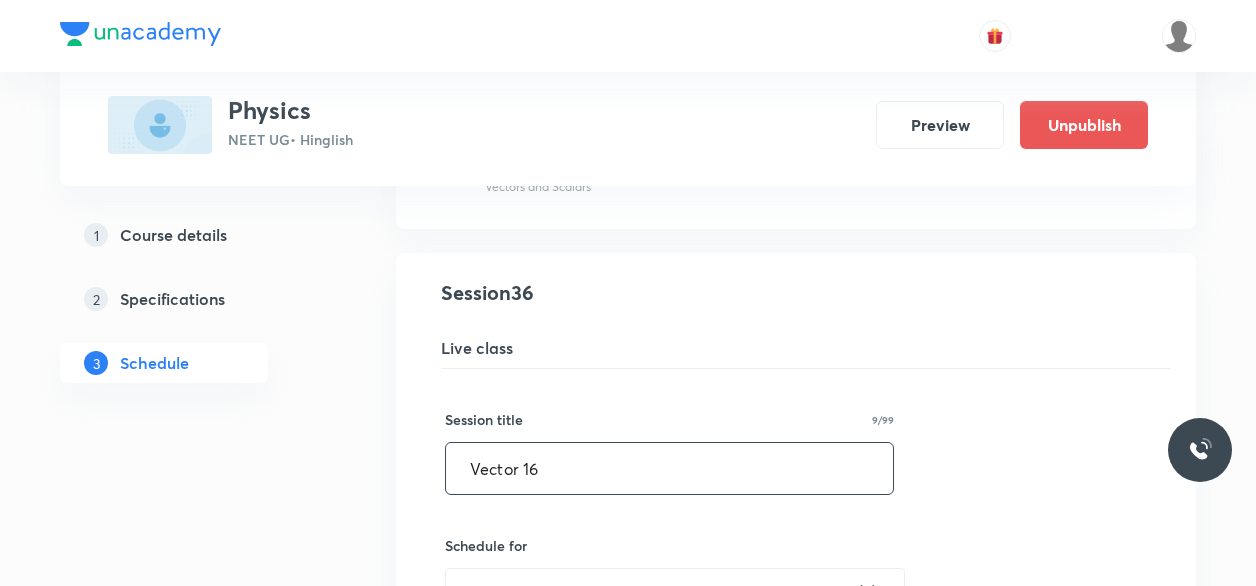 click on "Vector 16" at bounding box center (669, 468) 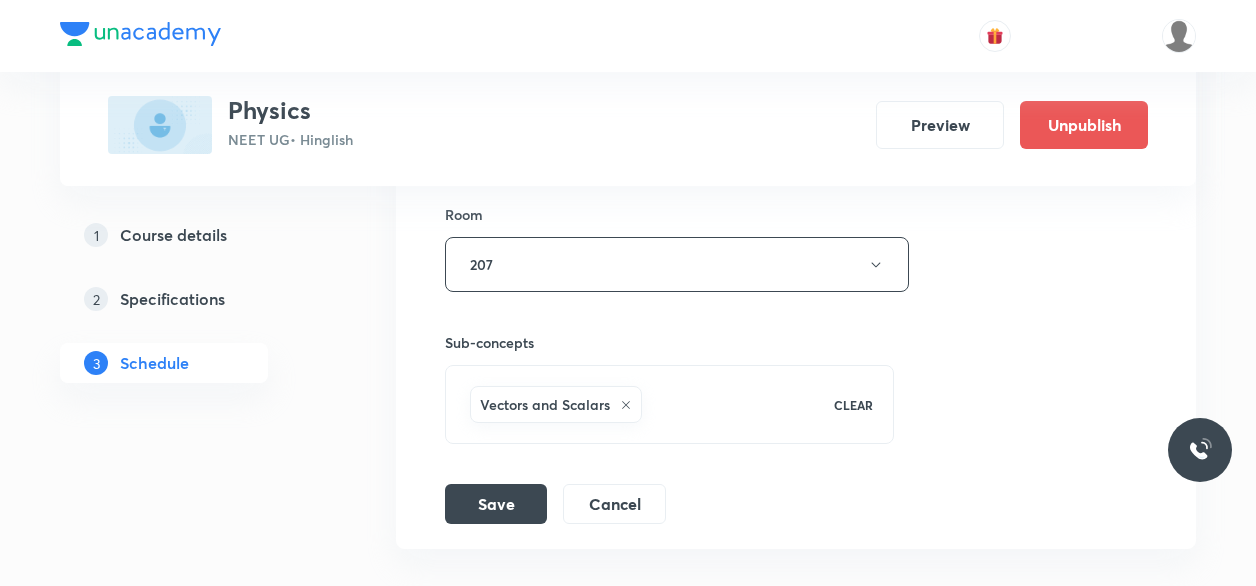 scroll, scrollTop: 6298, scrollLeft: 0, axis: vertical 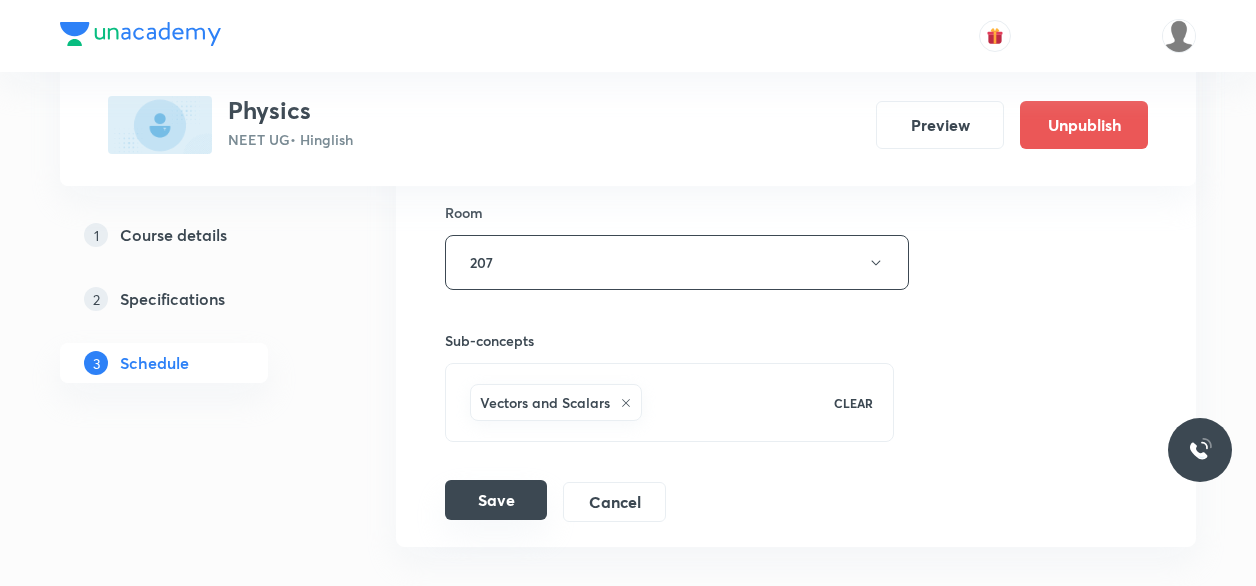 type on "MOTION IN 1D 4" 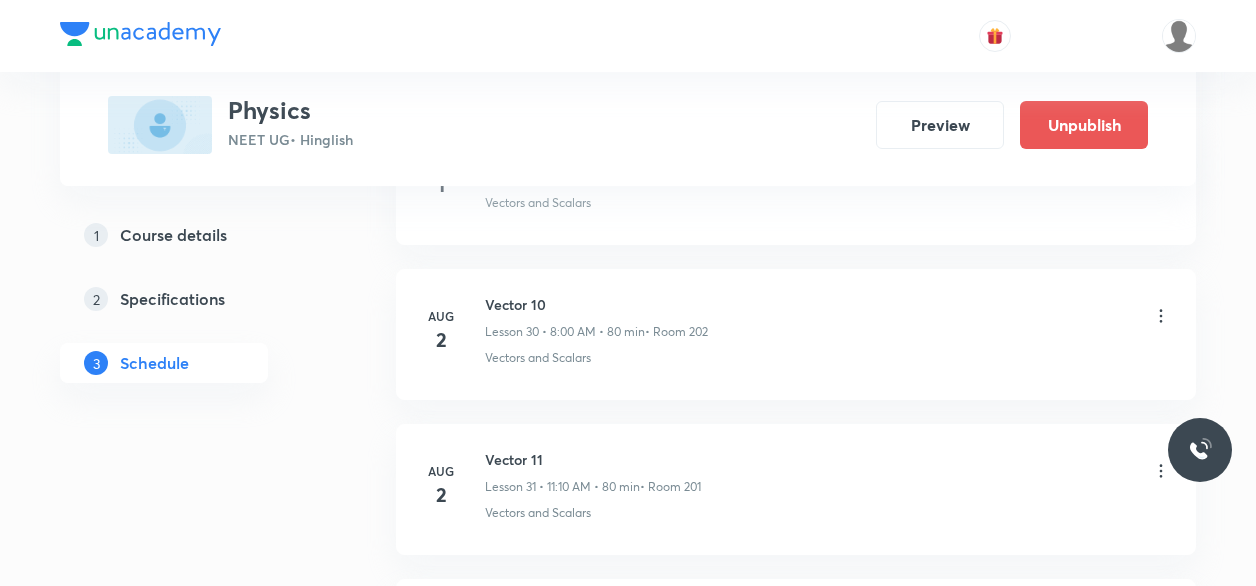 scroll, scrollTop: 4526, scrollLeft: 0, axis: vertical 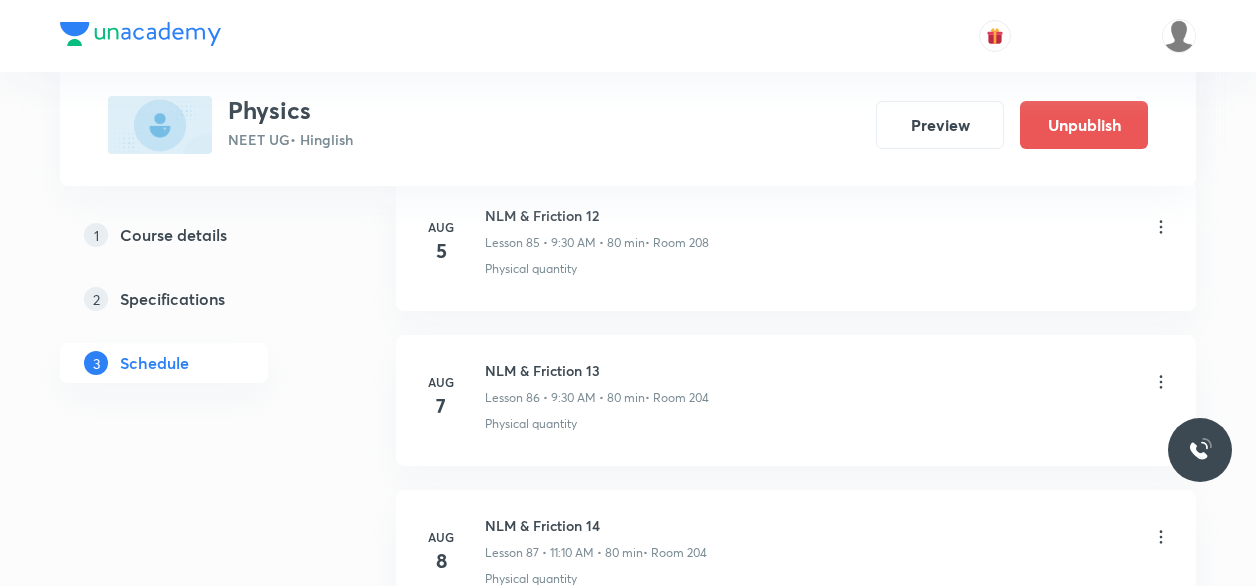 click 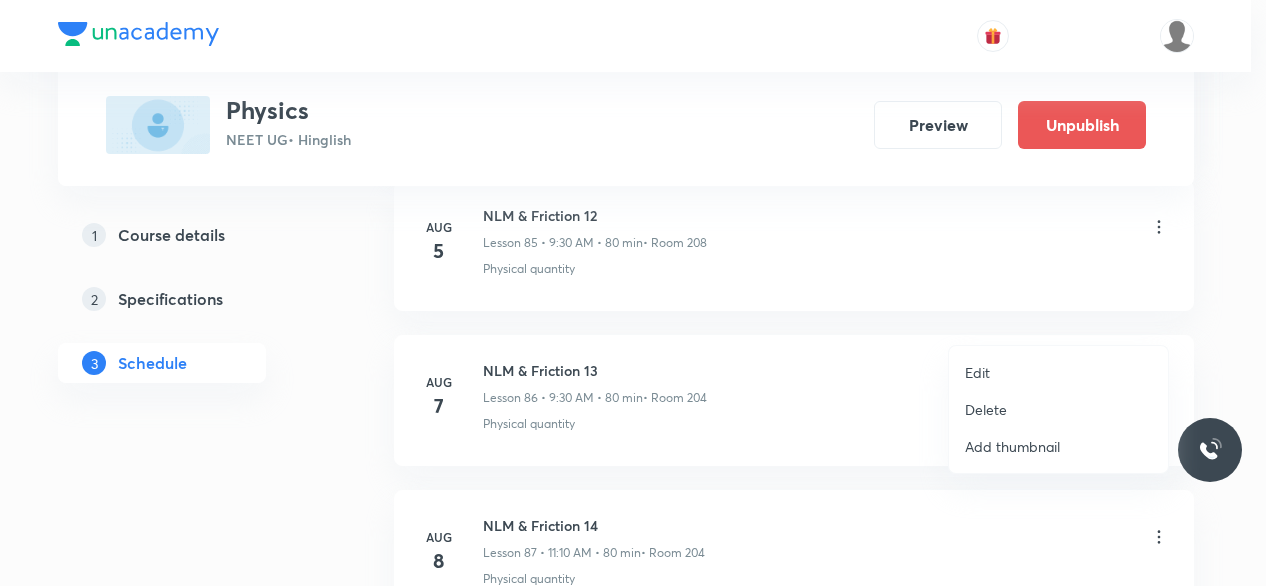 click on "Edit" at bounding box center (977, 372) 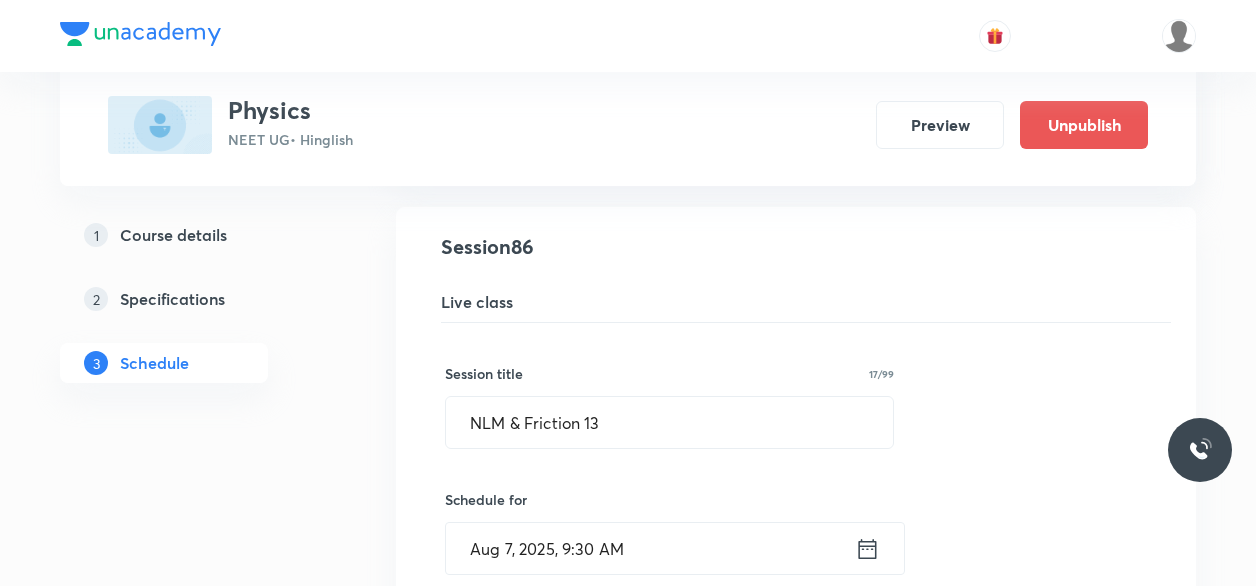 scroll, scrollTop: 13370, scrollLeft: 0, axis: vertical 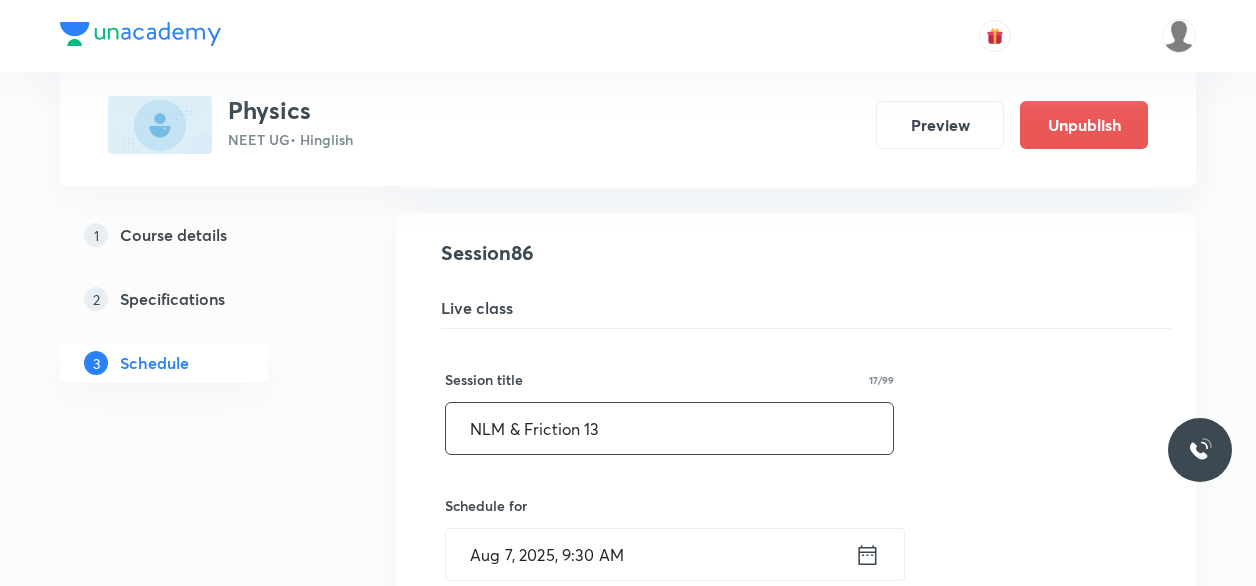 click on "NLM & Friction 13" at bounding box center (669, 428) 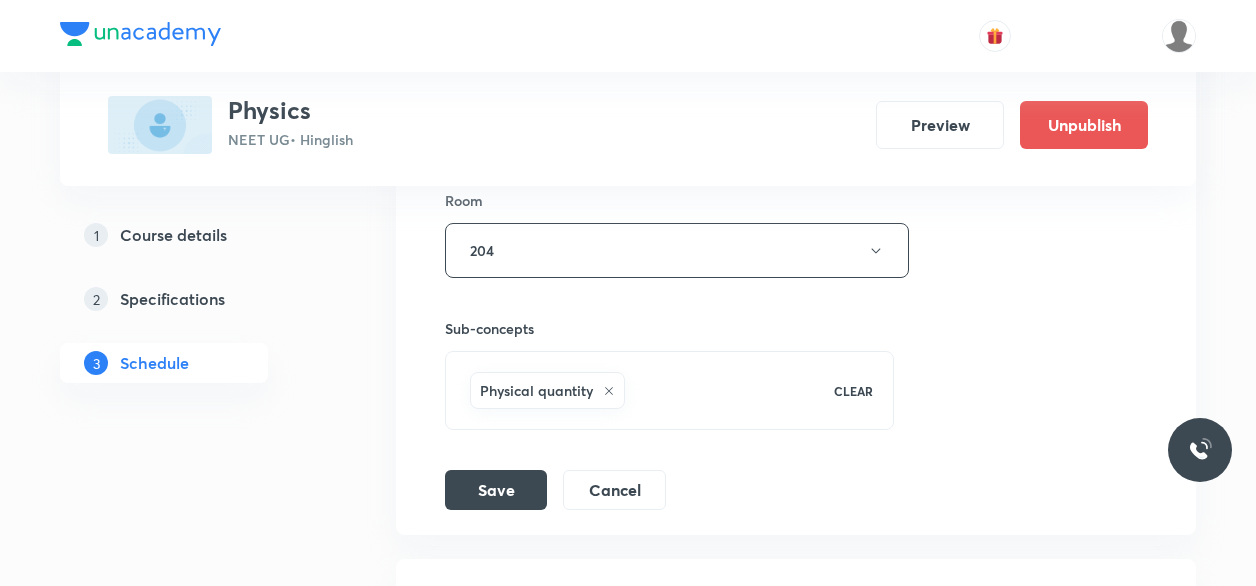 scroll, scrollTop: 14270, scrollLeft: 0, axis: vertical 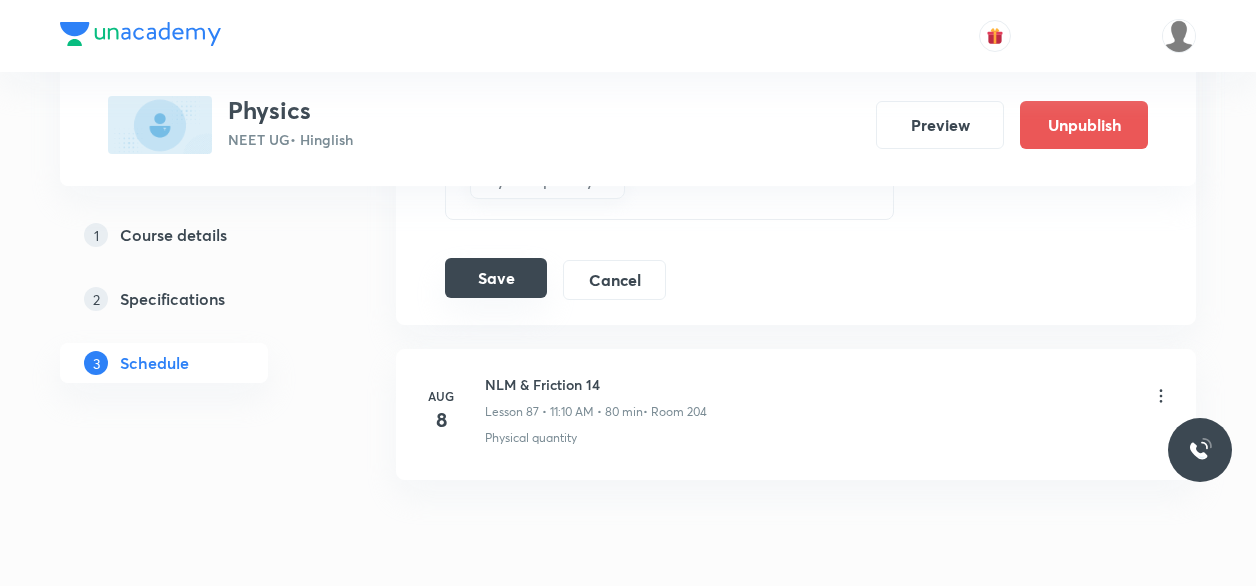 type on "WORK POWER ENERGY AND CIRCULAR MOTION 1" 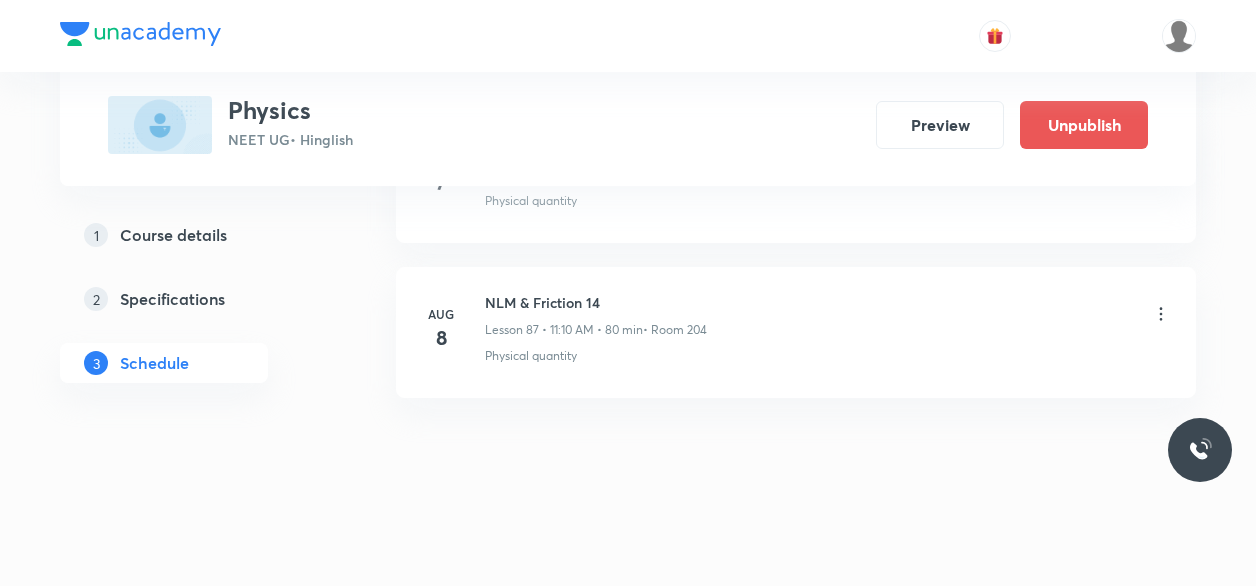 scroll, scrollTop: 13525, scrollLeft: 0, axis: vertical 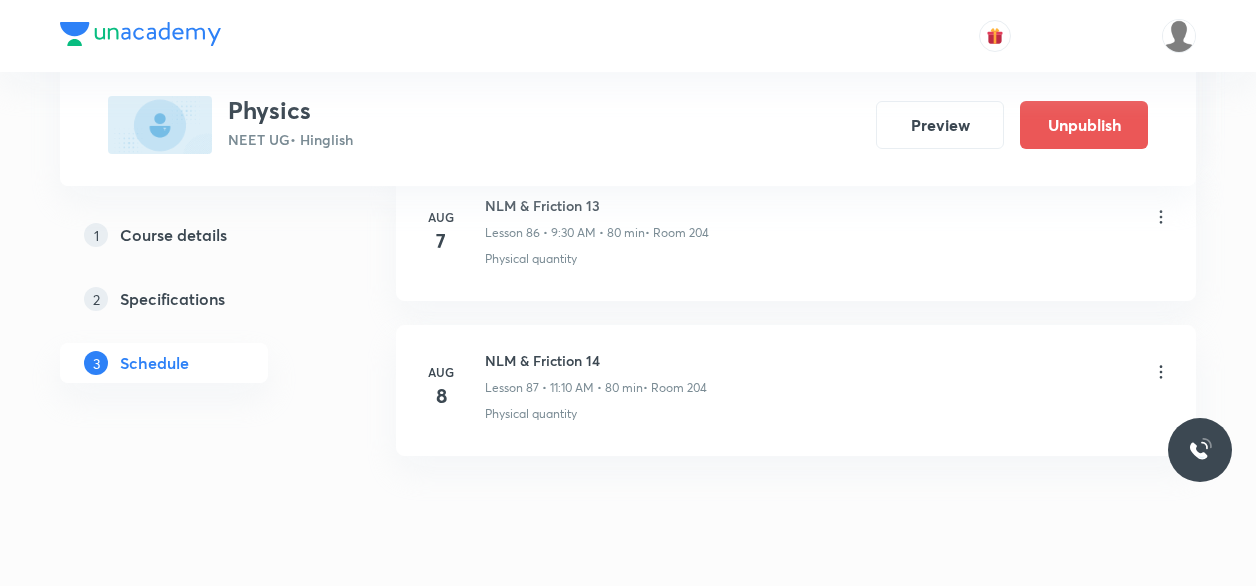 click 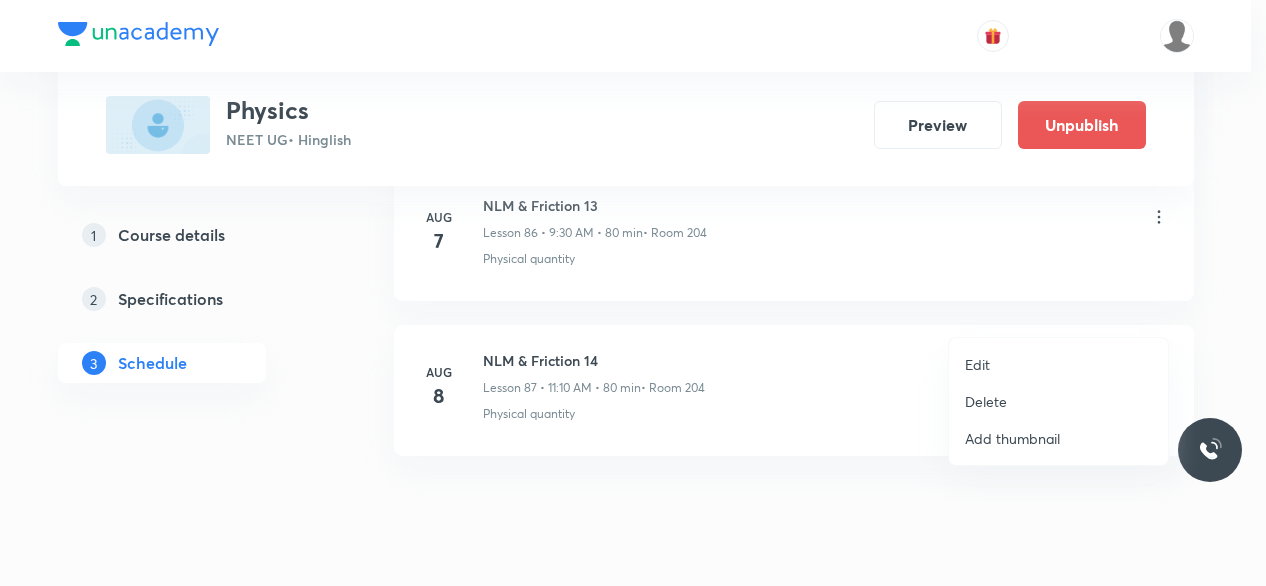 click on "Edit" at bounding box center [977, 364] 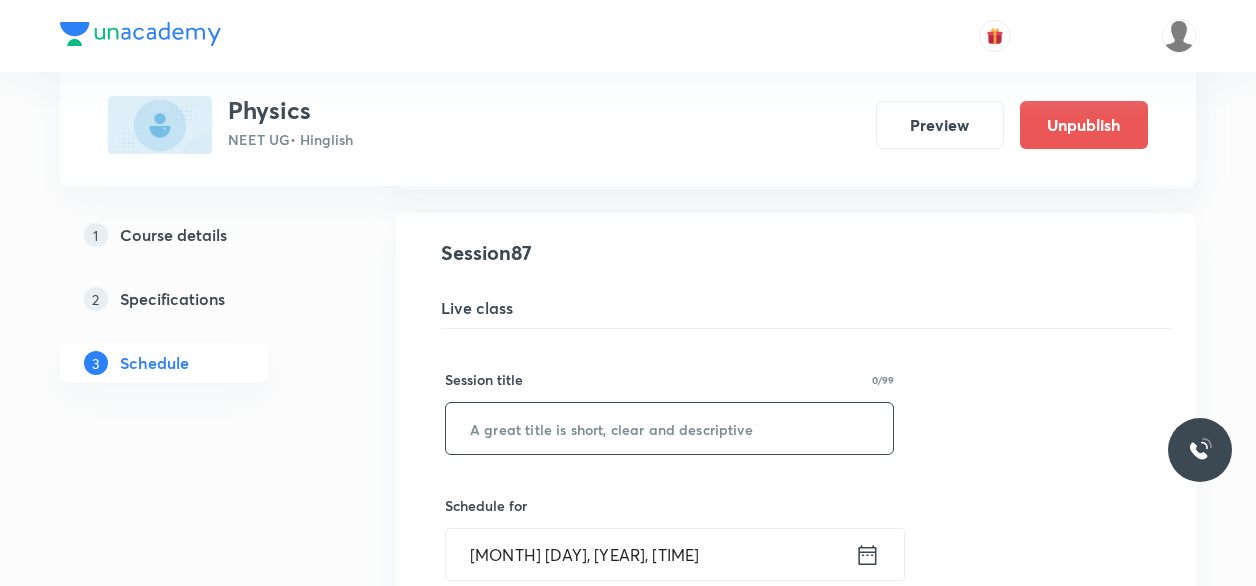 click at bounding box center [669, 428] 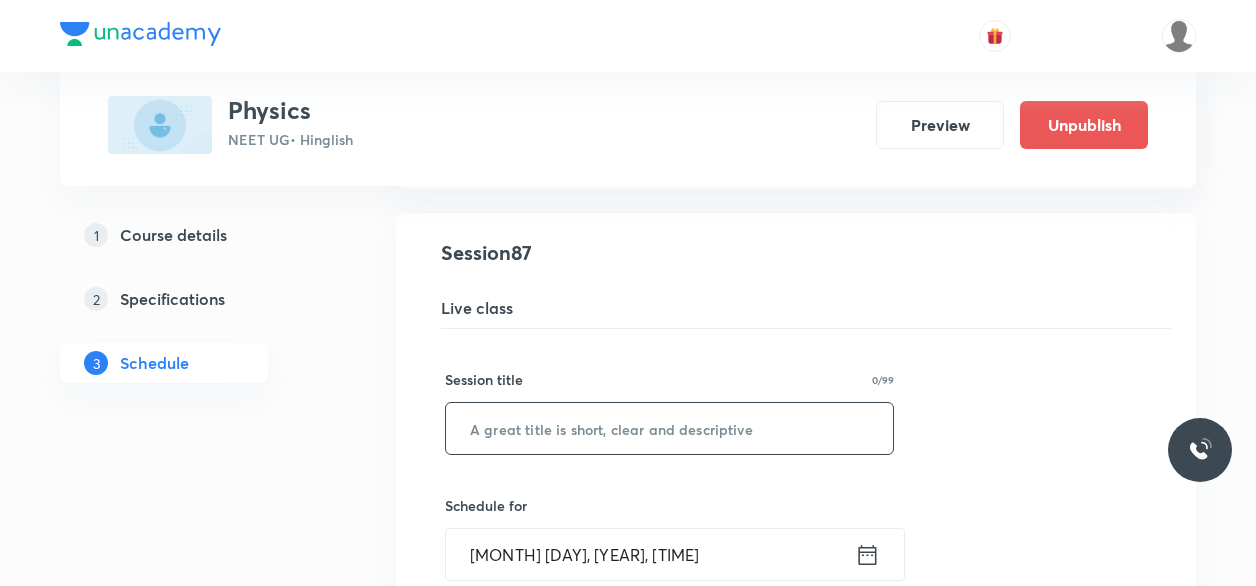 click on "Plus Courses Physics NEET UG  • Hinglish Preview Unpublish 1 Course details 2 Specifications 3 Schedule Schedule 87  classes [MONTH] [DAY] Basic Maths 1 Lesson 1 • [TIME] • 80 min  • Room VN 301 Physical quantity [MONTH] [DAY] Basic Maths 2 Lesson 2 • [TIME] • 80 min  • Room 202 Physical quantity [MONTH] [DAY] Basic Maths 3 Lesson 3 • [TIME] • 80 min  • Room 208 Physical quantity [MONTH] [DAY] Basic Maths 4 Lesson 4 • [TIME] • 80 min  • Room 202 Significant Figures [MONTH] [DAY] Basic Maths 5 Lesson 5 • [TIME] • 80 min  • Room 203 Physical quantity [MONTH] [DAY] Basic Maths 6 Lesson 6 • [TIME] • 80 min  • Room 208 Physical quantity [MONTH] [DAY] Basic Maths 7 Lesson 7 • [TIME] • 80 min  • Room 208 Physical quantity [MONTH] [DAY] Basic Maths 8 Lesson 8 • [TIME] • 80 min  • Room 202 Applications of Dimensional Analysis [MONTH] [DAY] Basic Maths 9 Lesson 9 • [TIME] • 80 min  • Room 208 Physical quantity [MONTH] [DAY] Basic Maths 10 Lesson 10 • [TIME] • 80 min  • Room 208 Physical quantity [MONTH]" at bounding box center (628, -6030) 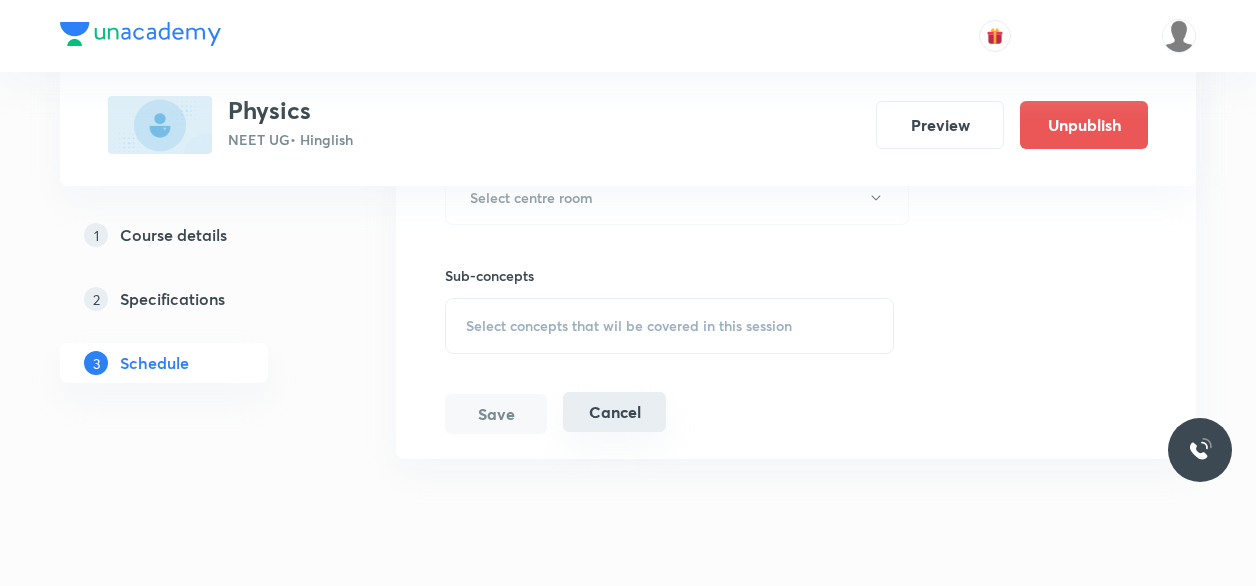 click on "Cancel" at bounding box center (614, 412) 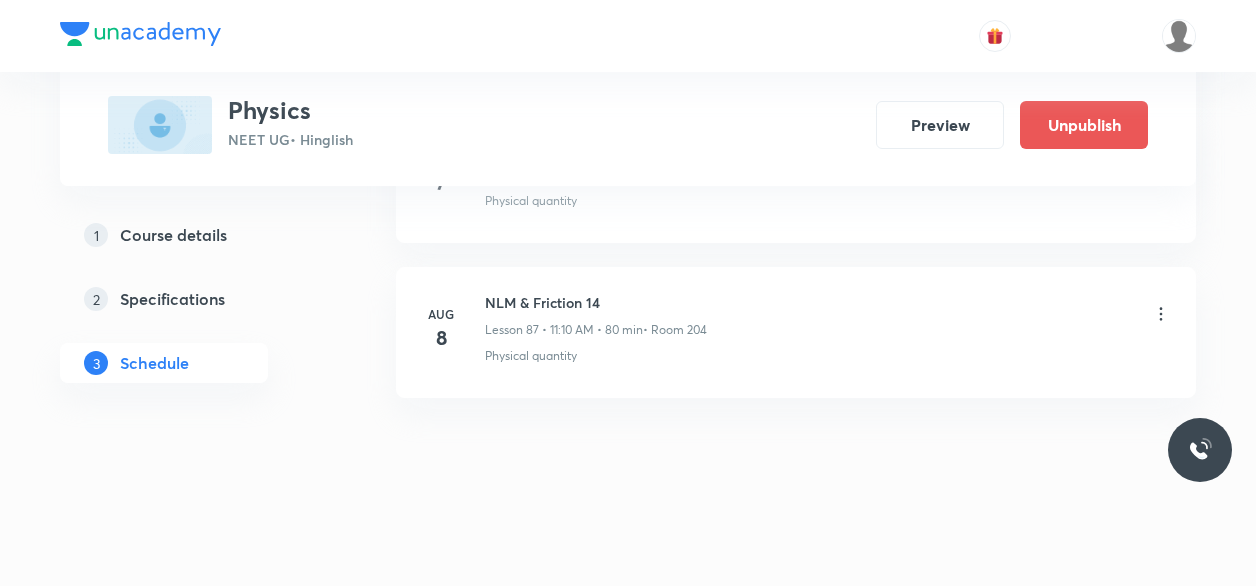 scroll, scrollTop: 13525, scrollLeft: 0, axis: vertical 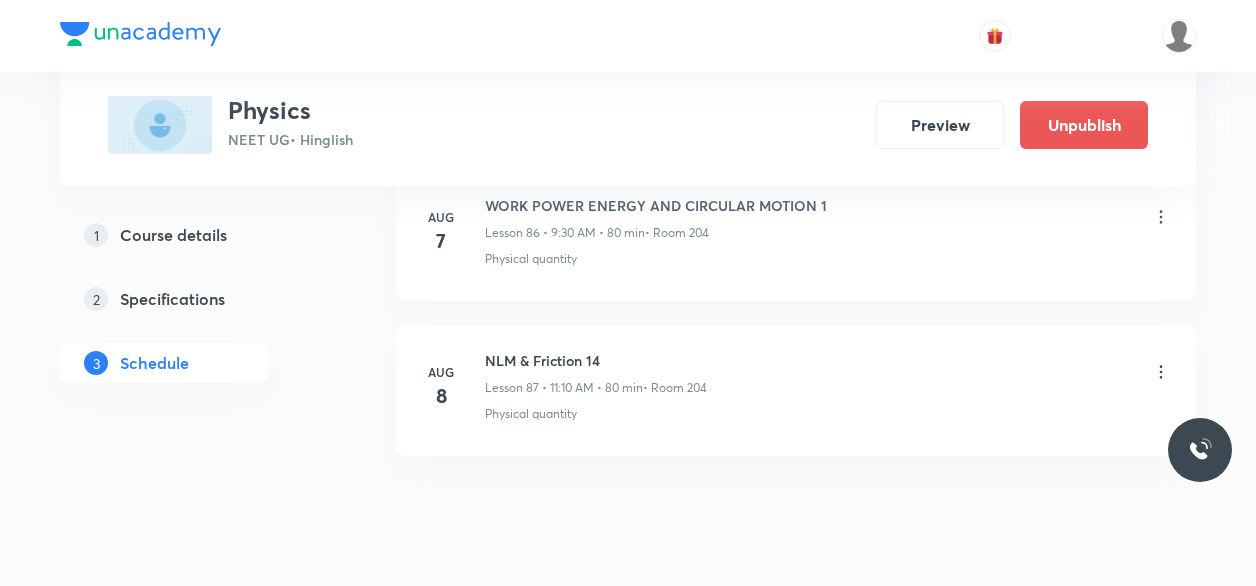 click 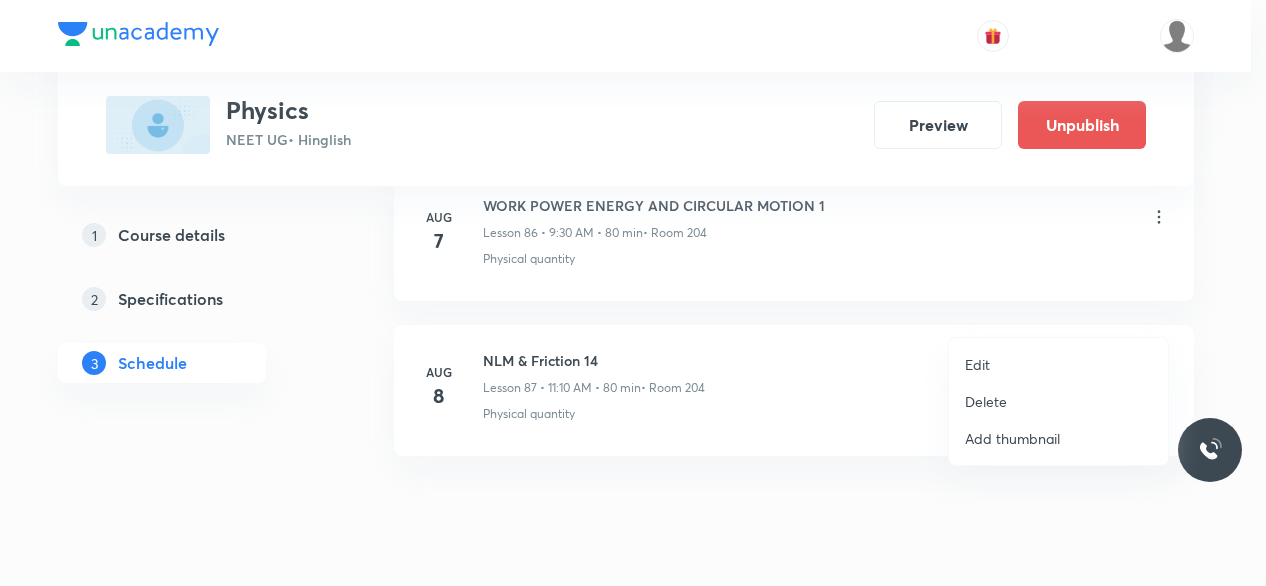 click on "Edit" at bounding box center (1058, 364) 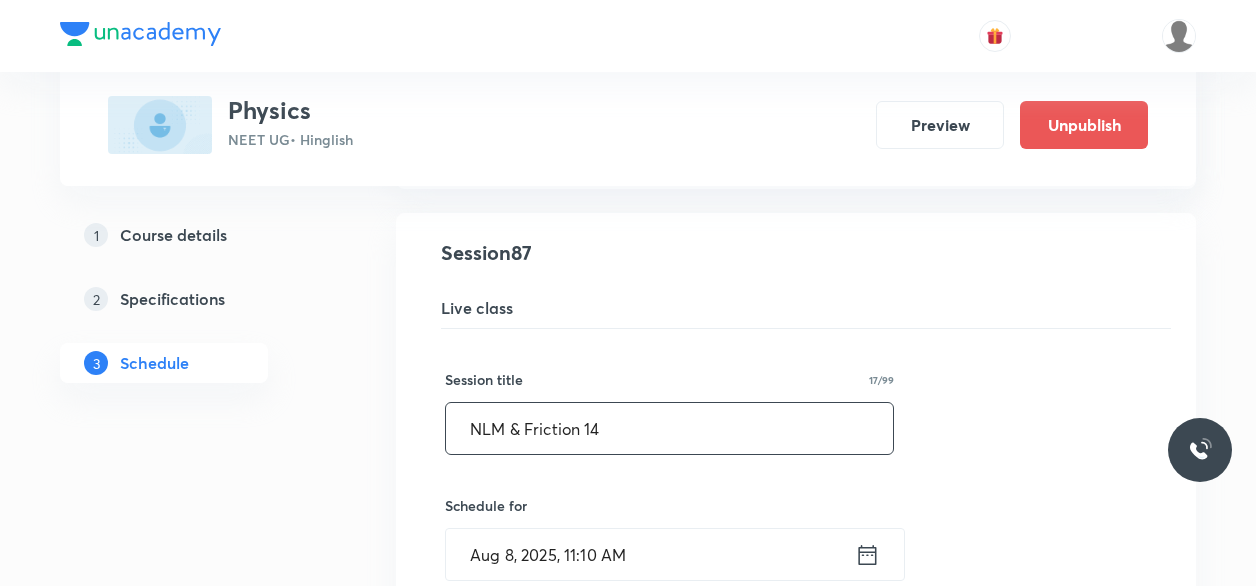 click on "NLM & Friction 14" at bounding box center [669, 428] 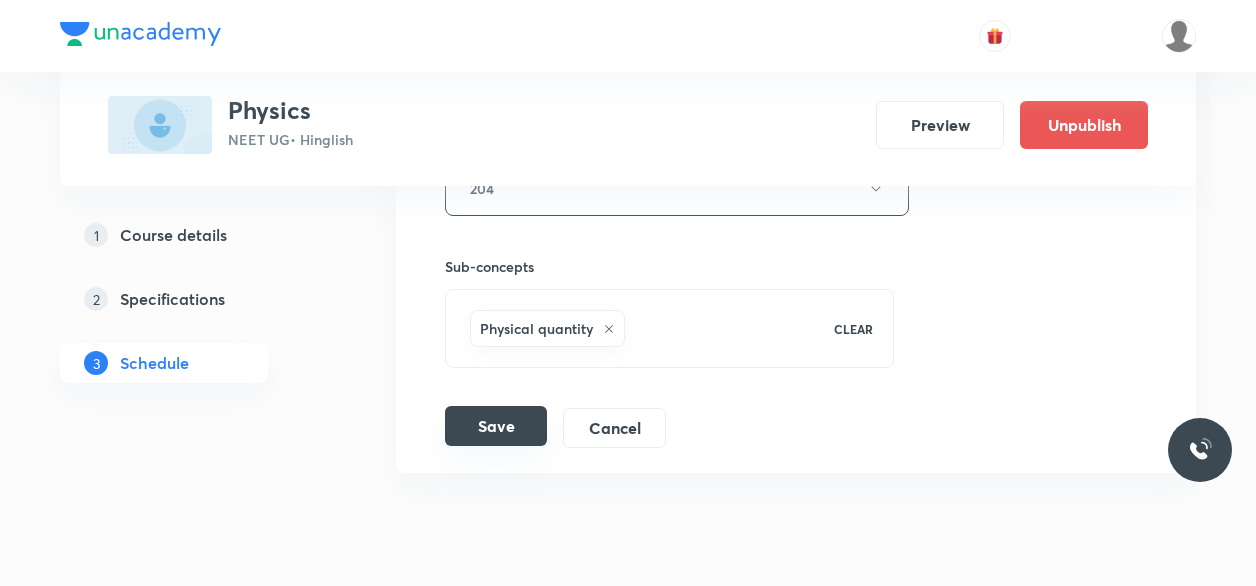 scroll, scrollTop: 14278, scrollLeft: 0, axis: vertical 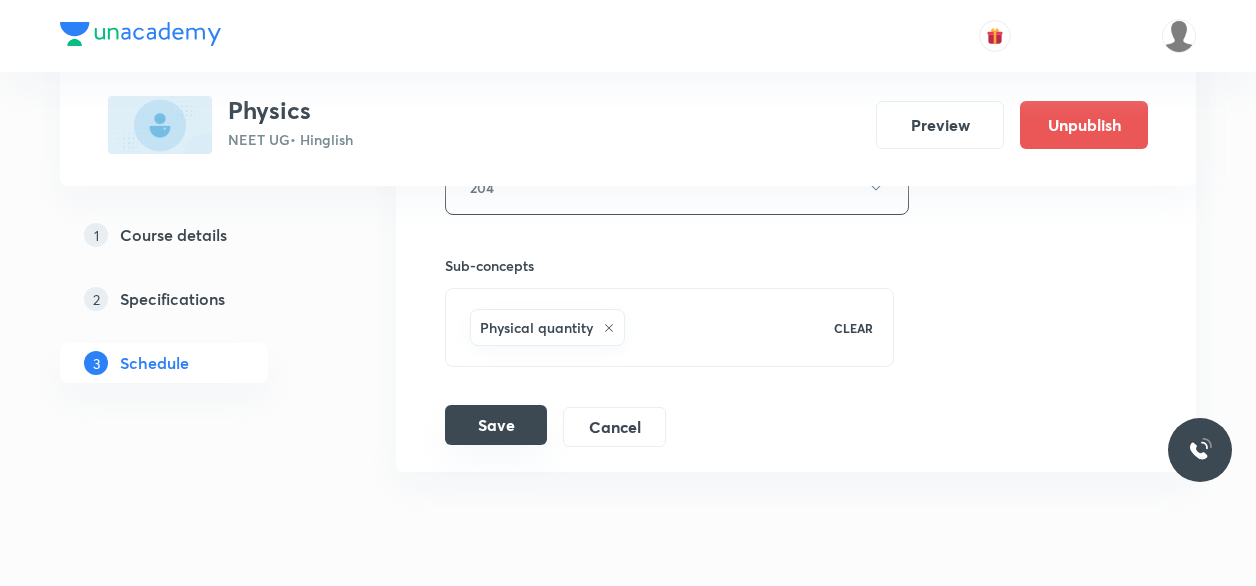 type on "WORK POWER ENERGY AND CIRCULAR MOTION 2" 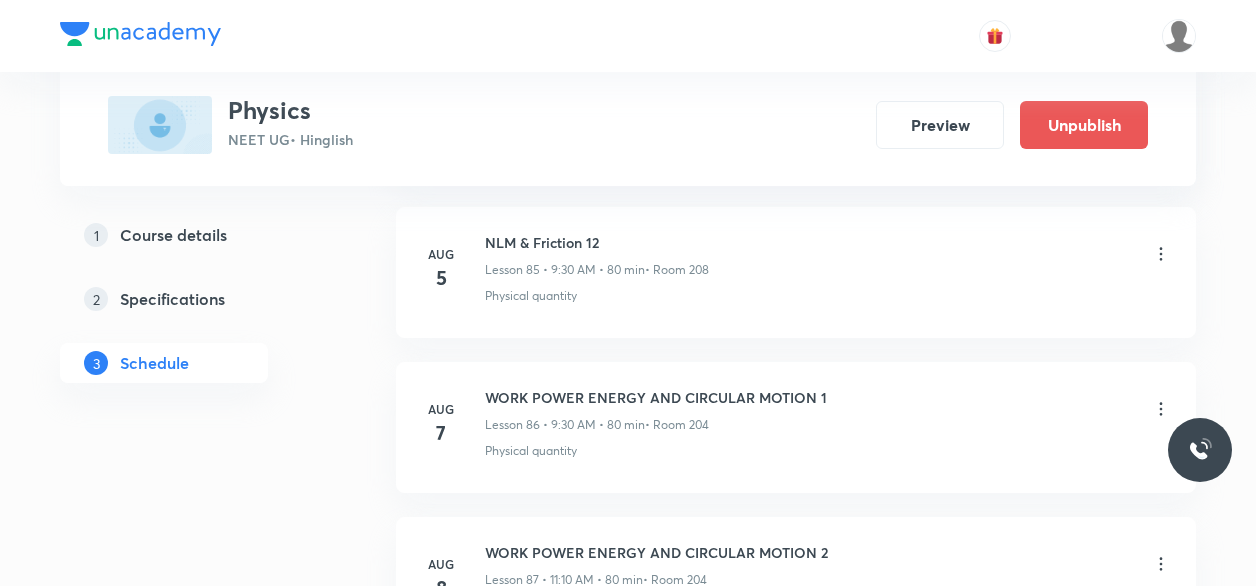 scroll, scrollTop: 13332, scrollLeft: 0, axis: vertical 